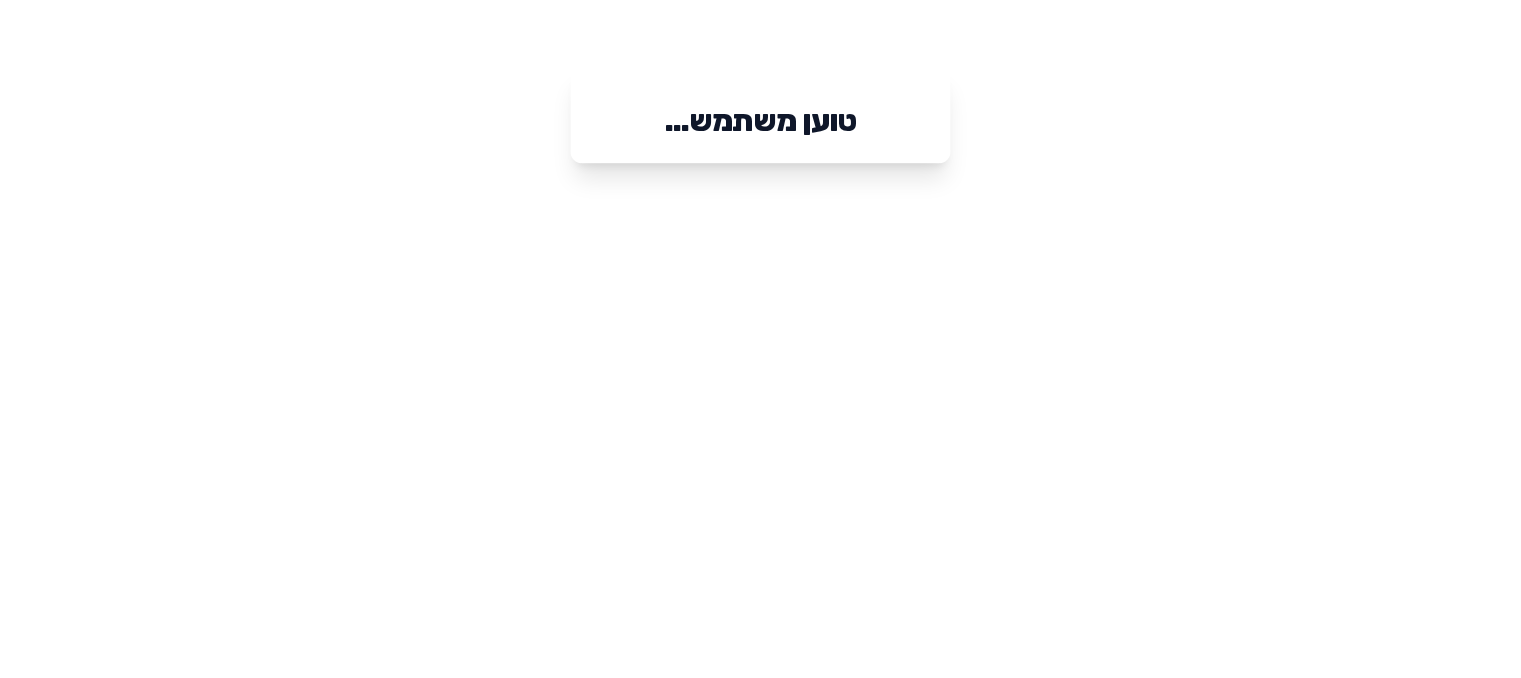scroll, scrollTop: 0, scrollLeft: 0, axis: both 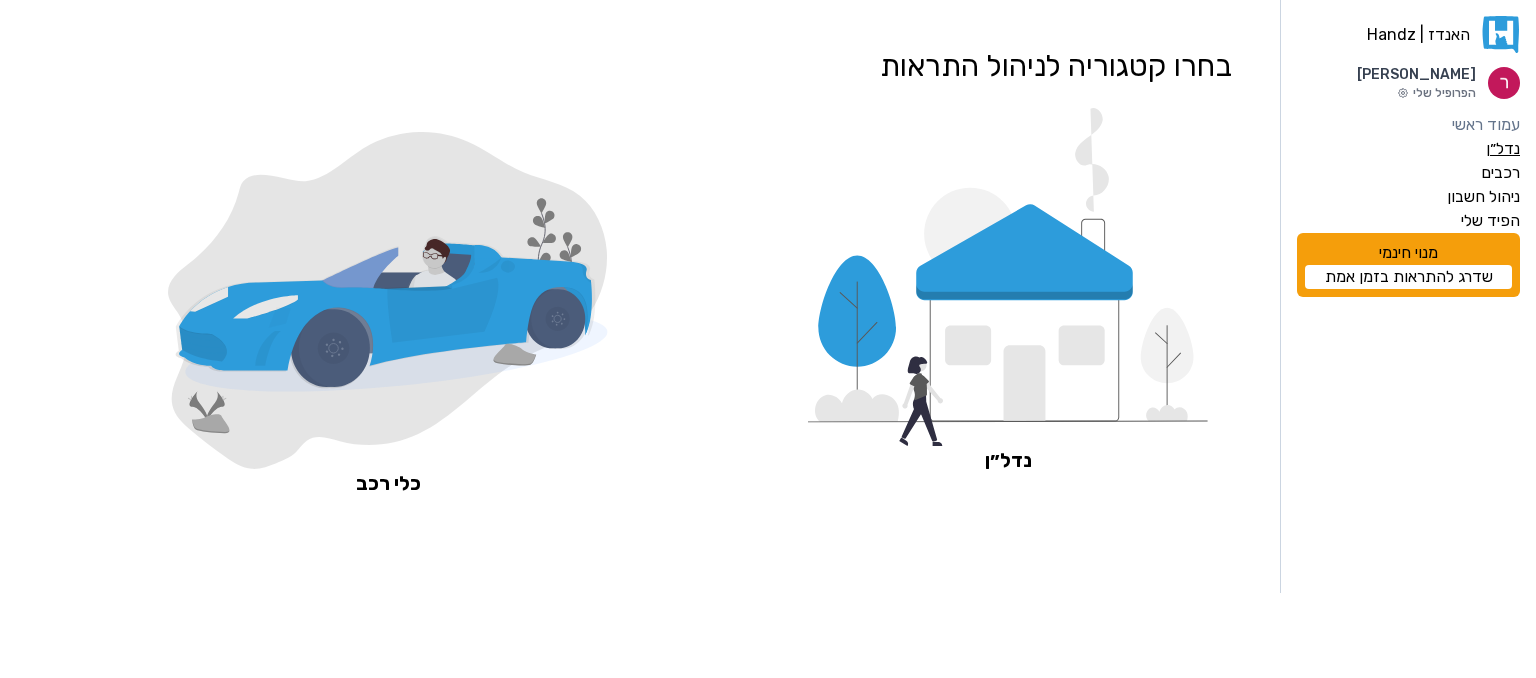 click on "נדל״ן" at bounding box center (1503, 149) 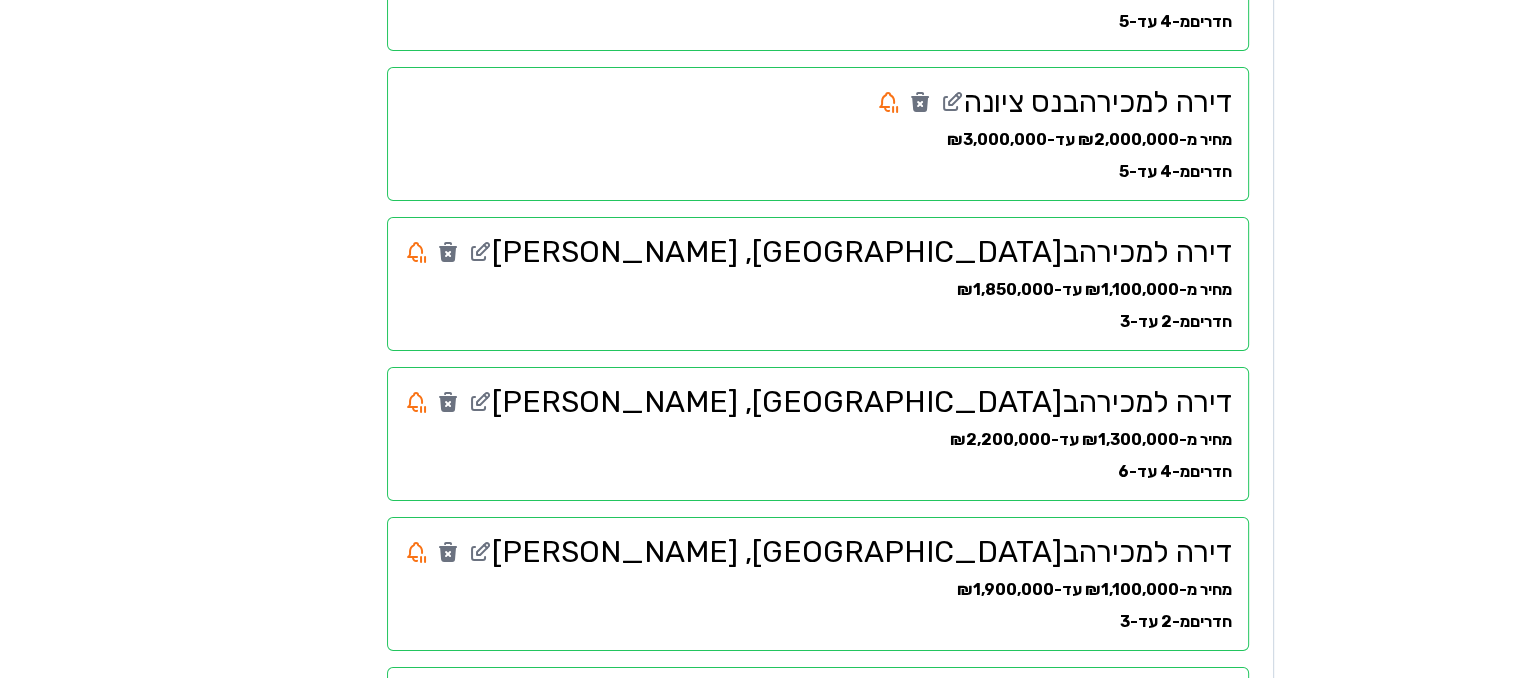 scroll, scrollTop: 1086, scrollLeft: 0, axis: vertical 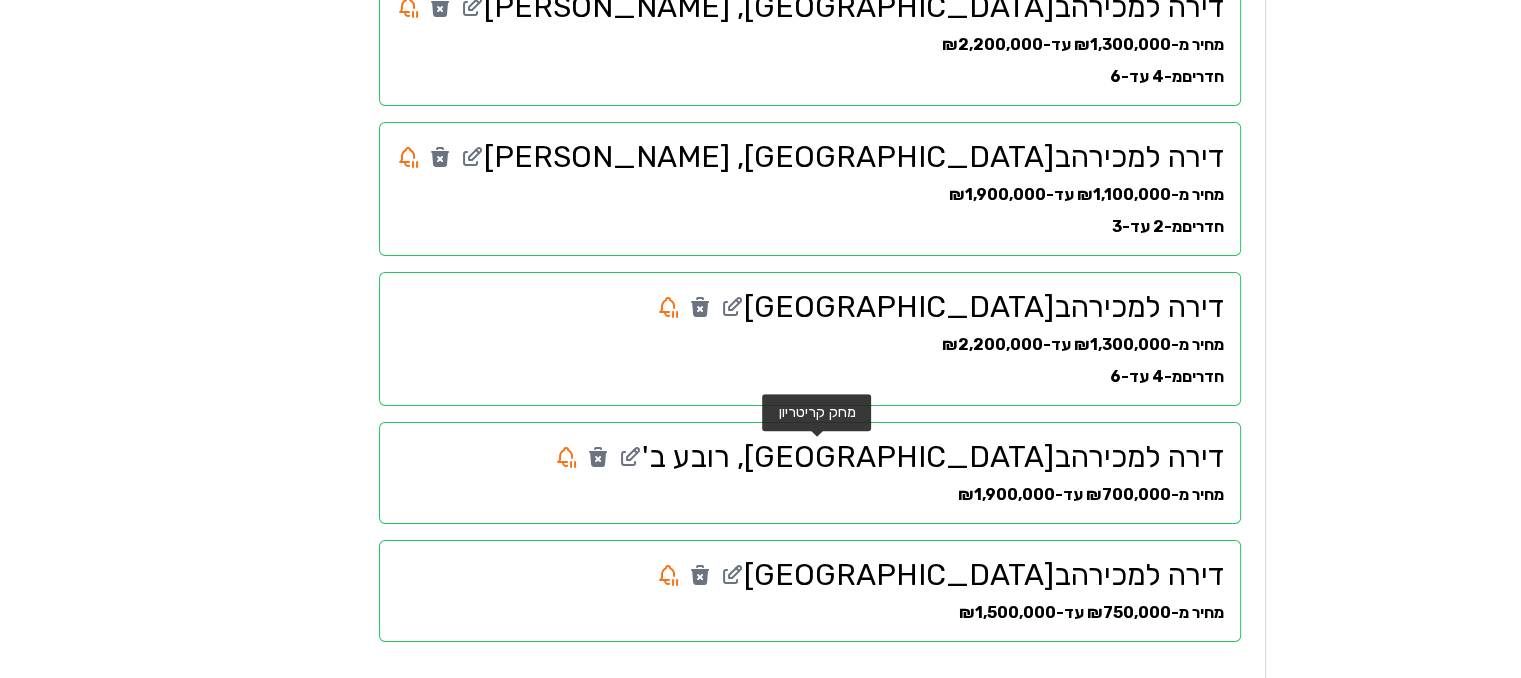 click 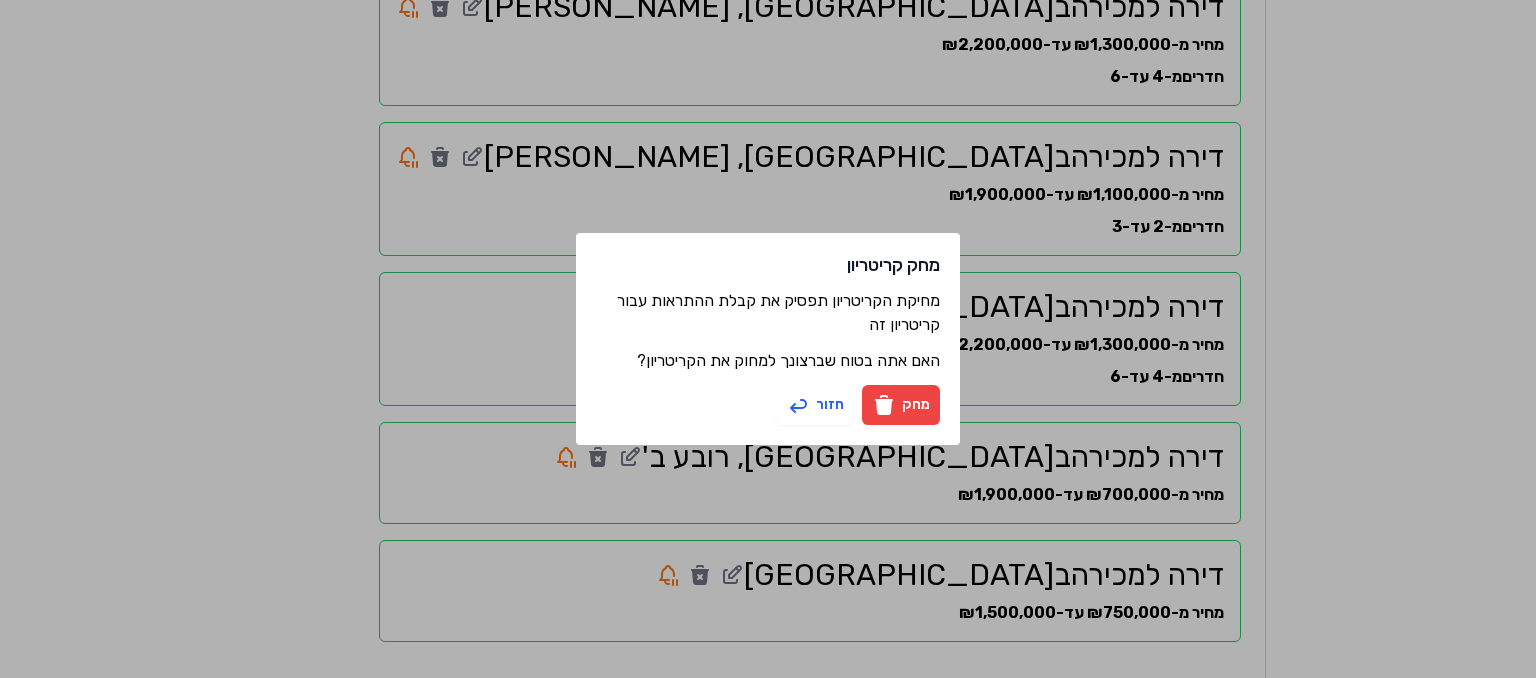 click 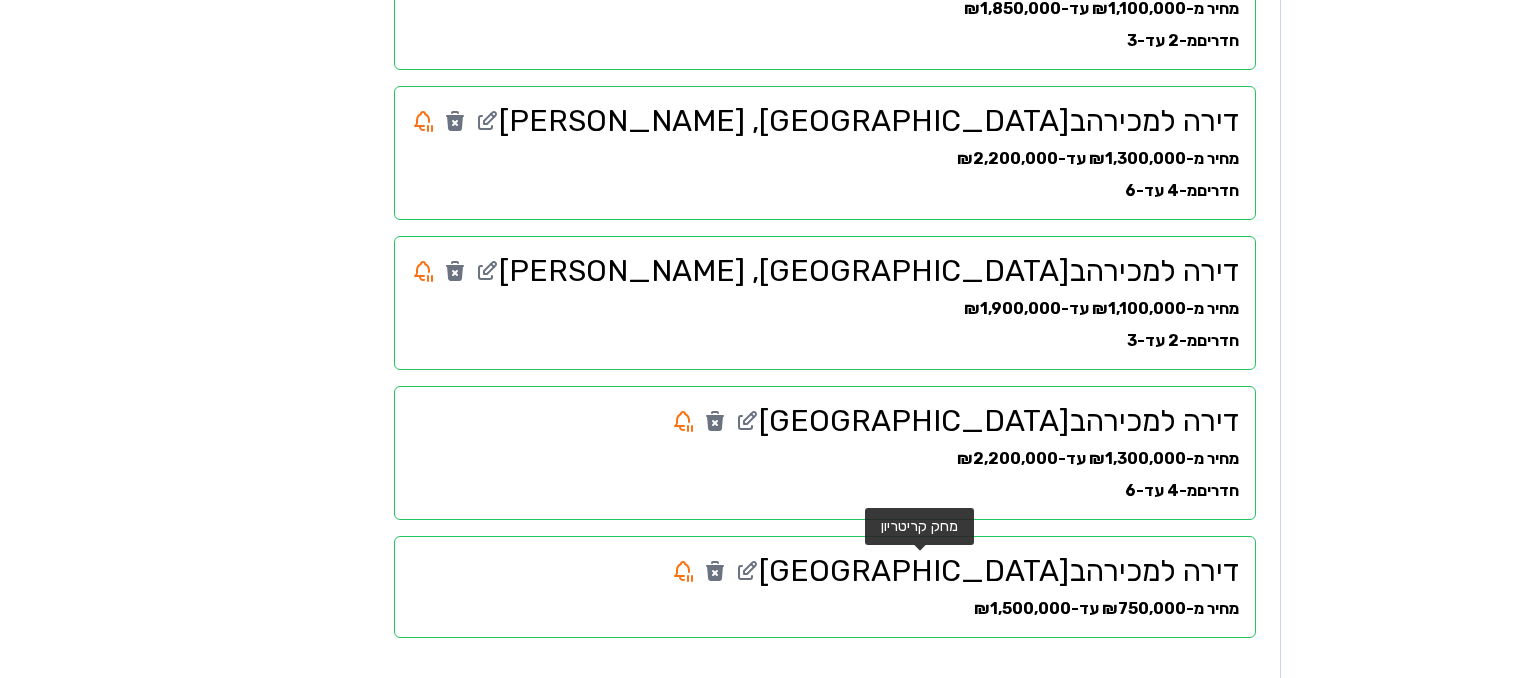 scroll, scrollTop: 968, scrollLeft: 0, axis: vertical 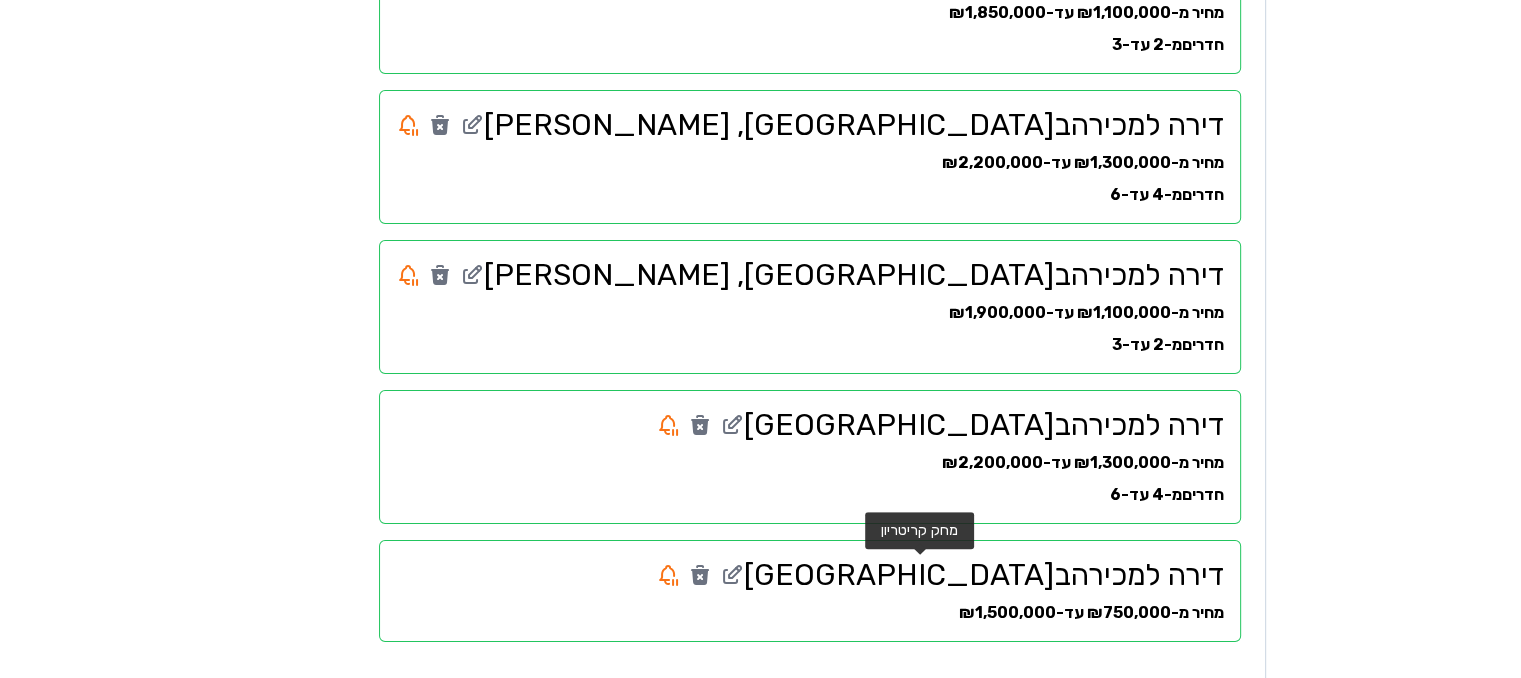 click on "דירה למכירה  ב [GEOGRAPHIC_DATA]" at bounding box center [810, 425] 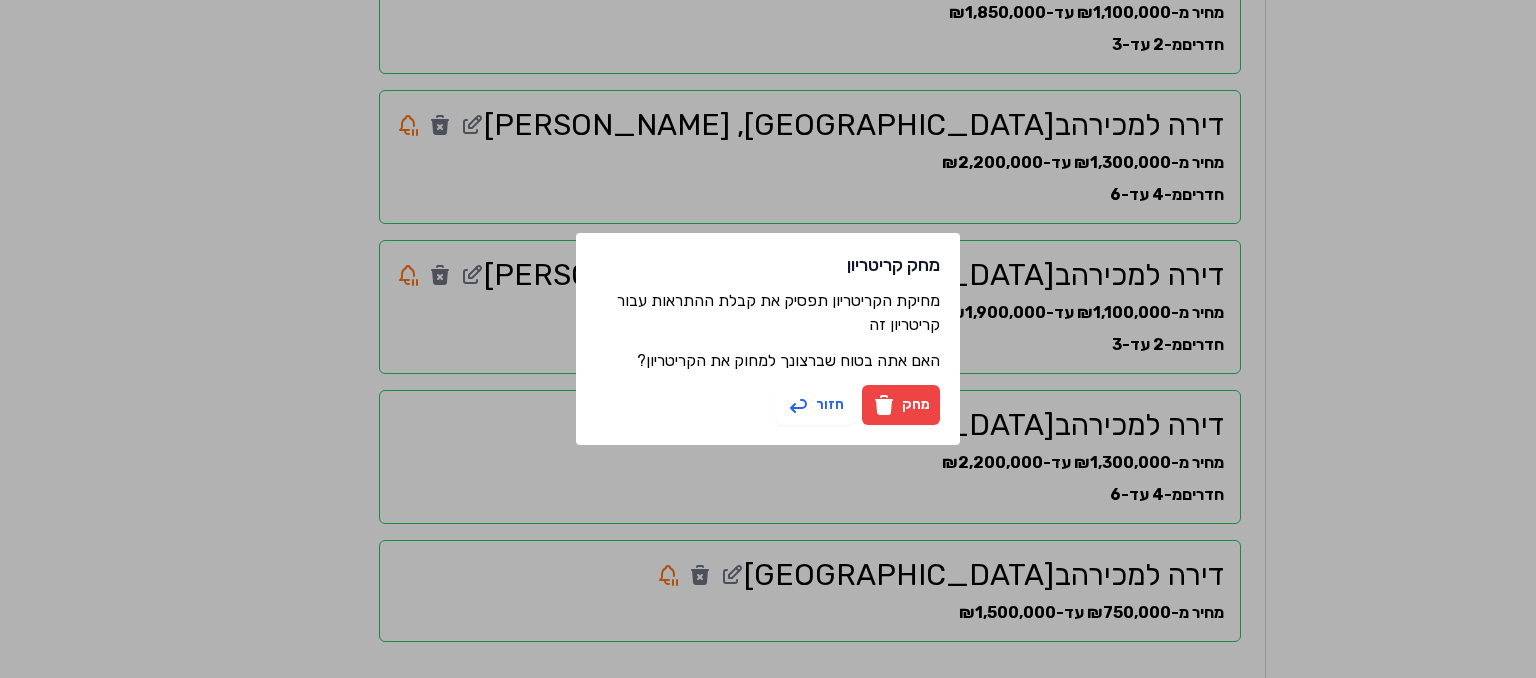 click on "מחק" at bounding box center (901, 405) 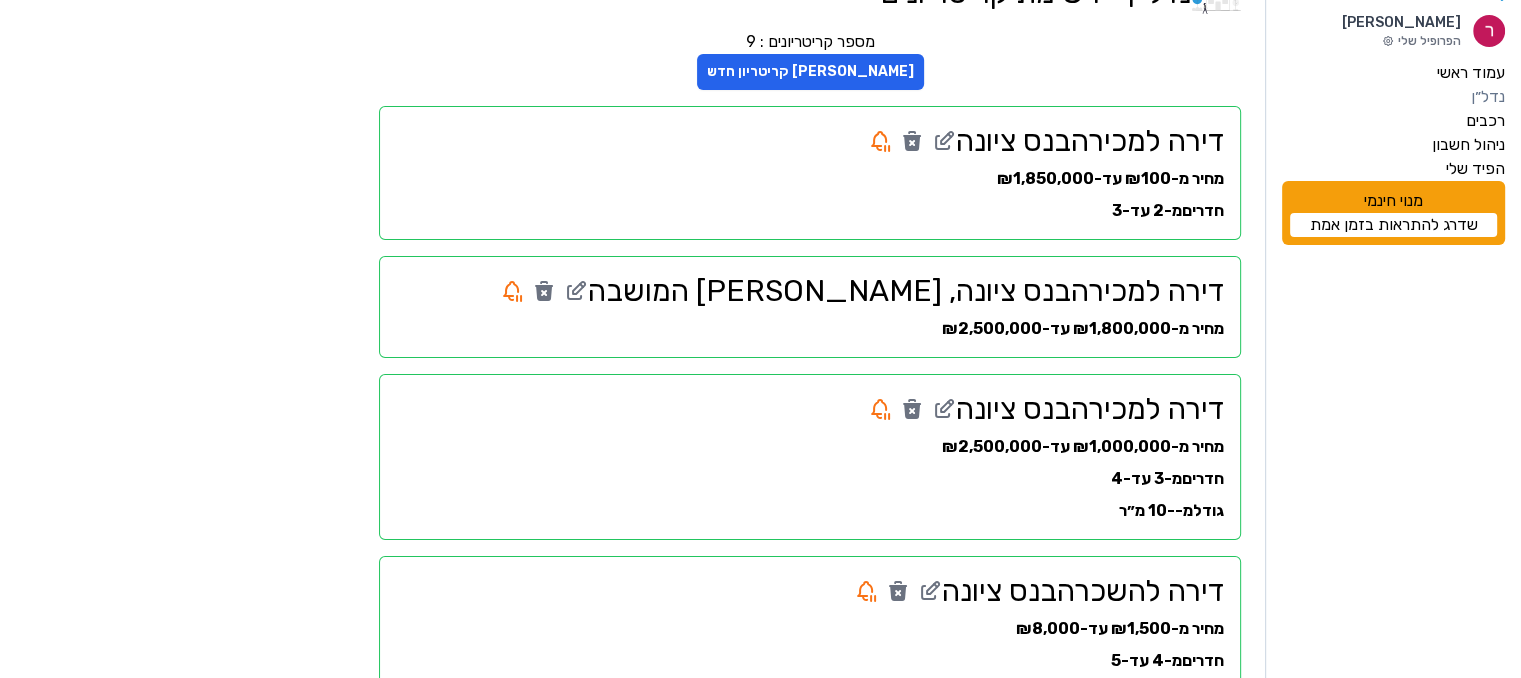 scroll, scrollTop: 56, scrollLeft: 0, axis: vertical 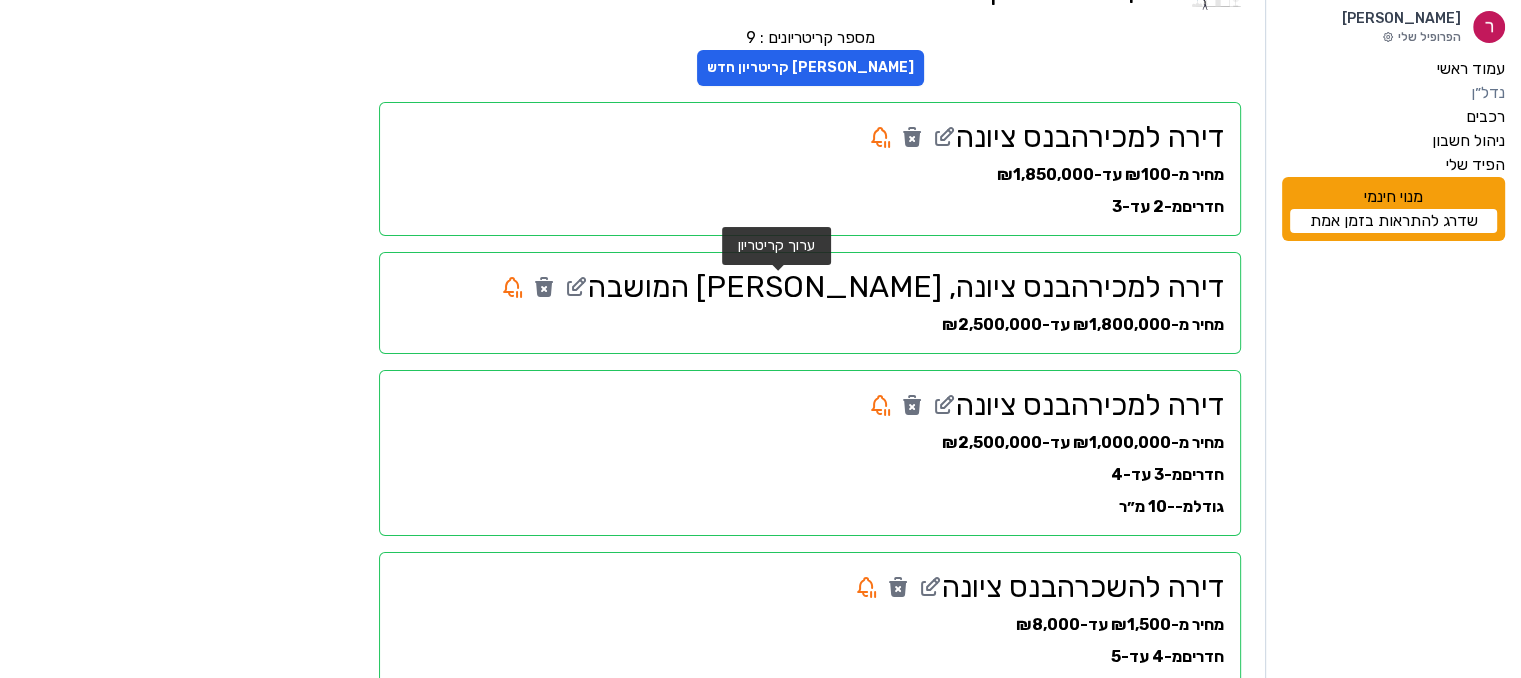 click 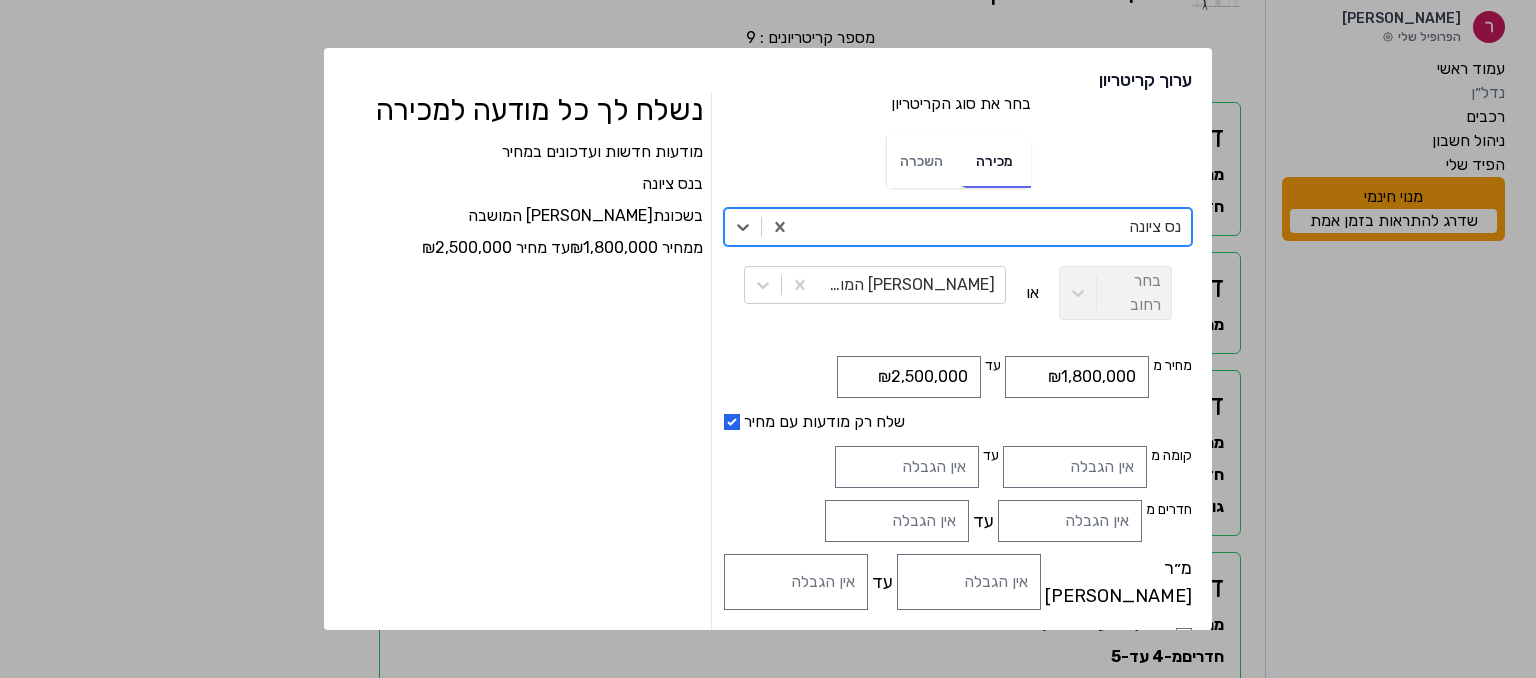 click on "ערוך קריטריון בחר את סוג הקריטריון בחר את סוג הקריטריון מכירה השכרה נס ציונה בחר רחוב או [PERSON_NAME] המושבה מחיר מ ₪1,800,000 עד ₪2,500,000 שלח רק מודעות עם מחיר קומה מ עד חדרים מ עד מ״ר מ עד רק מודעות פרטיות בלי עדכונים במחיר, רק מודעות חדשות נשלח לך   כל מודעה   למכירה מודעות חדשות ועדכונים במחיר ב נס ציונה בשכונת  [PERSON_NAME] המושבה ממחיר ₪1,800,000  עד מחיר ₪2,500,000 שמור שינויים או חזור" at bounding box center (768, 339) 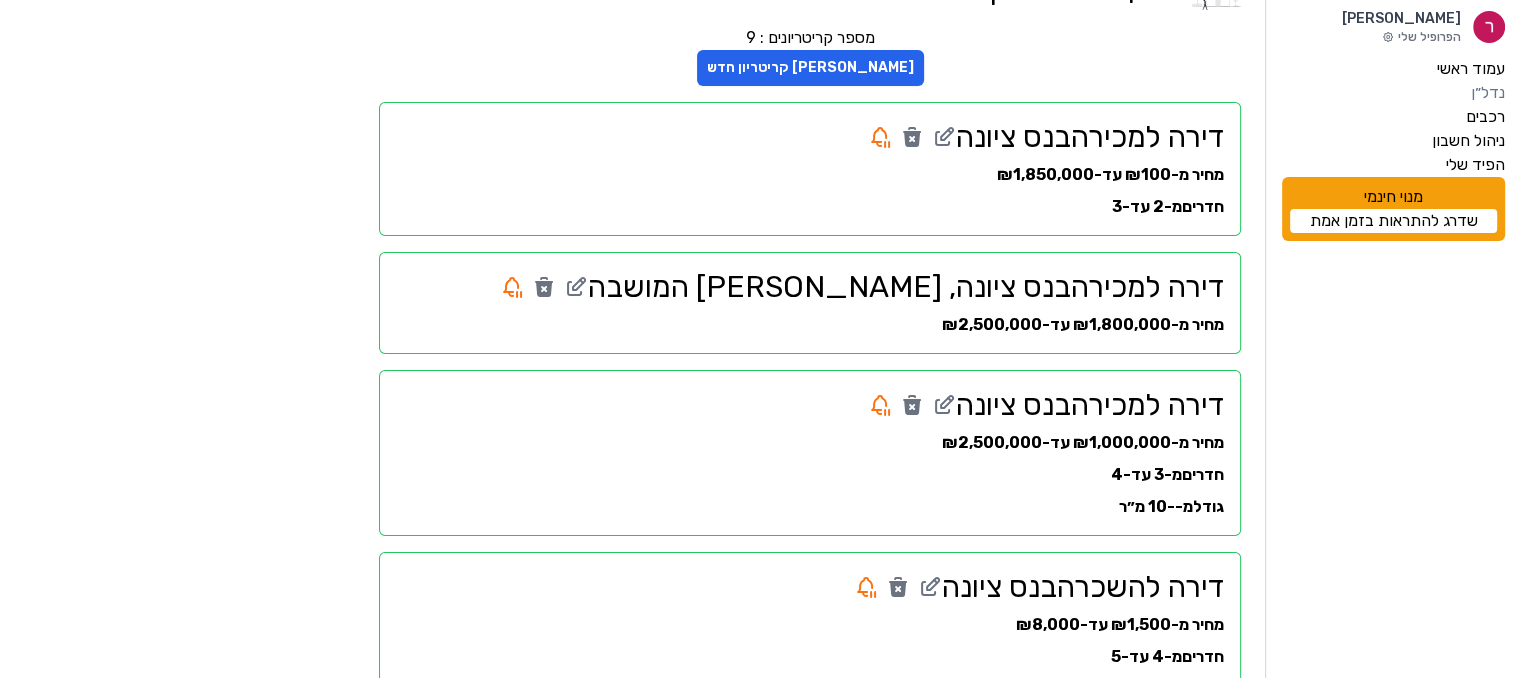 click on "[PERSON_NAME] | Handz [PERSON_NAME] הפרופיל שלי  עמוד ראשי נדל״ן רכבים ניהול חשבון הפיד שלי מנוי חינמי שדרג להתראות בזמן אמת נדל״ן - רשימת קריטריונים מספר קריטריונים :   9 [PERSON_NAME] קריטריון חדש דירה למכירה  ב נס ציונה       מחיר   מ-₪100   עד-₪1,850,000 חדרים  מ-2   עד-3 דירה למכירה  ב [GEOGRAPHIC_DATA] ,   [PERSON_NAME] המושבה     מחיר   מ-₪1,800,000   עד-₪2,500,000 דירה למכירה  ב נס ציונה       מחיר   מ-₪1,000,000   עד-₪2,500,000 חדרים  מ-3   עד-4 גודל  מ--10 מ״ר   דירה להשכרה  ב נס ציונה       מחיר   מ-₪1,500   עד-₪8,000 חדרים  מ-4   עד-5 דירה למכירה  ב נס ציונה       מחיר   מ-₪2,000,000   עד-₪3,000,000 חדרים  מ-4   עד-5 דירה למכירה  ב [GEOGRAPHIC_DATA] ,   [PERSON_NAME]'     מחיר   מ-₪1,100,000" at bounding box center [760, 710] 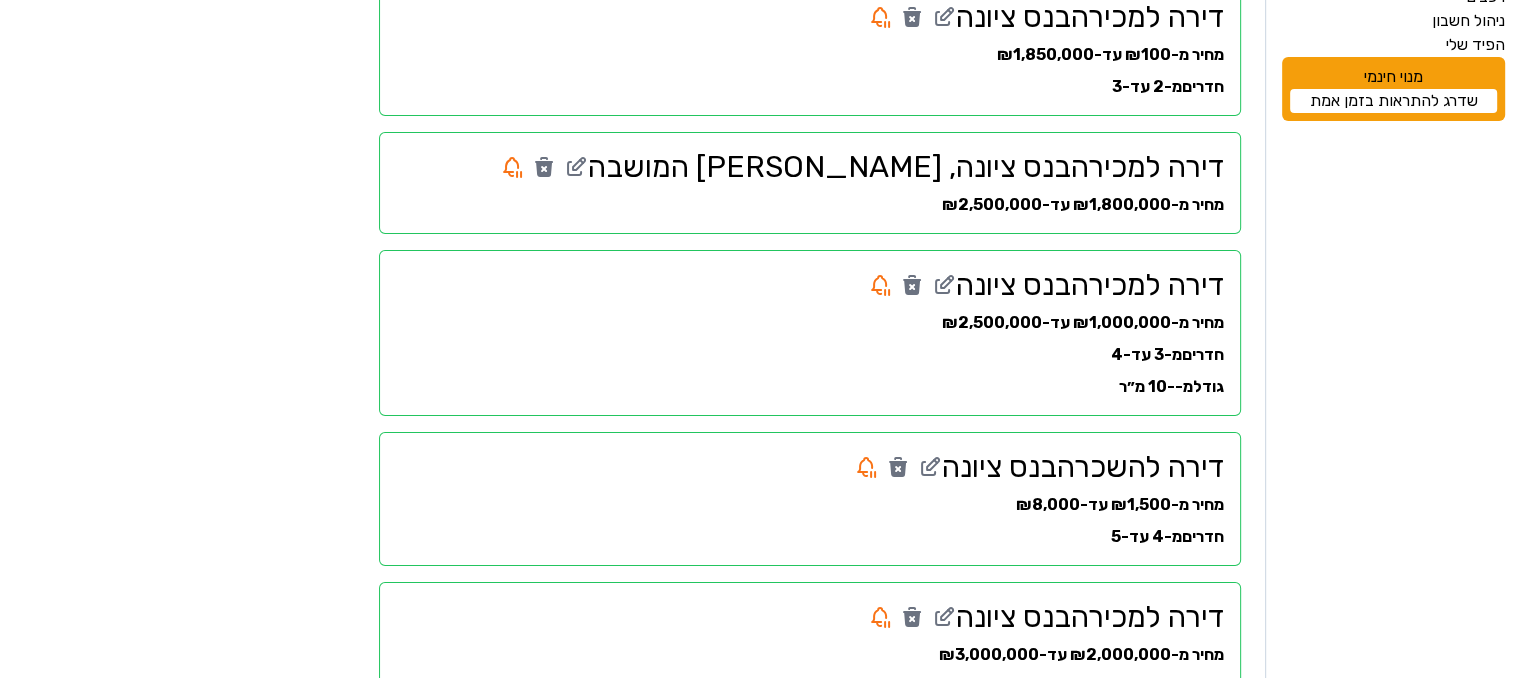 scroll, scrollTop: 335, scrollLeft: 0, axis: vertical 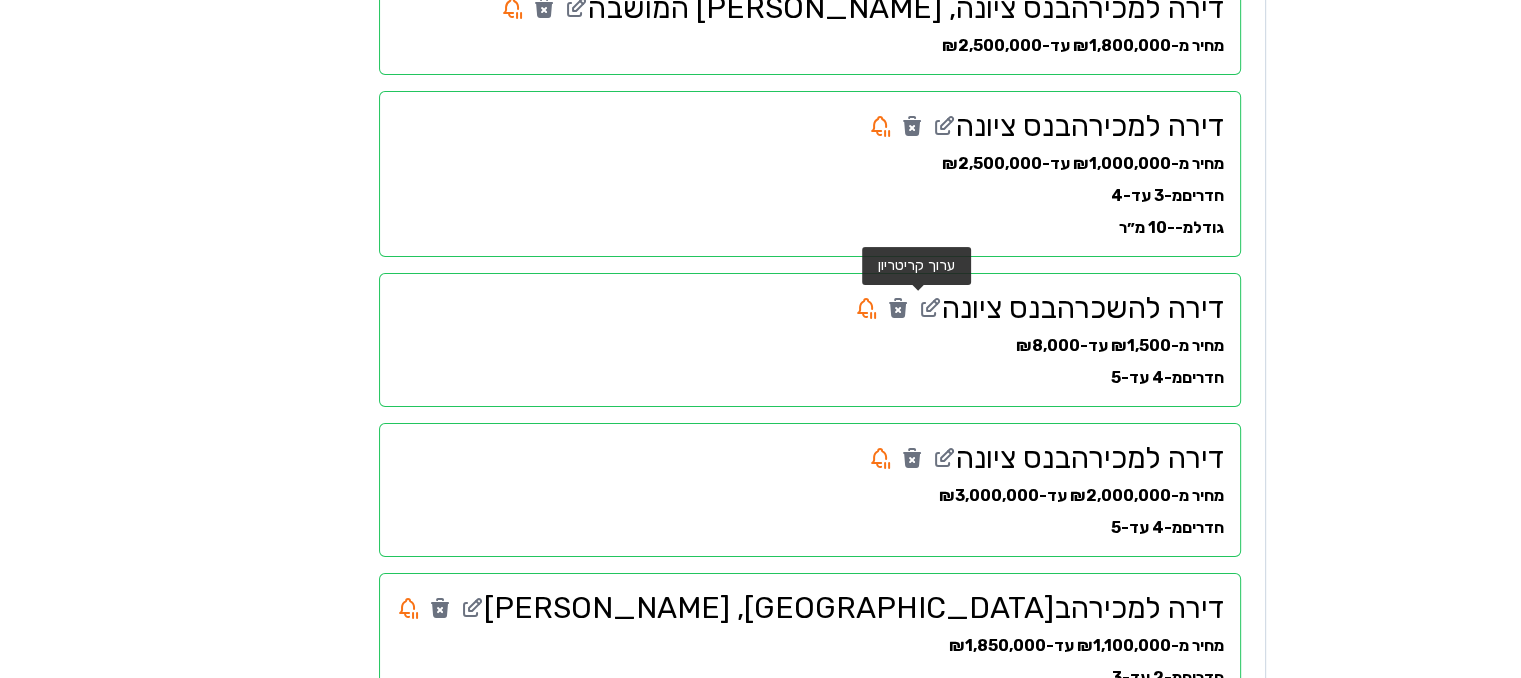 click on "דירה להשכרה  ב [GEOGRAPHIC_DATA]" at bounding box center (810, 308) 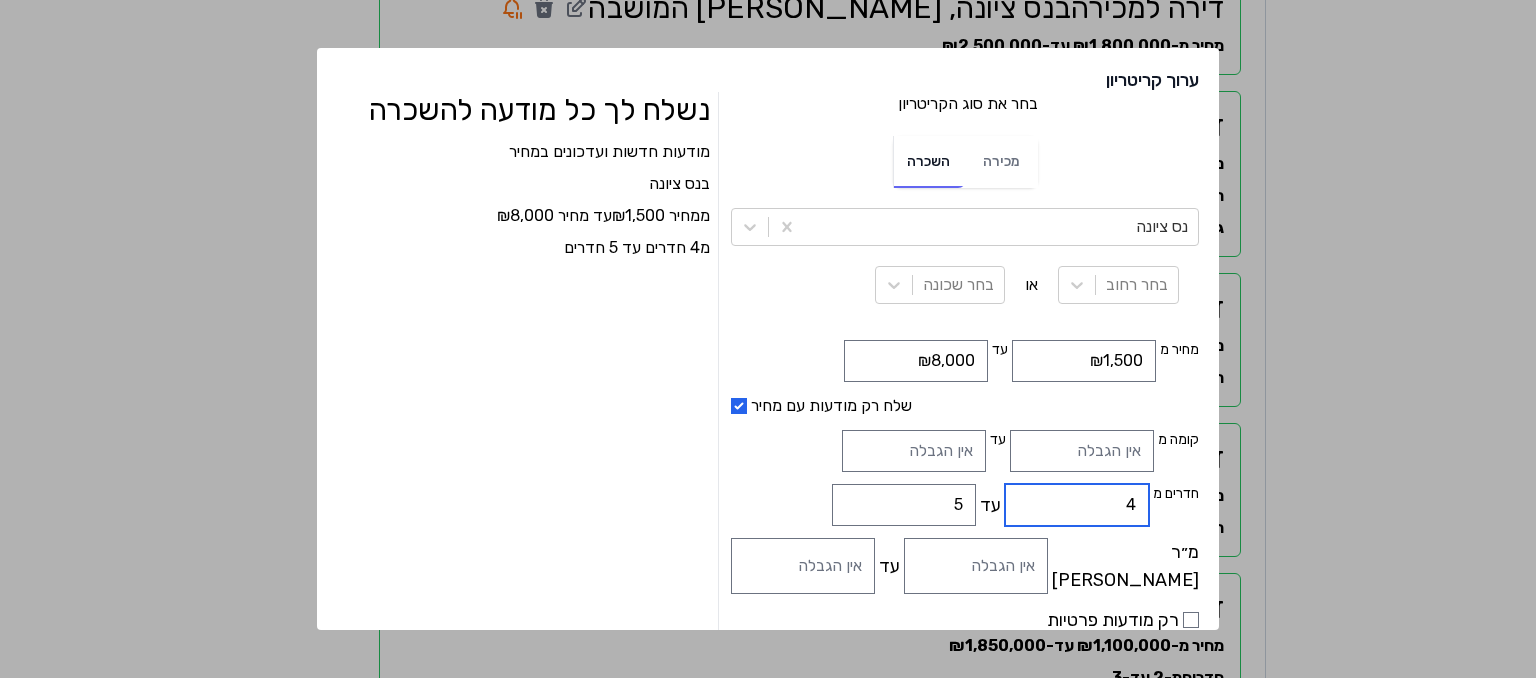click on "4" at bounding box center (1077, 505) 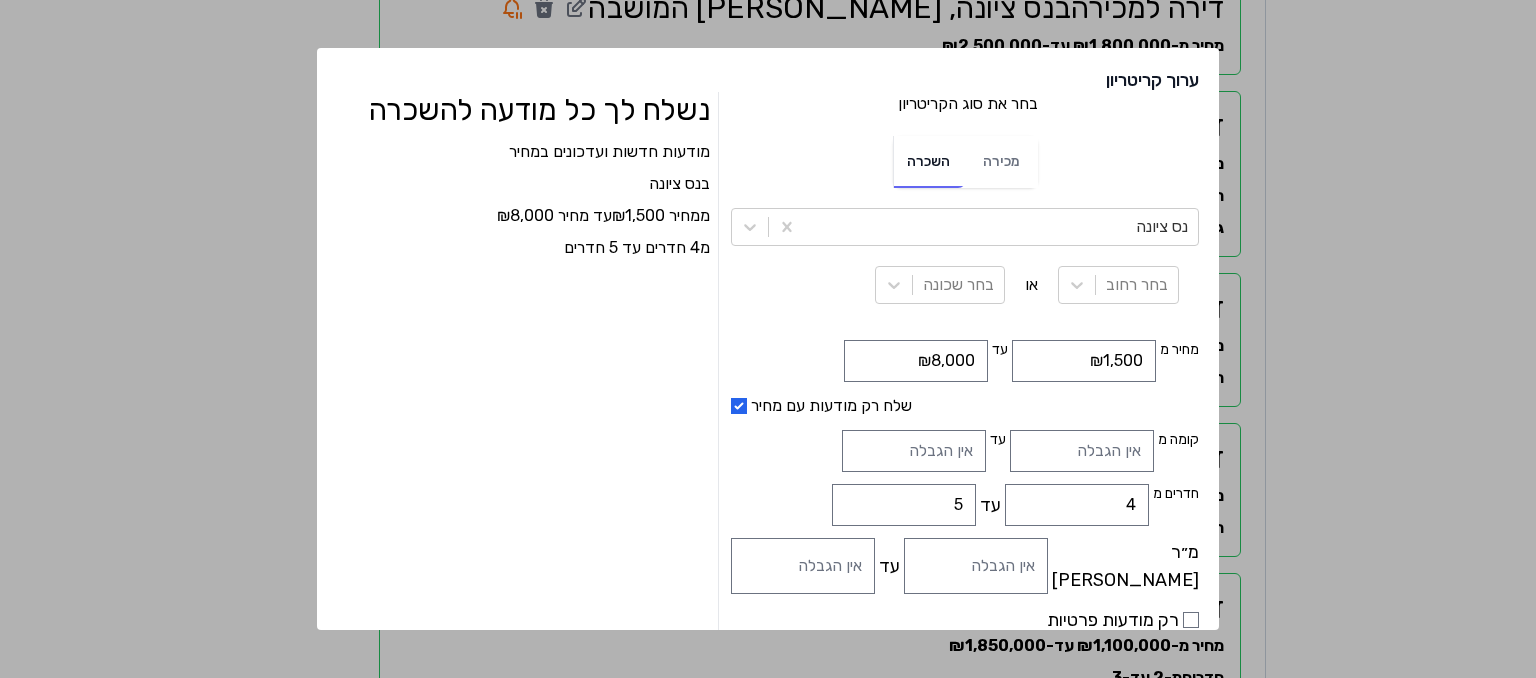 click on "חדרים מ 4 עד 5" at bounding box center [965, 505] 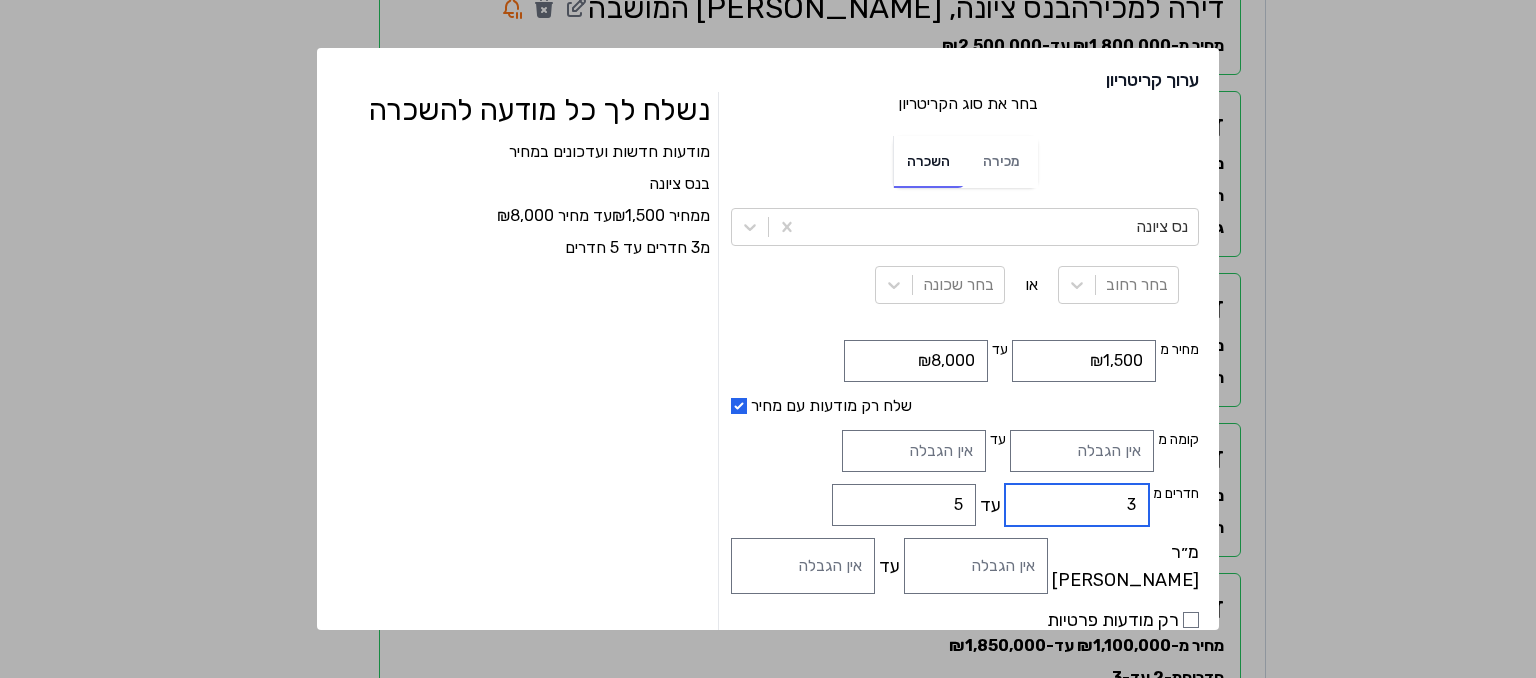 click on "3" at bounding box center [1077, 505] 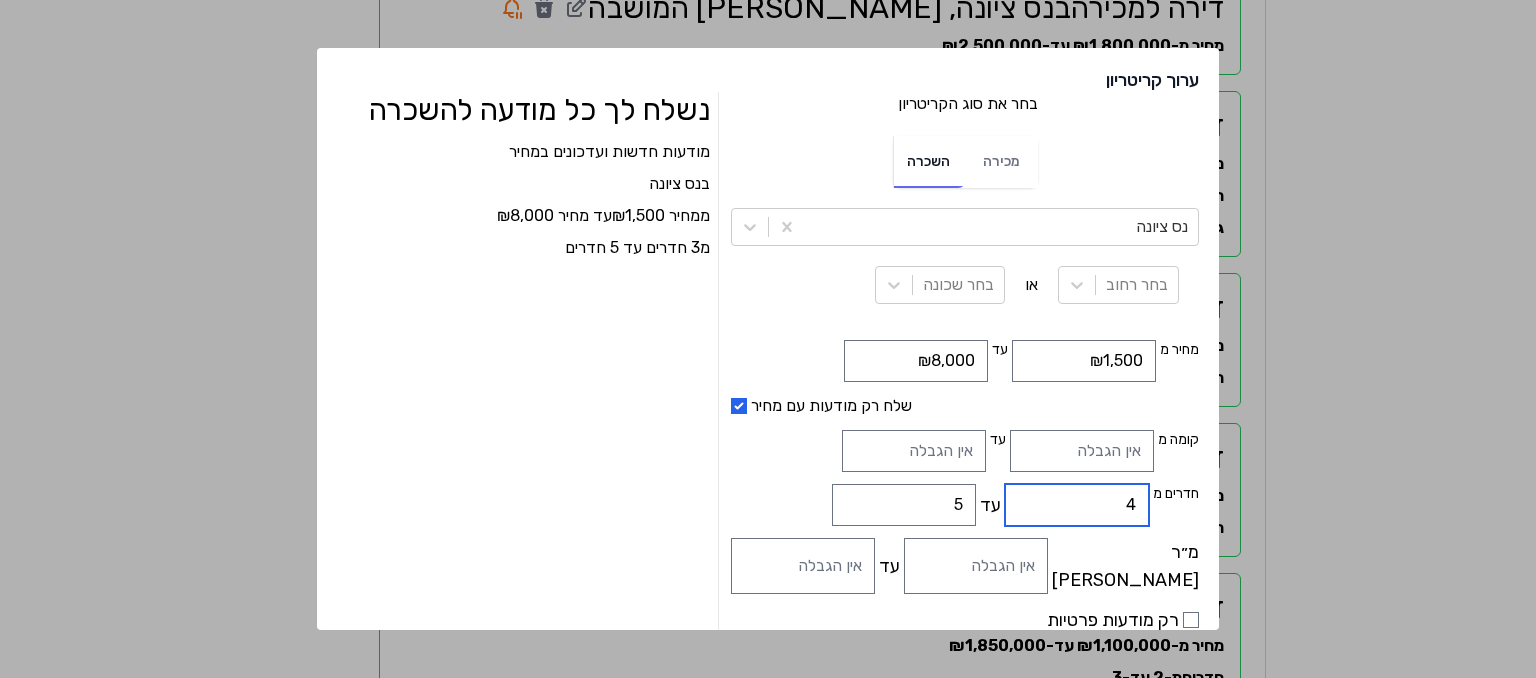 type on "4" 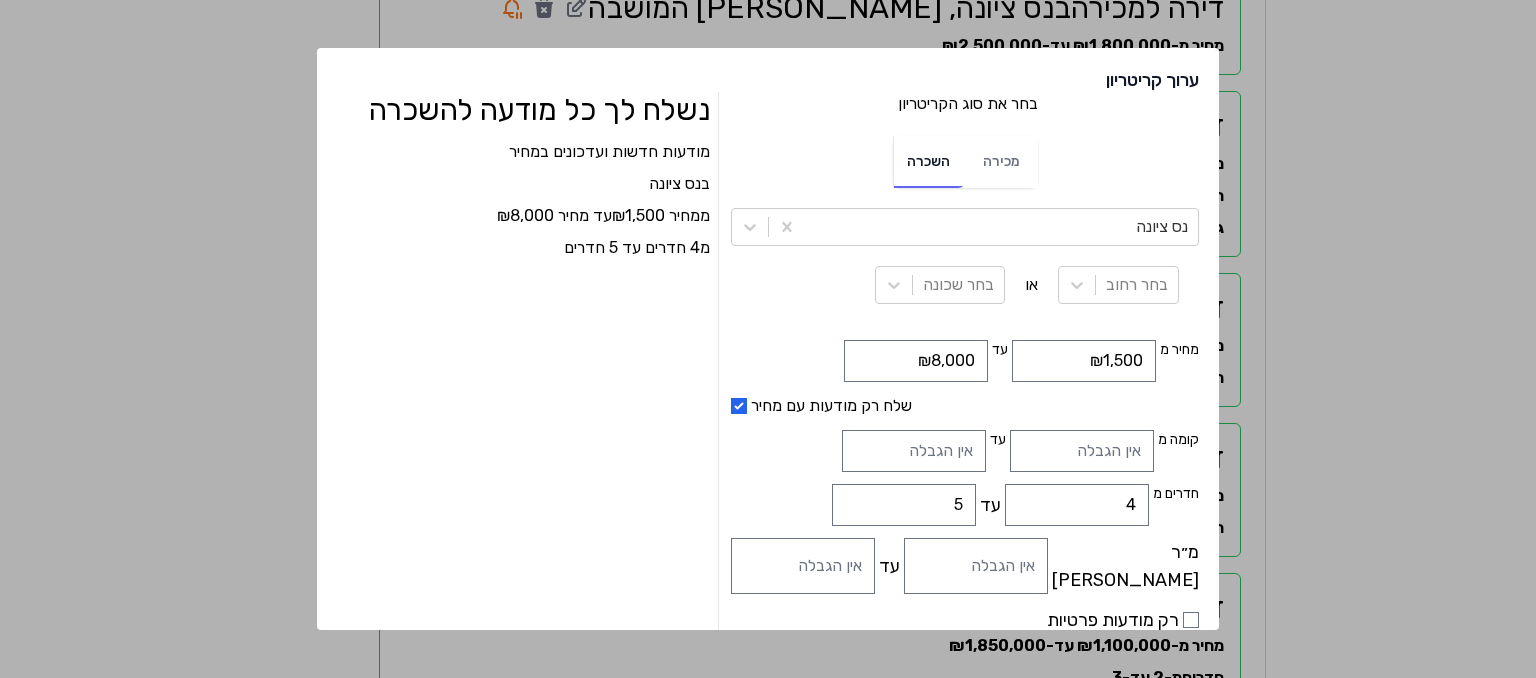 click on "ערוך קריטריון בחר את סוג הקריטריון בחר את סוג הקריטריון מכירה השכרה נס ציונה בחר רחוב או בחר שכונה מחיר מ ₪1,500 עד ₪8,000 שלח רק מודעות עם מחיר קומה מ עד חדרים מ 4 עד 5 מ״ר מ עד רק מודעות פרטיות בלי עדכונים במחיר, רק מודעות חדשות נשלח לך   כל מודעה   להשכרה מודעות חדשות ועדכונים במחיר ב נס ציונה ממחיר ₪1,500  עד מחיר ₪8,000 מ4 חדרים   עד 5 חדרים שמור שינויים או חזור" at bounding box center (768, 339) 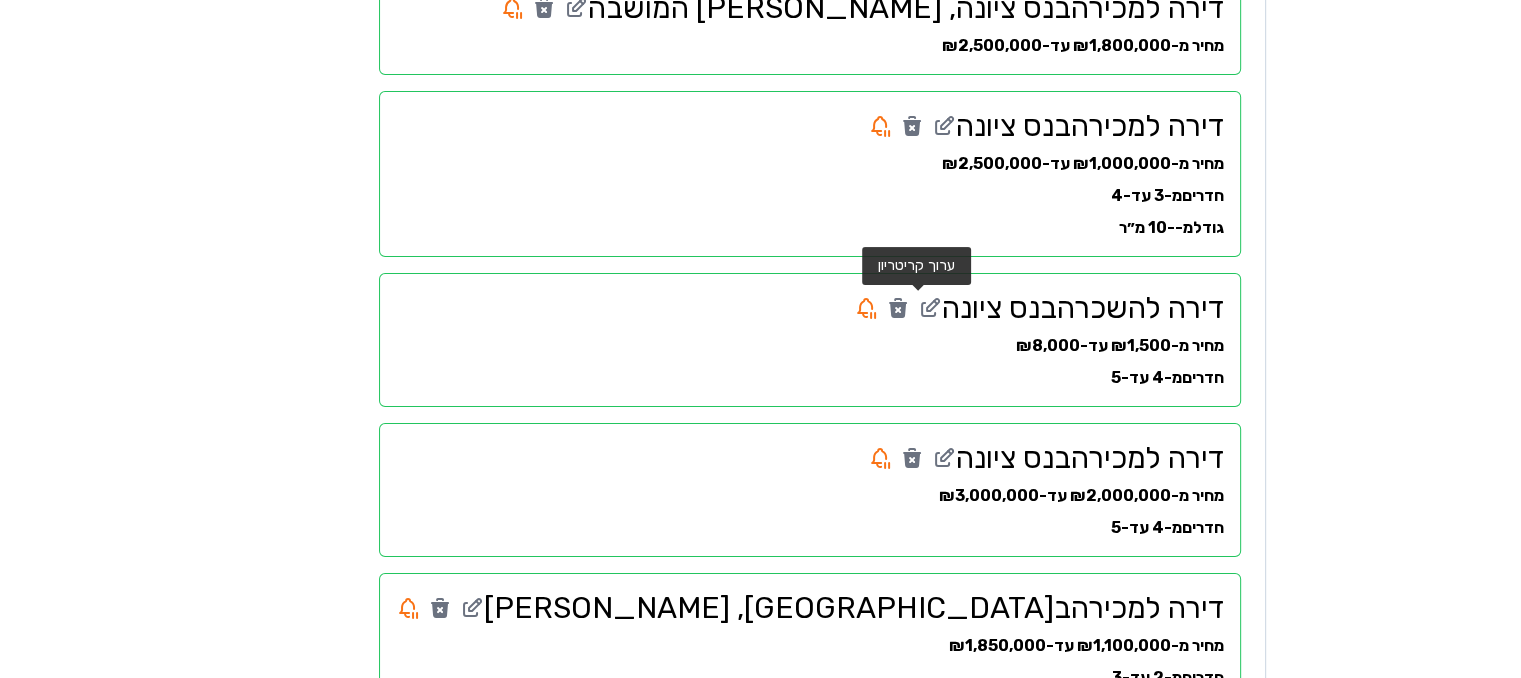 click on "[PERSON_NAME] | Handz [PERSON_NAME] הפרופיל שלי  עמוד ראשי נדל״ן רכבים ניהול חשבון הפיד שלי מנוי חינמי שדרג להתראות בזמן אמת נדל״ן - רשימת קריטריונים מספר קריטריונים :   9 [PERSON_NAME] קריטריון חדש דירה למכירה  ב נס ציונה       מחיר   מ-₪100   עד-₪1,850,000 חדרים  מ-2   עד-3 דירה למכירה  ב [GEOGRAPHIC_DATA] ,   [PERSON_NAME] המושבה     מחיר   מ-₪1,800,000   עד-₪2,500,000 דירה למכירה  ב נס ציונה       מחיר   מ-₪1,000,000   עד-₪2,500,000 חדרים  מ-3   עד-4 גודל  מ--10 מ״ר   דירה להשכרה  ב נס ציונה       מחיר   מ-₪1,500   עד-₪8,000 חדרים  מ-4   עד-5 דירה למכירה  ב נס ציונה       מחיר   מ-₪2,000,000   עד-₪3,000,000 חדרים  מ-4   עד-5 דירה למכירה  ב [GEOGRAPHIC_DATA] ,   [PERSON_NAME]'     מחיר   מ-₪1,100,000" at bounding box center (760, 431) 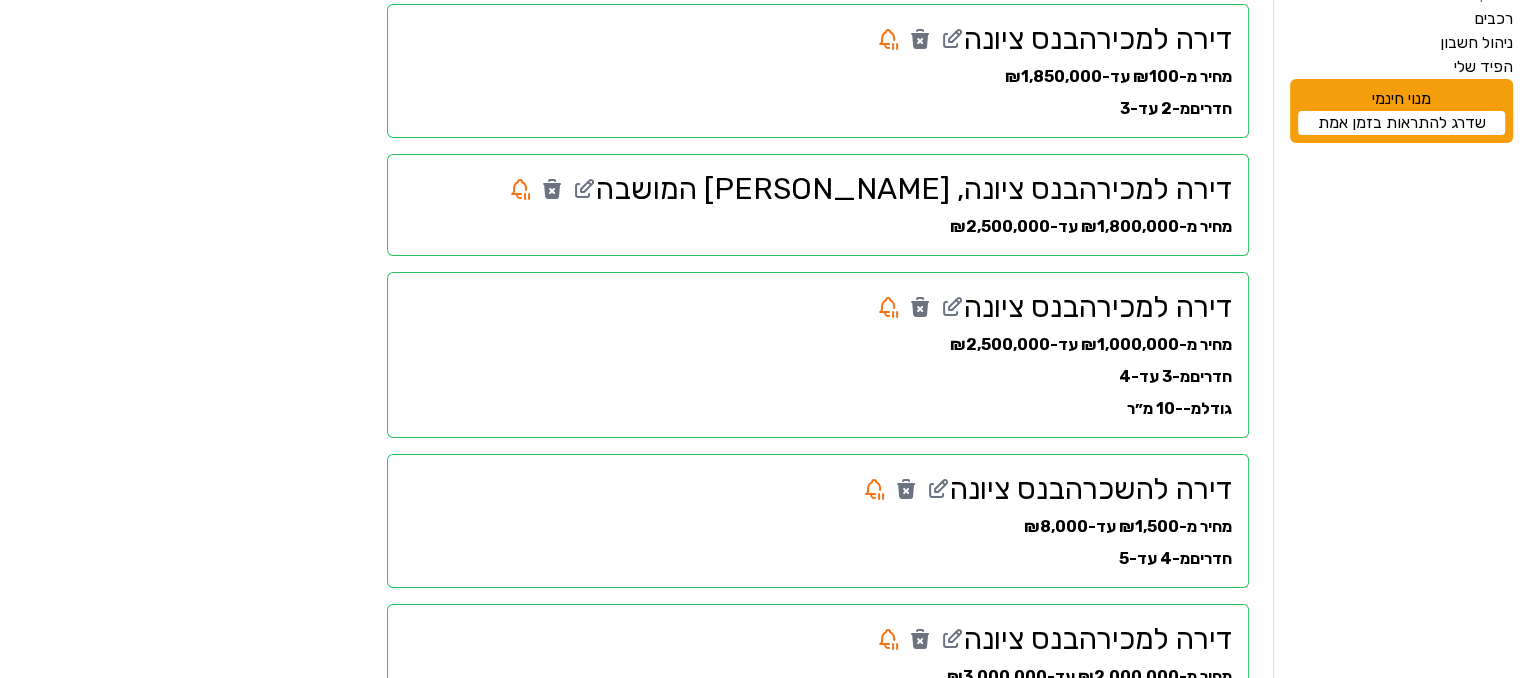 scroll, scrollTop: 0, scrollLeft: 0, axis: both 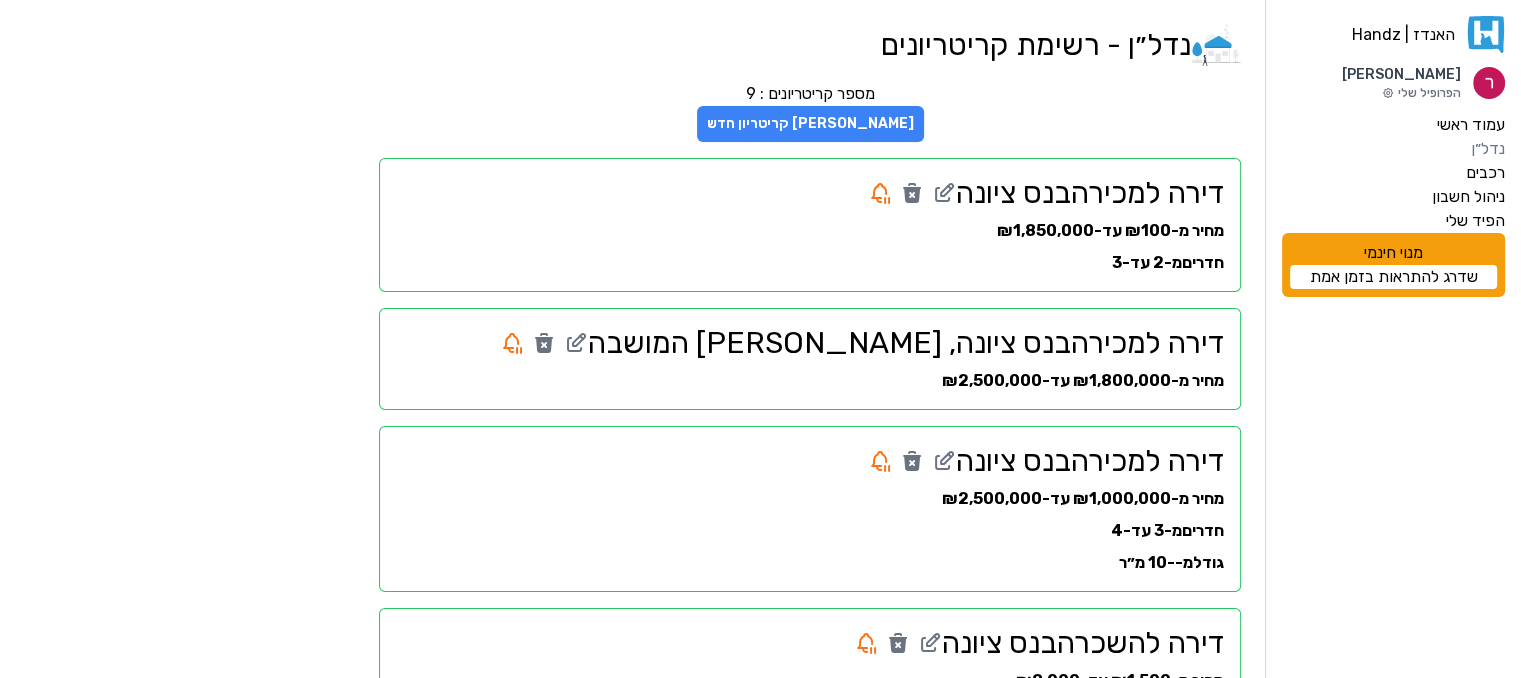 click on "[PERSON_NAME] קריטריון חדש" at bounding box center [810, 124] 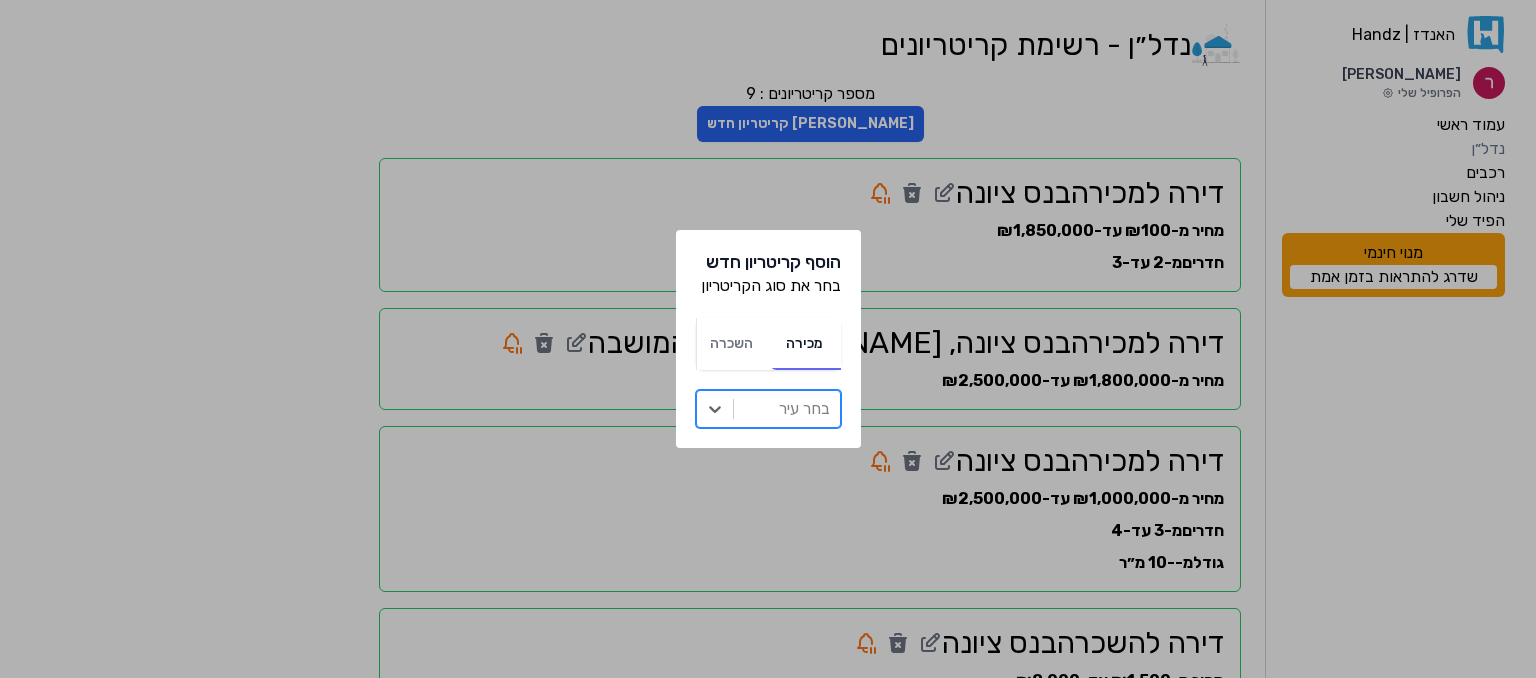 click at bounding box center [787, 409] 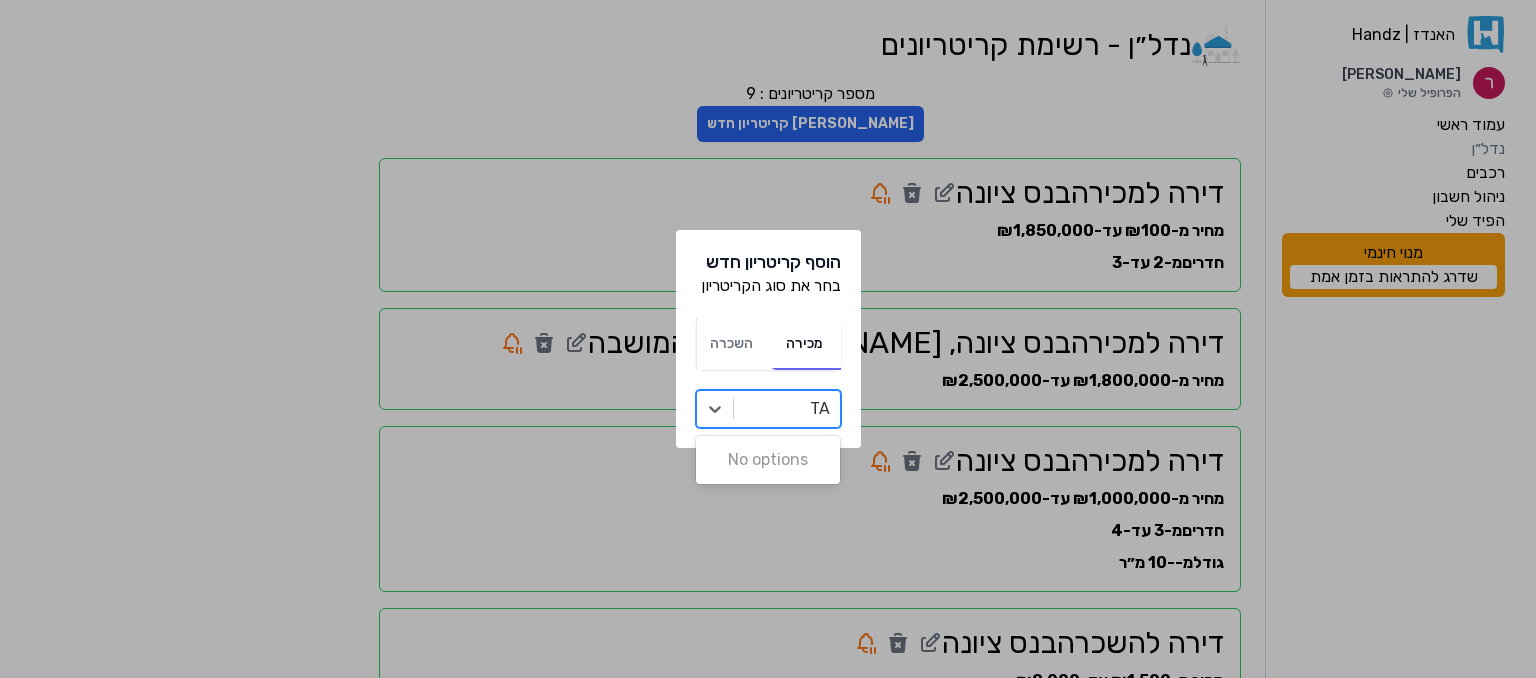 type on "T" 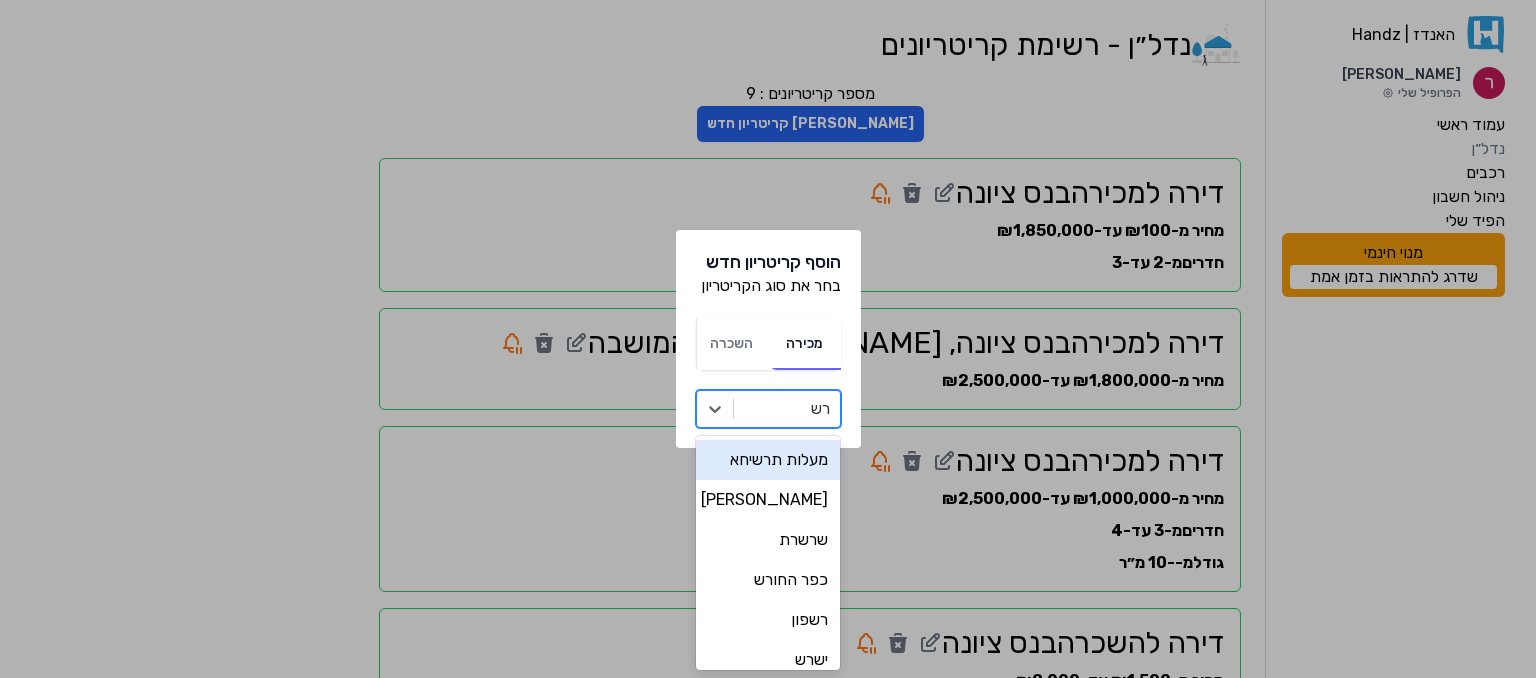 type on "ר" 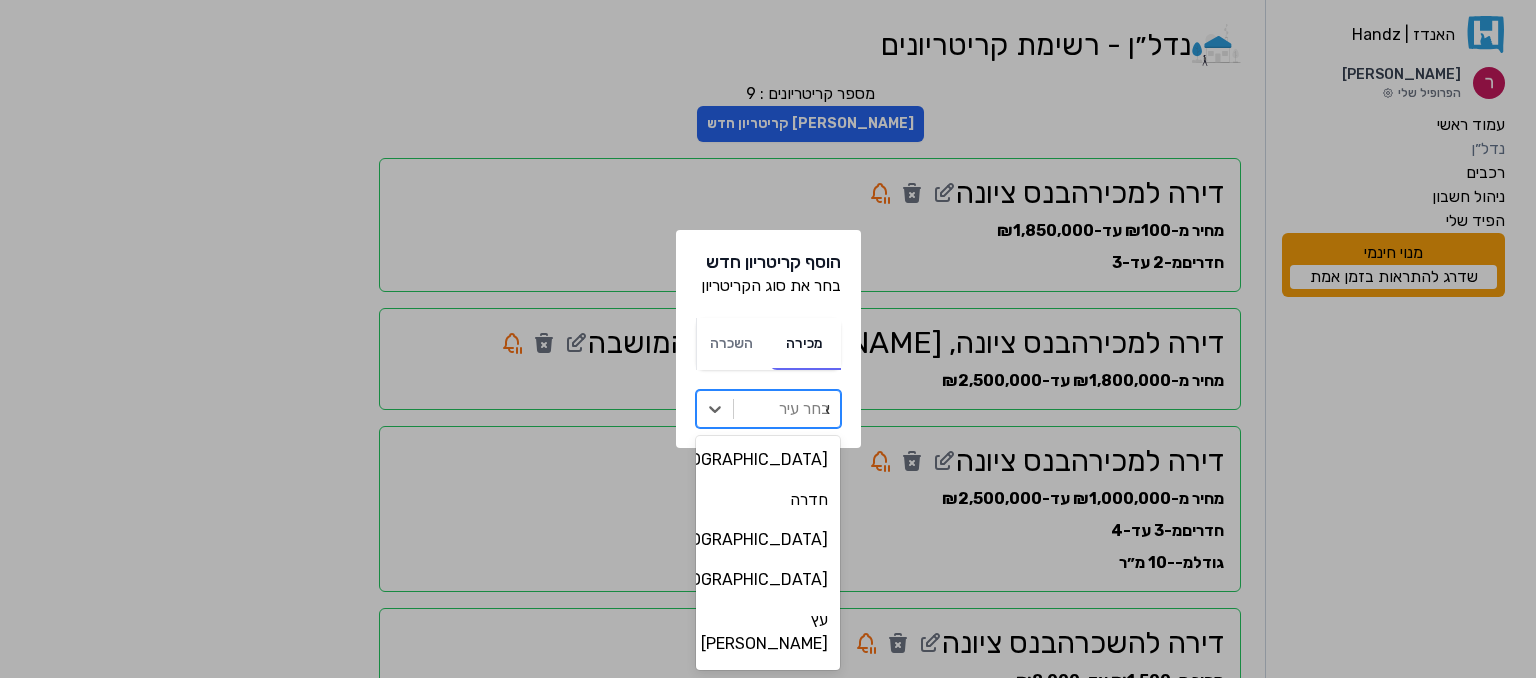 type on "אש" 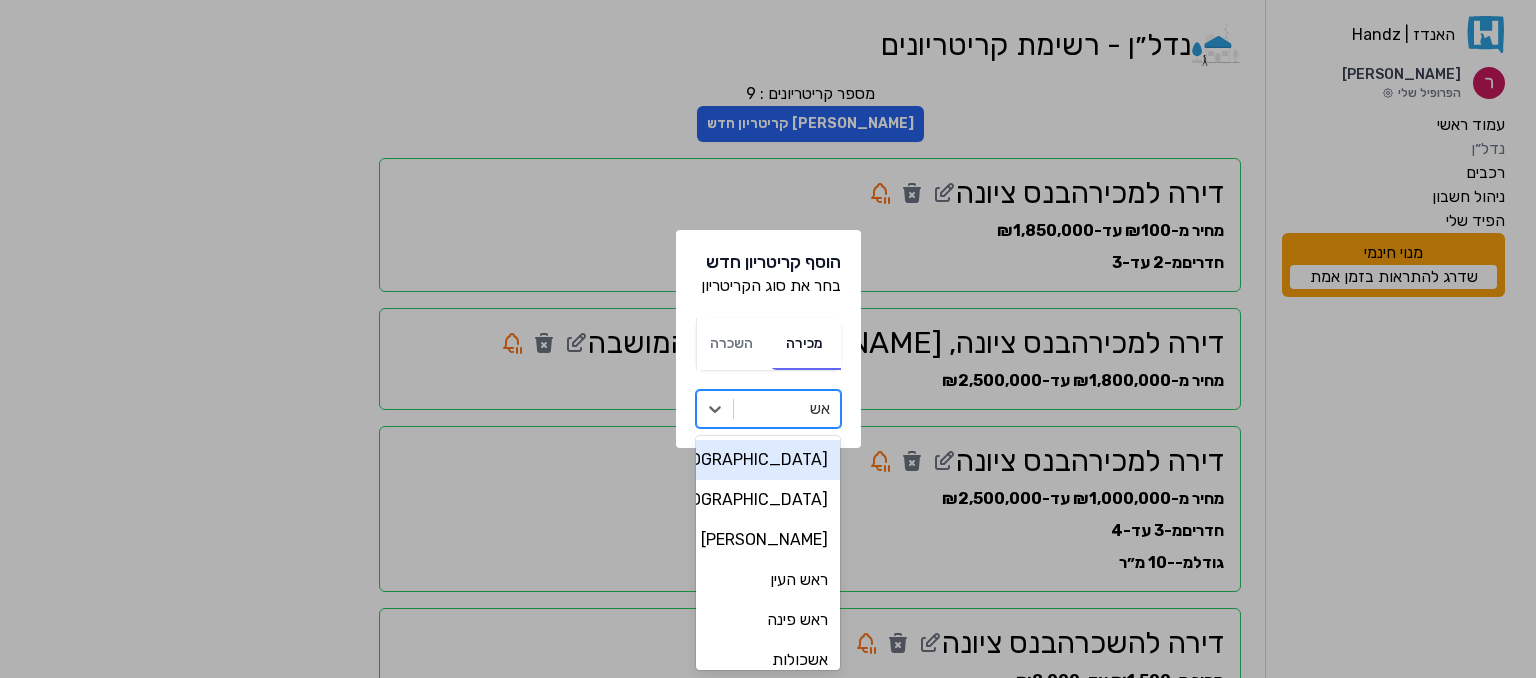 click on "[GEOGRAPHIC_DATA]" at bounding box center [768, 460] 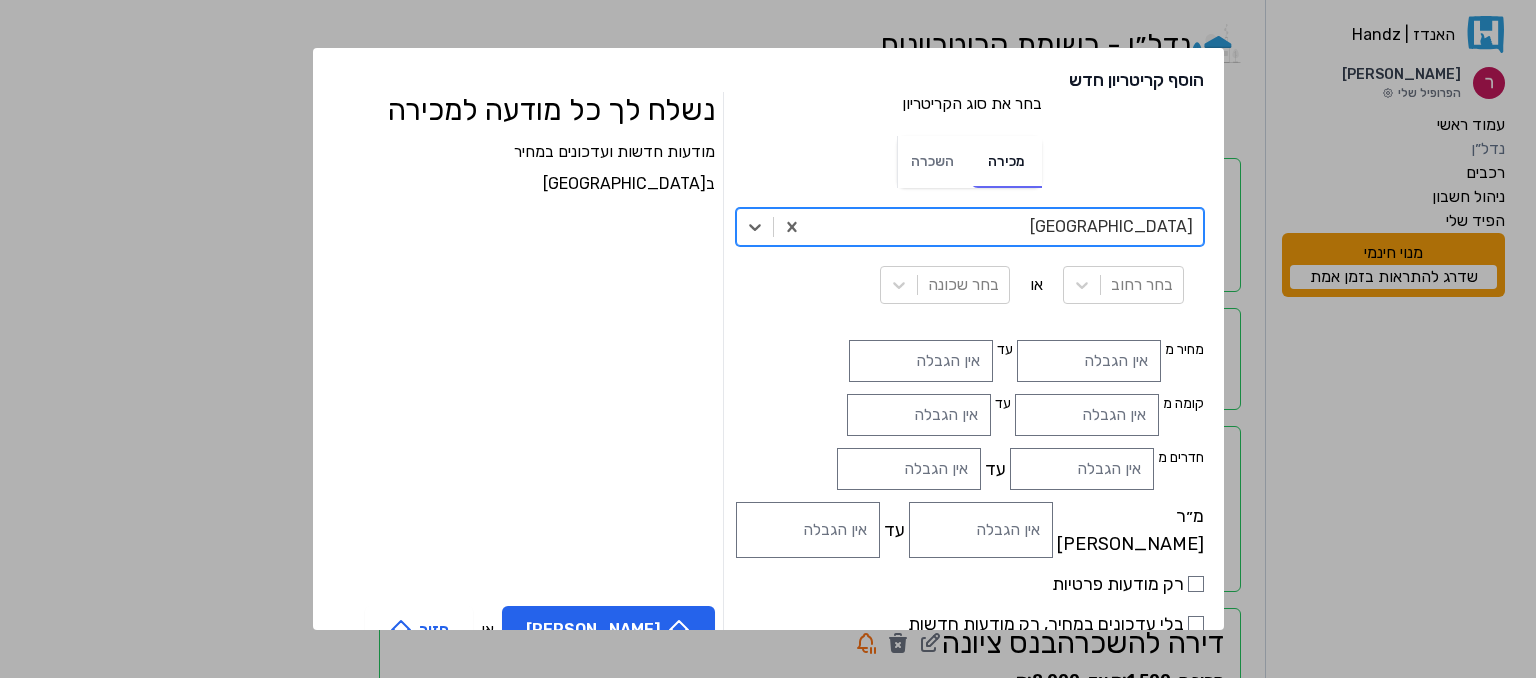 click at bounding box center (1006, 227) 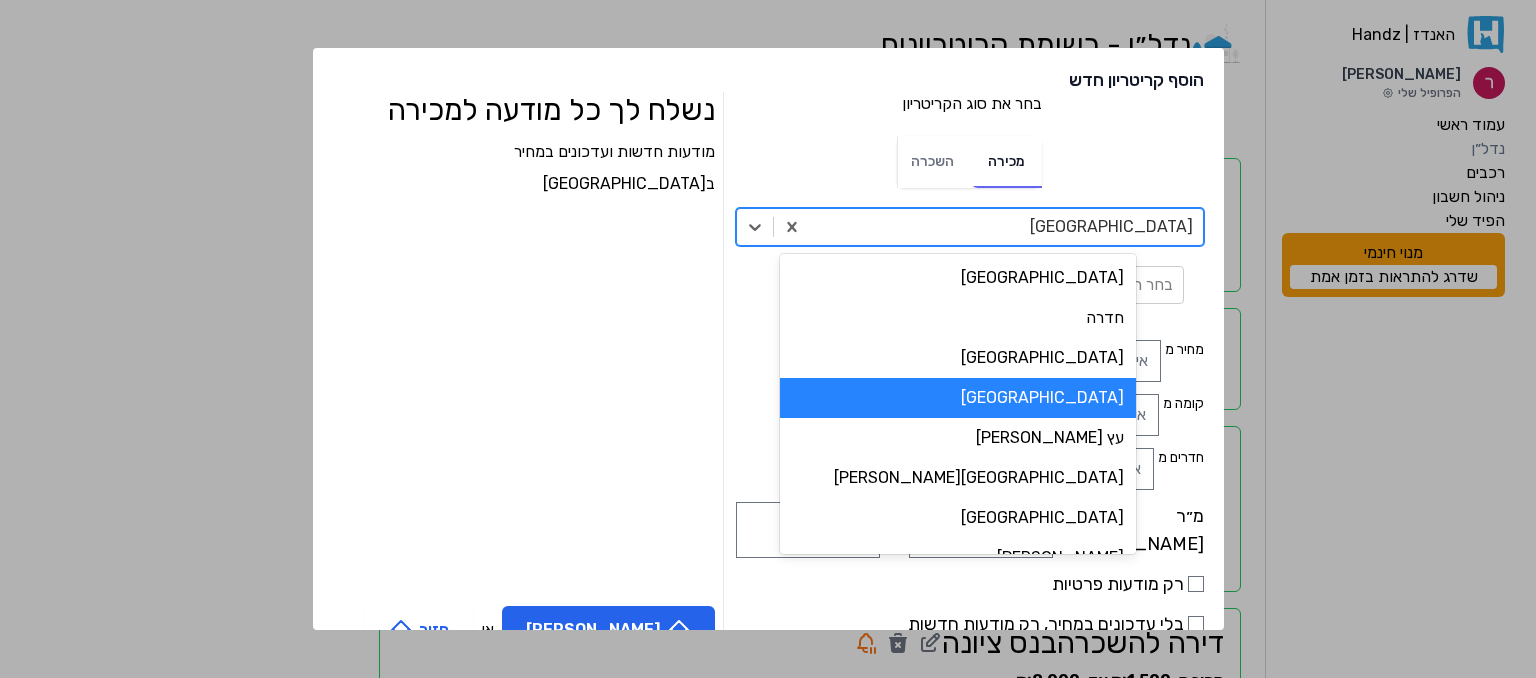 click on "[GEOGRAPHIC_DATA]" at bounding box center (958, 398) 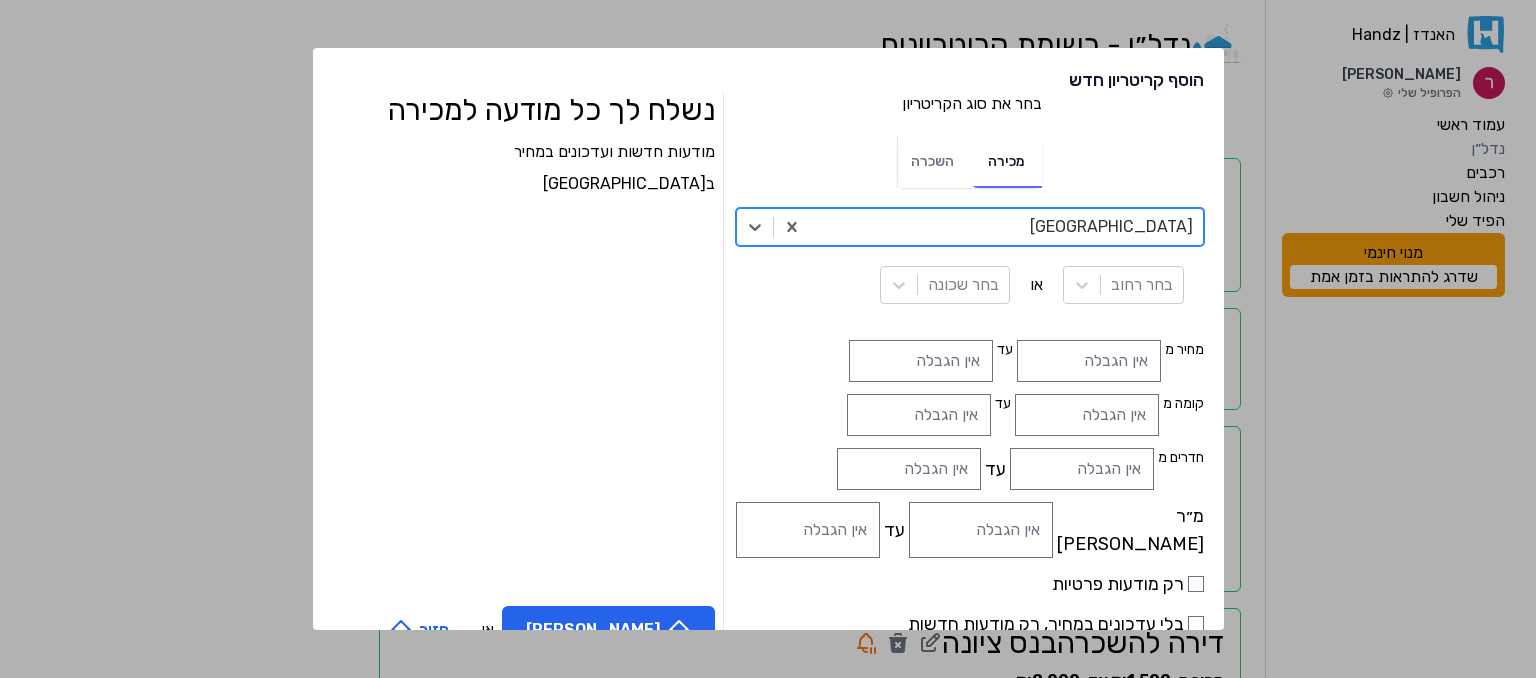 scroll, scrollTop: 43, scrollLeft: 0, axis: vertical 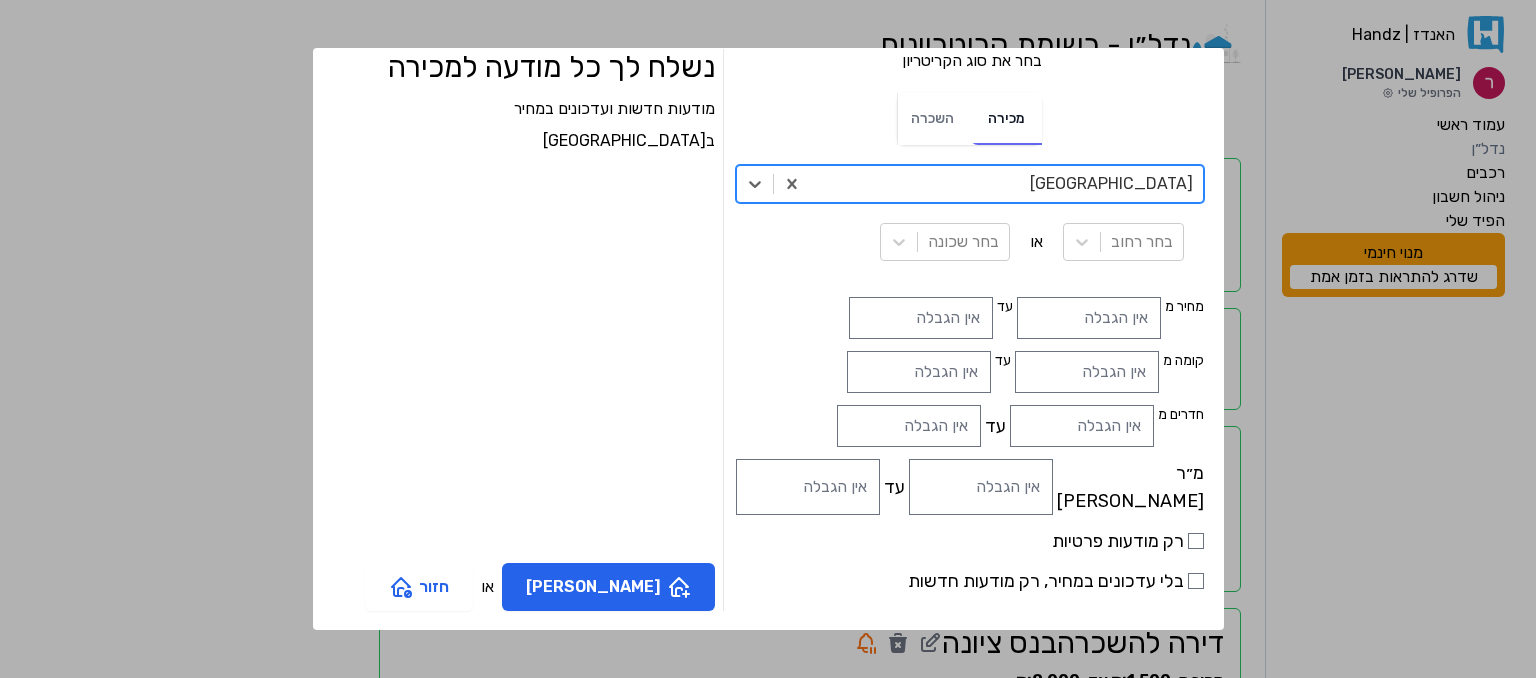click at bounding box center (1006, 184) 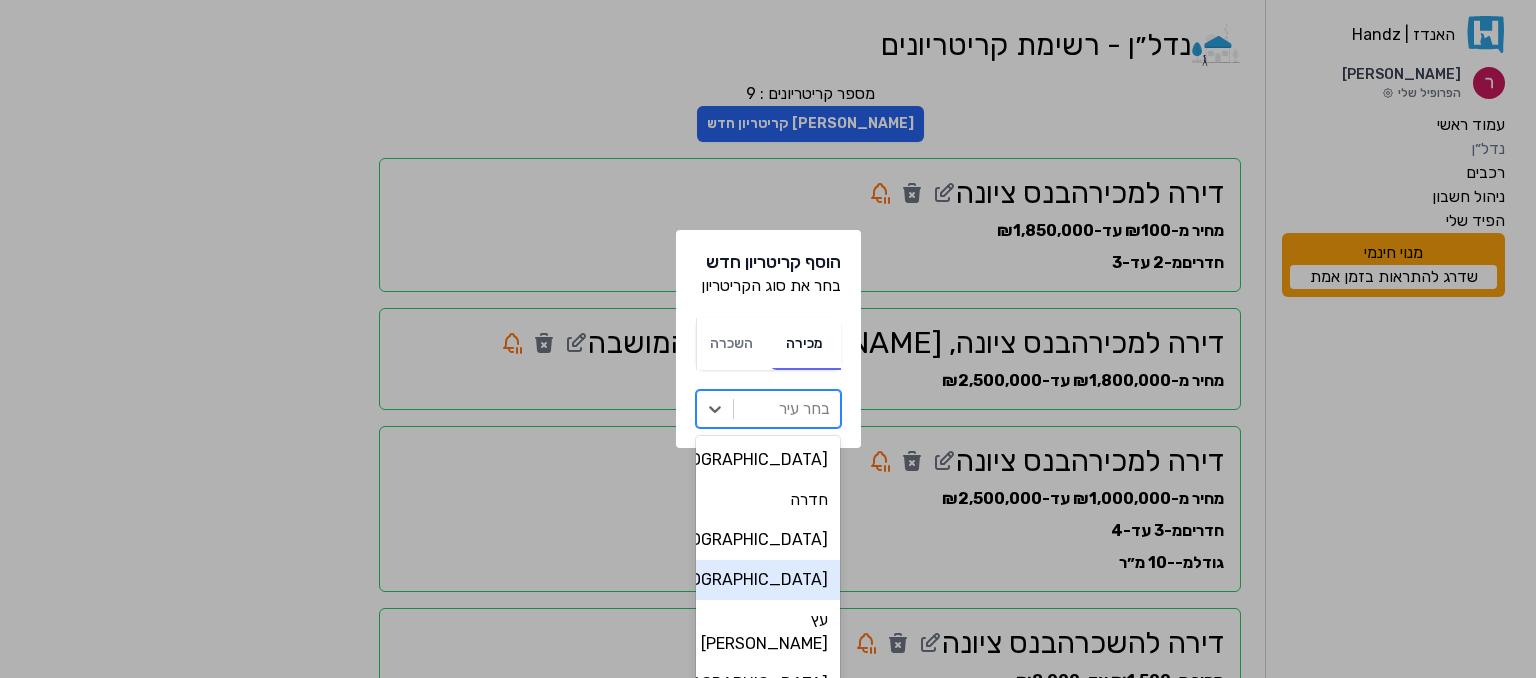 scroll, scrollTop: 0, scrollLeft: 0, axis: both 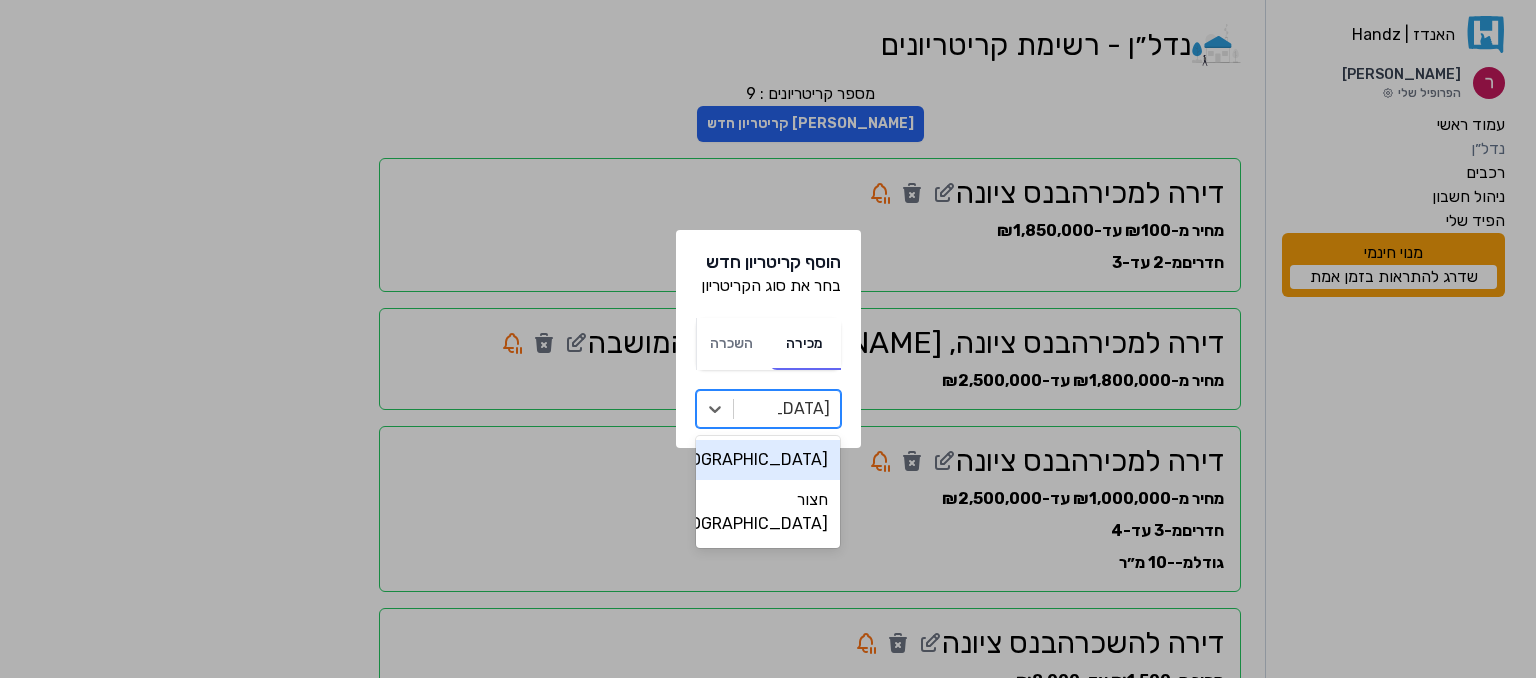 type on "[GEOGRAPHIC_DATA]" 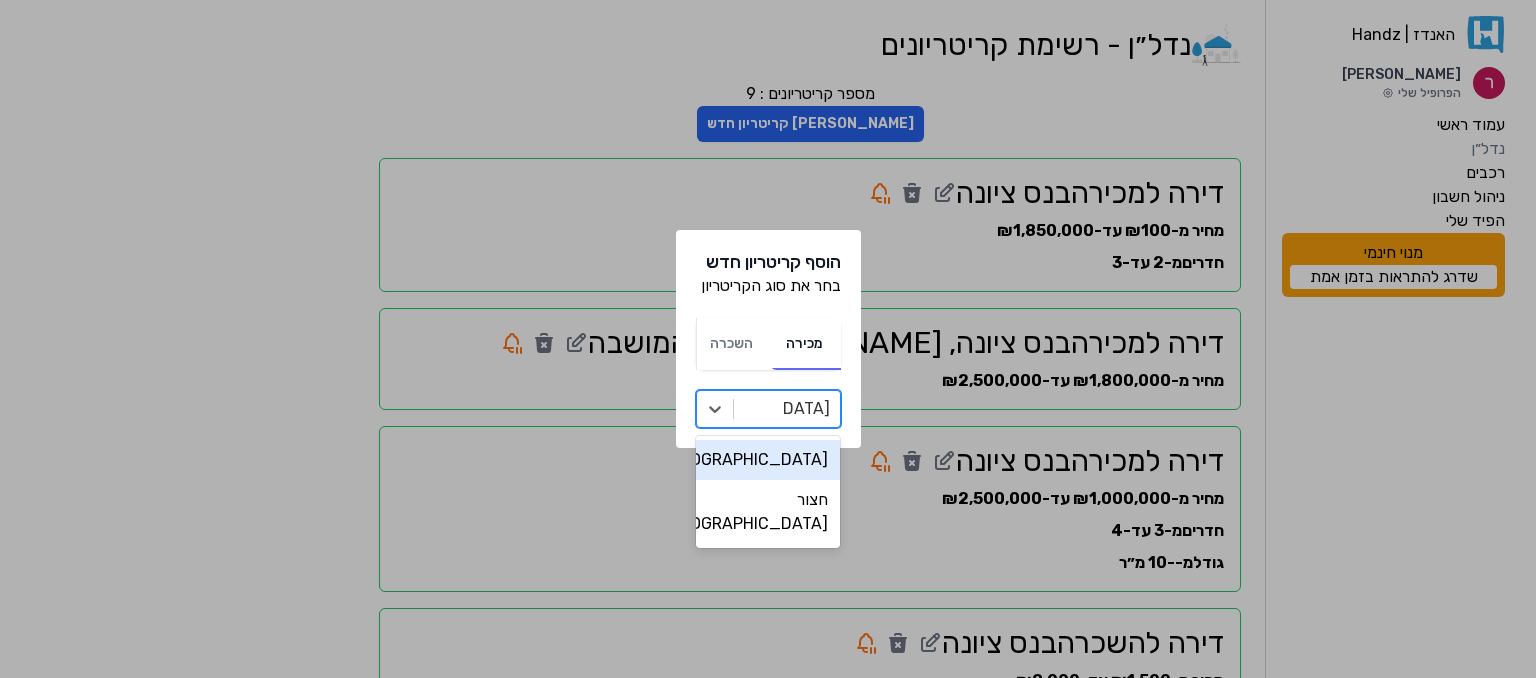 click on "[GEOGRAPHIC_DATA]" at bounding box center (768, 460) 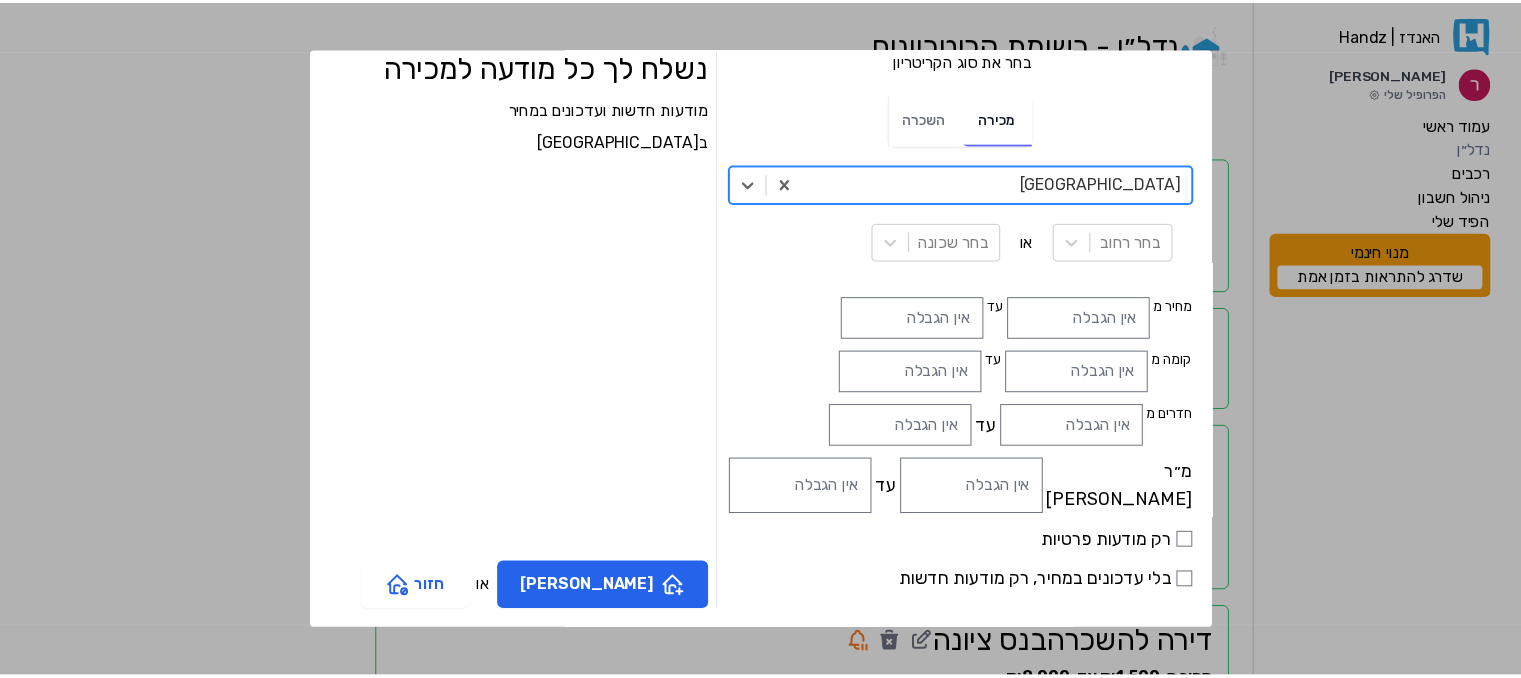 scroll, scrollTop: 0, scrollLeft: 0, axis: both 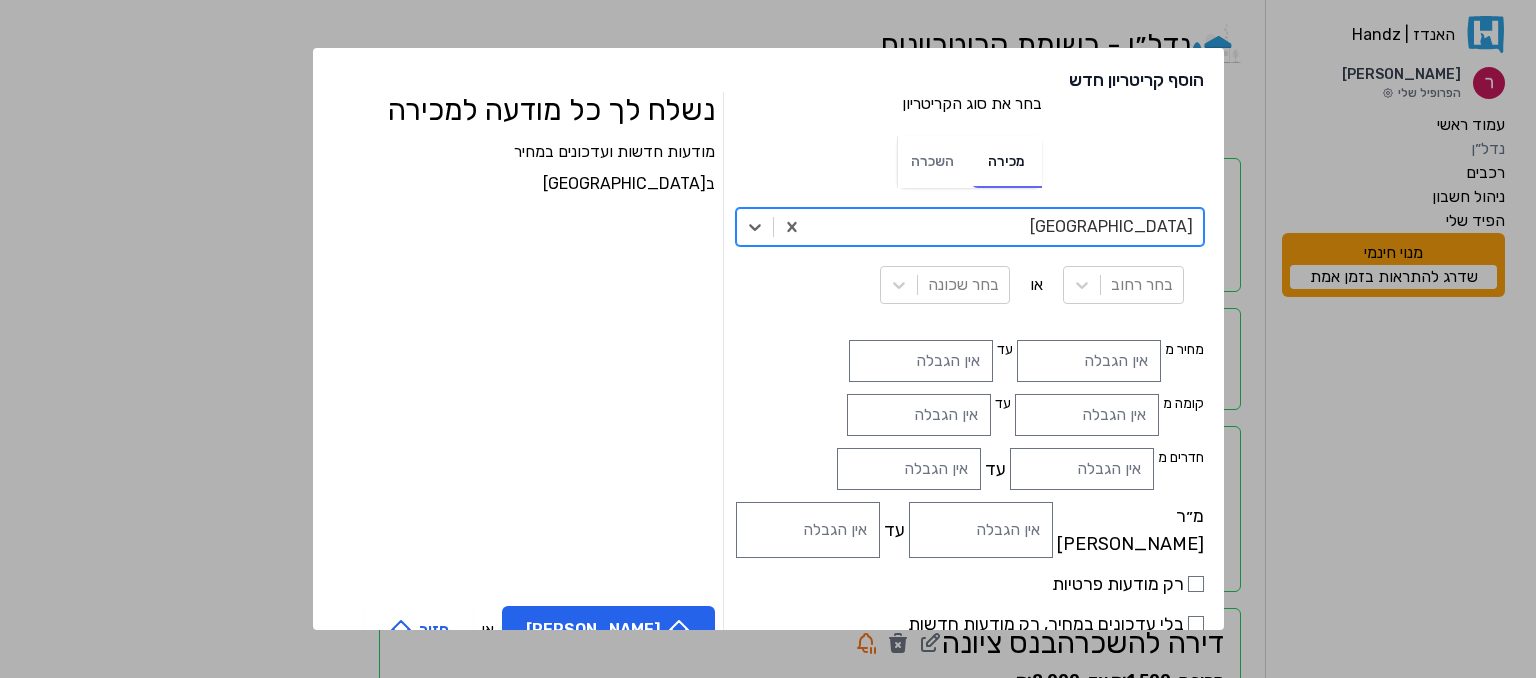 click at bounding box center [1006, 227] 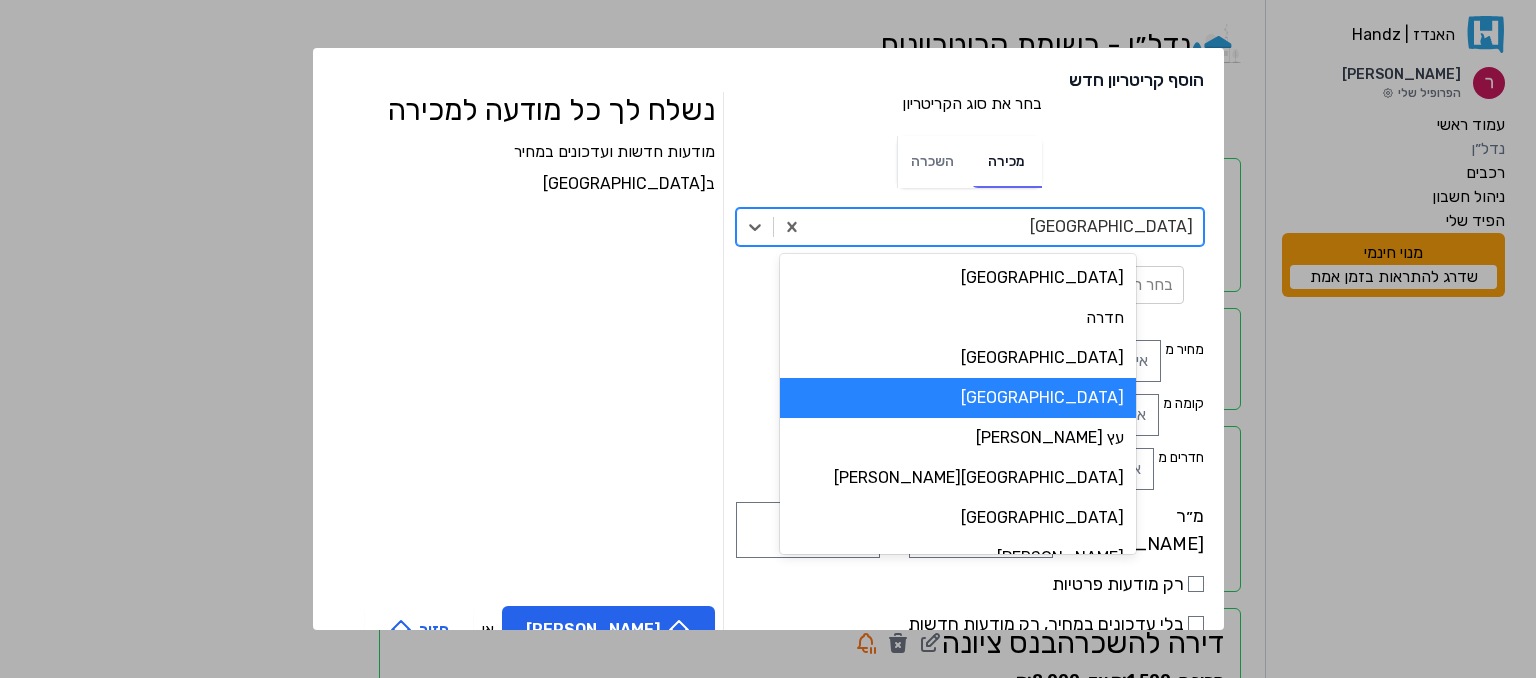 click at bounding box center (1006, 227) 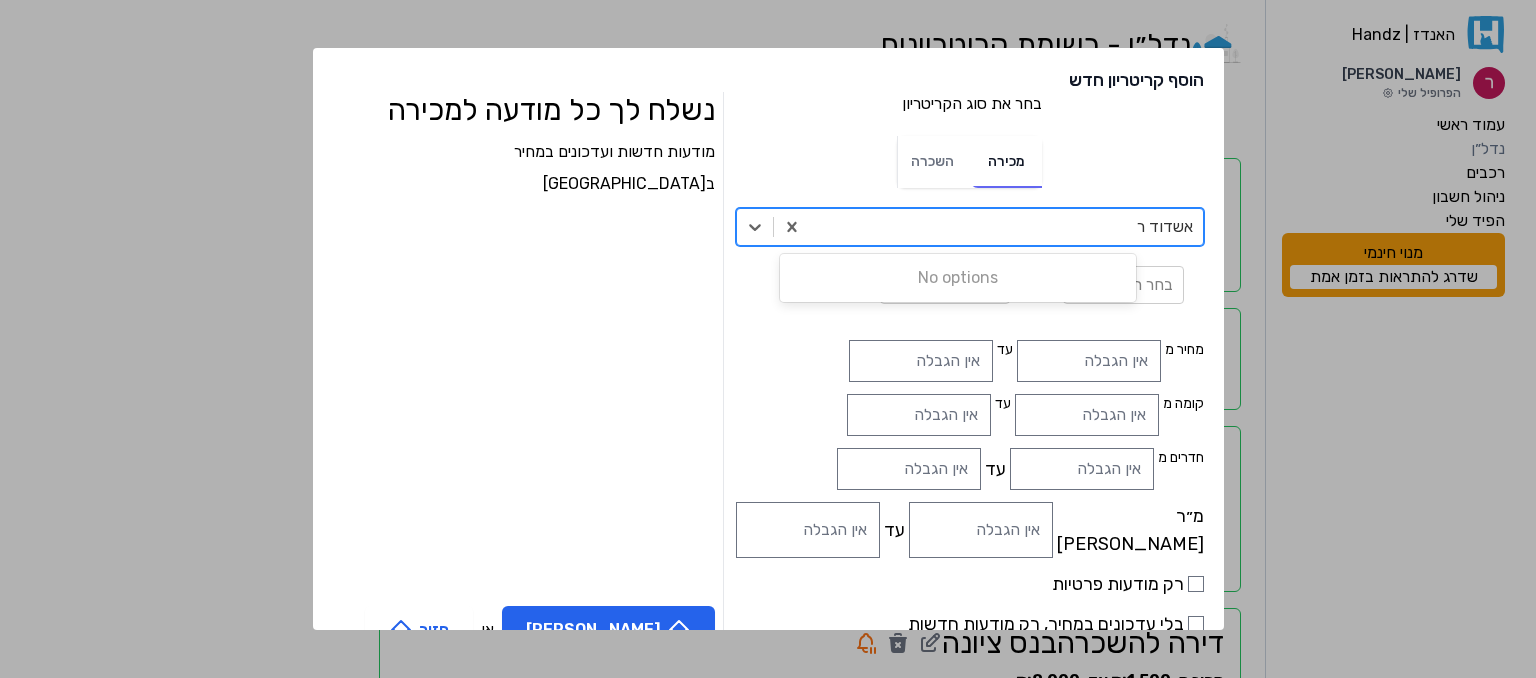type on "[GEOGRAPHIC_DATA]" 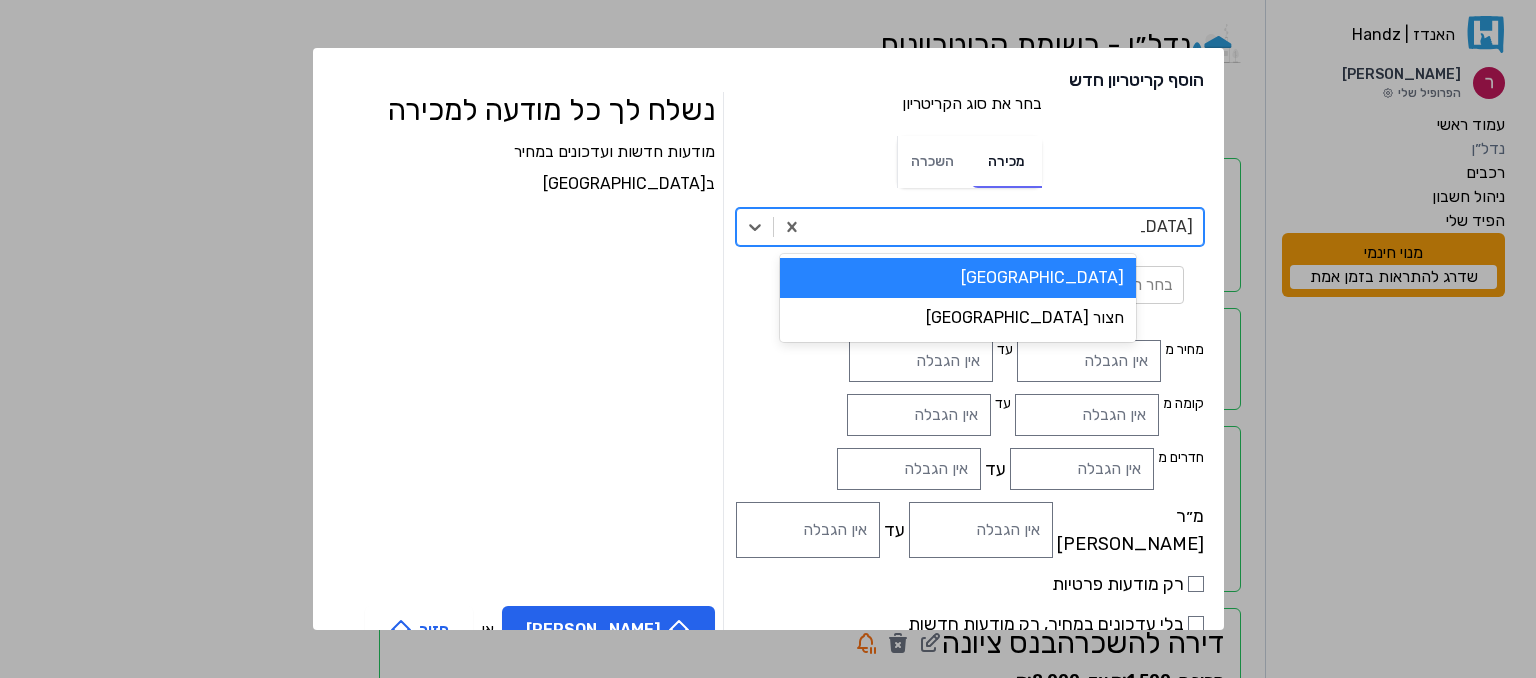 click on "[GEOGRAPHIC_DATA]" at bounding box center [958, 278] 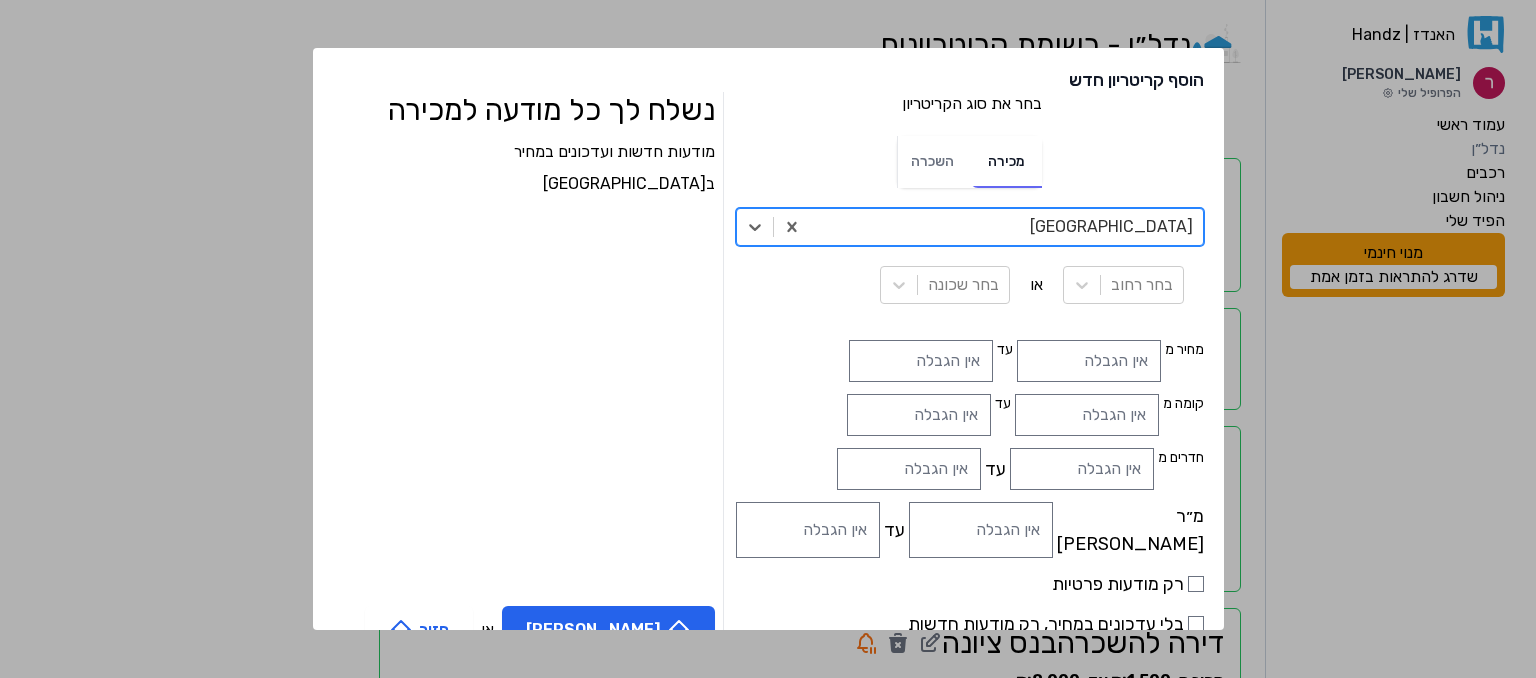 click on "הוסף קריטריון חדש בחר את סוג הקריטריון בחר את סוג הקריטריון מכירה השכרה option אשדוד, selected. אשדוד בחר רחוב או בחר שכונה מחיר מ עד קומה מ עד חדרים מ עד מ״ר מ עד רק מודעות פרטיות בלי עדכונים במחיר, רק מודעות חדשות נשלח לך   כל מודעה   למכירה מודעות חדשות ועדכונים במחיר ב אשדוד [PERSON_NAME] קריטריון או חזור" at bounding box center (768, 339) 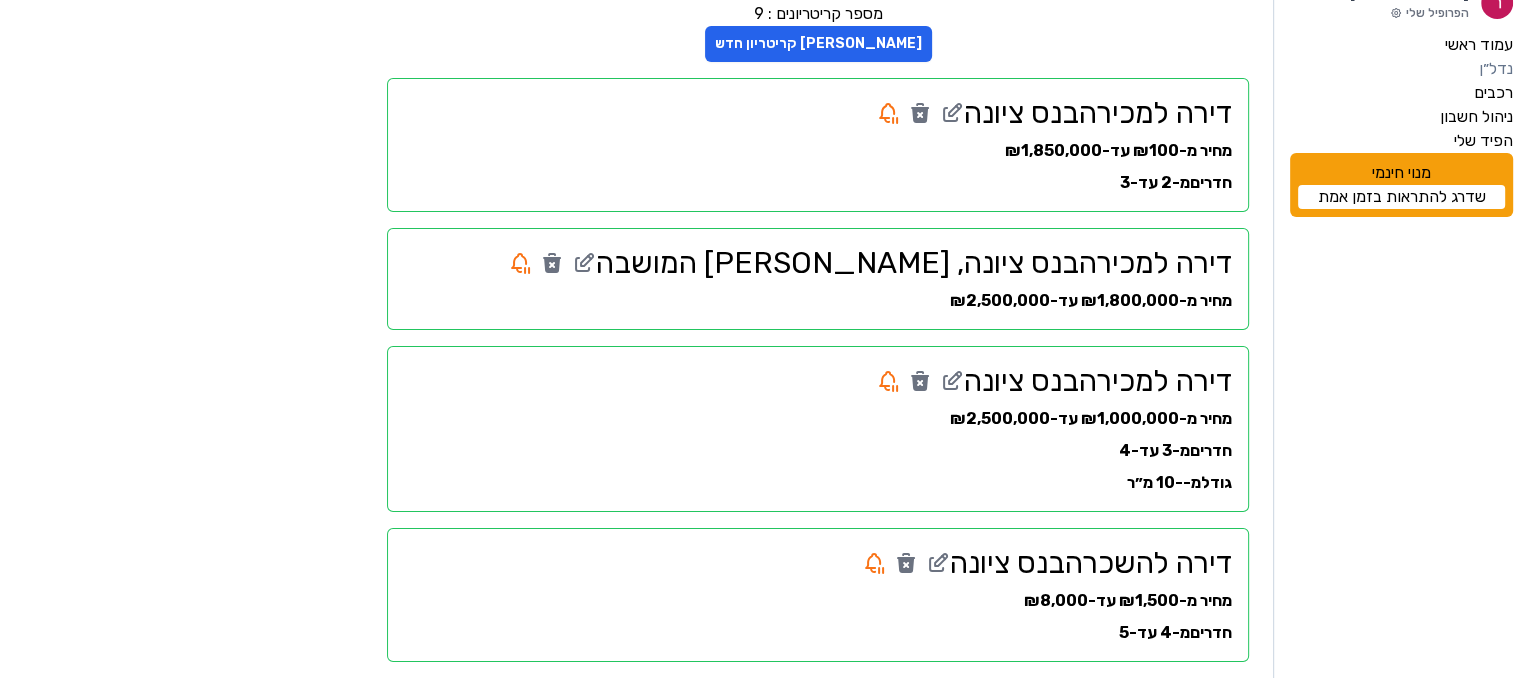 scroll, scrollTop: 0, scrollLeft: 0, axis: both 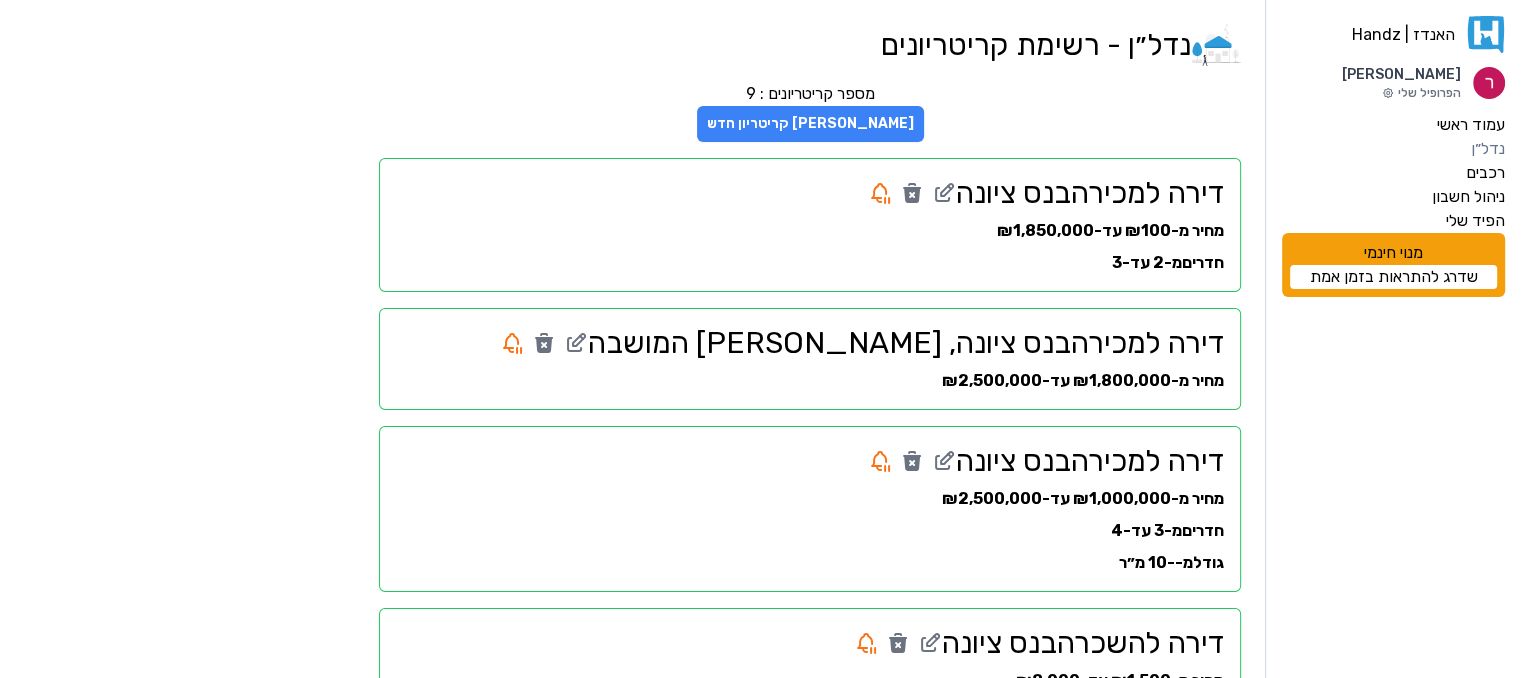 click on "[PERSON_NAME] קריטריון חדש" at bounding box center (810, 124) 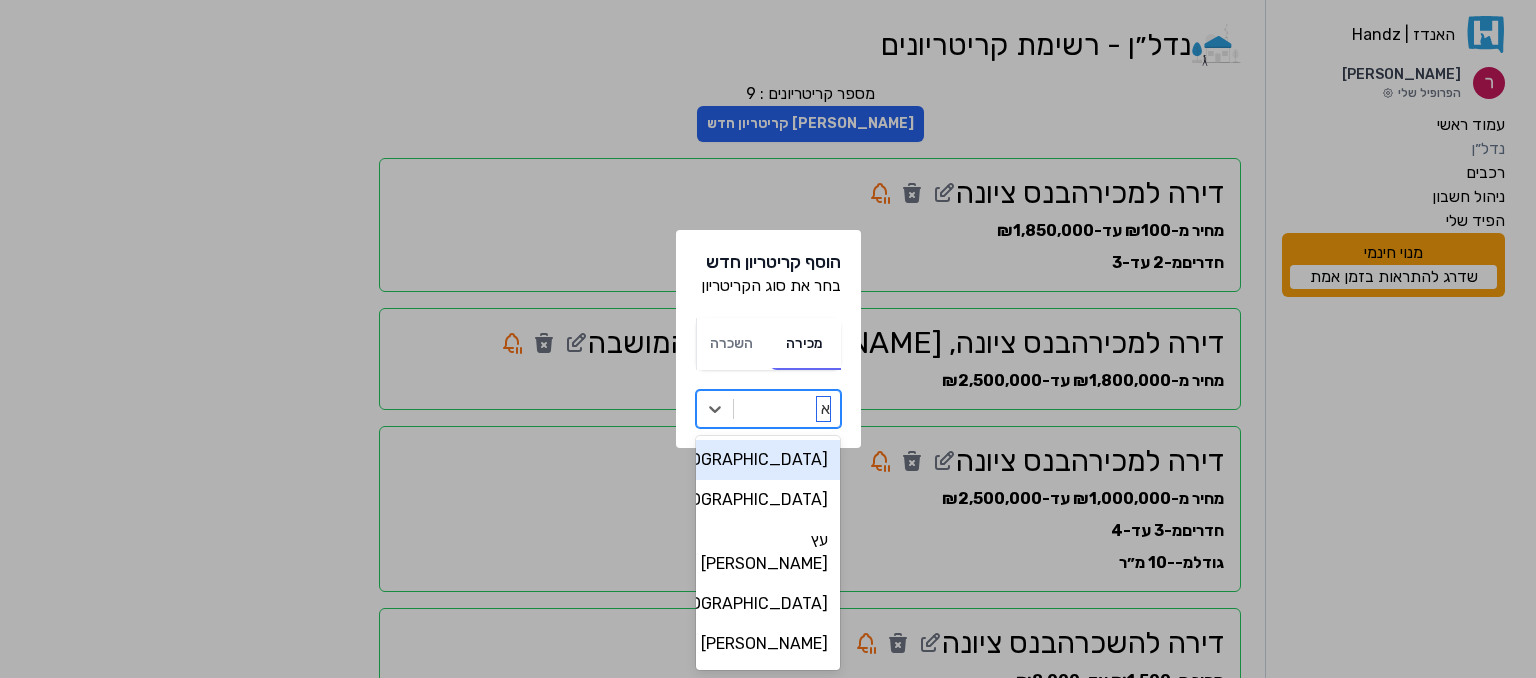type on "אש" 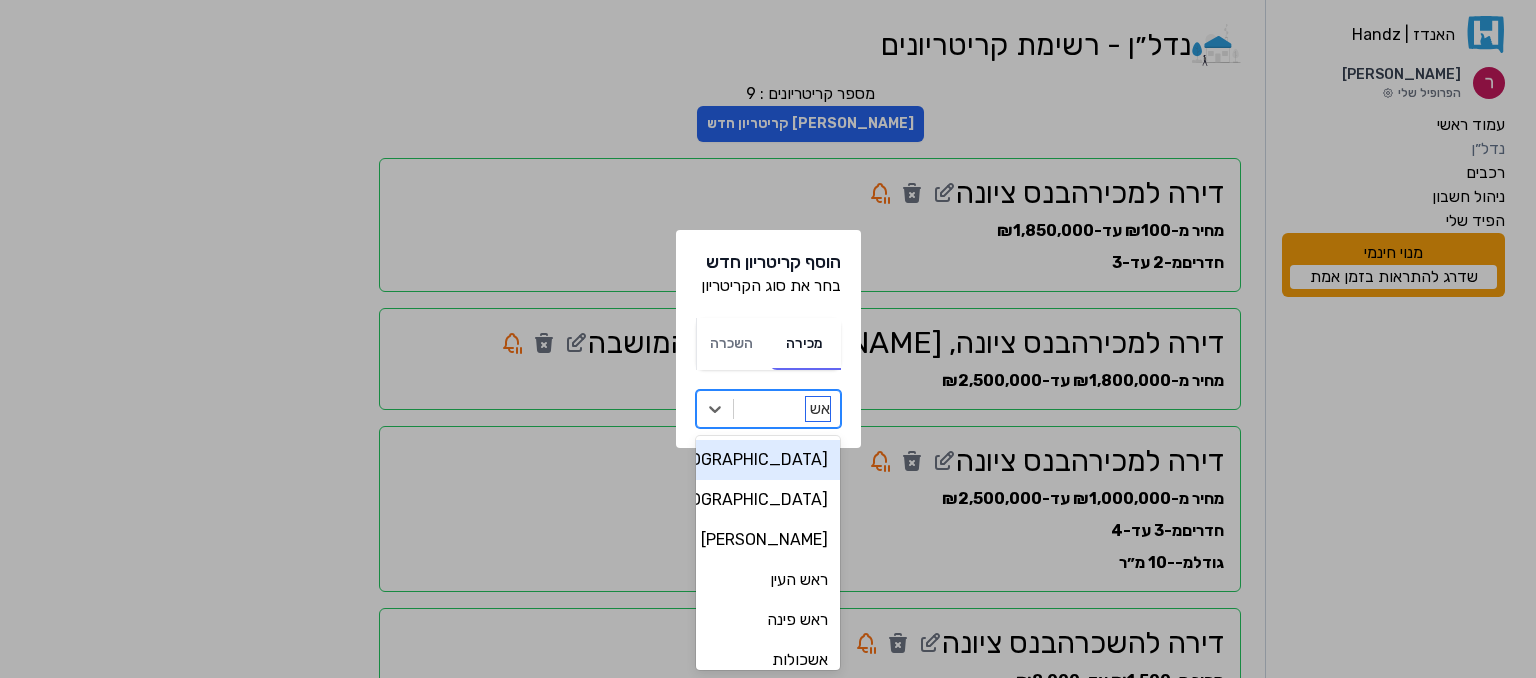 click on "[GEOGRAPHIC_DATA]" at bounding box center [768, 460] 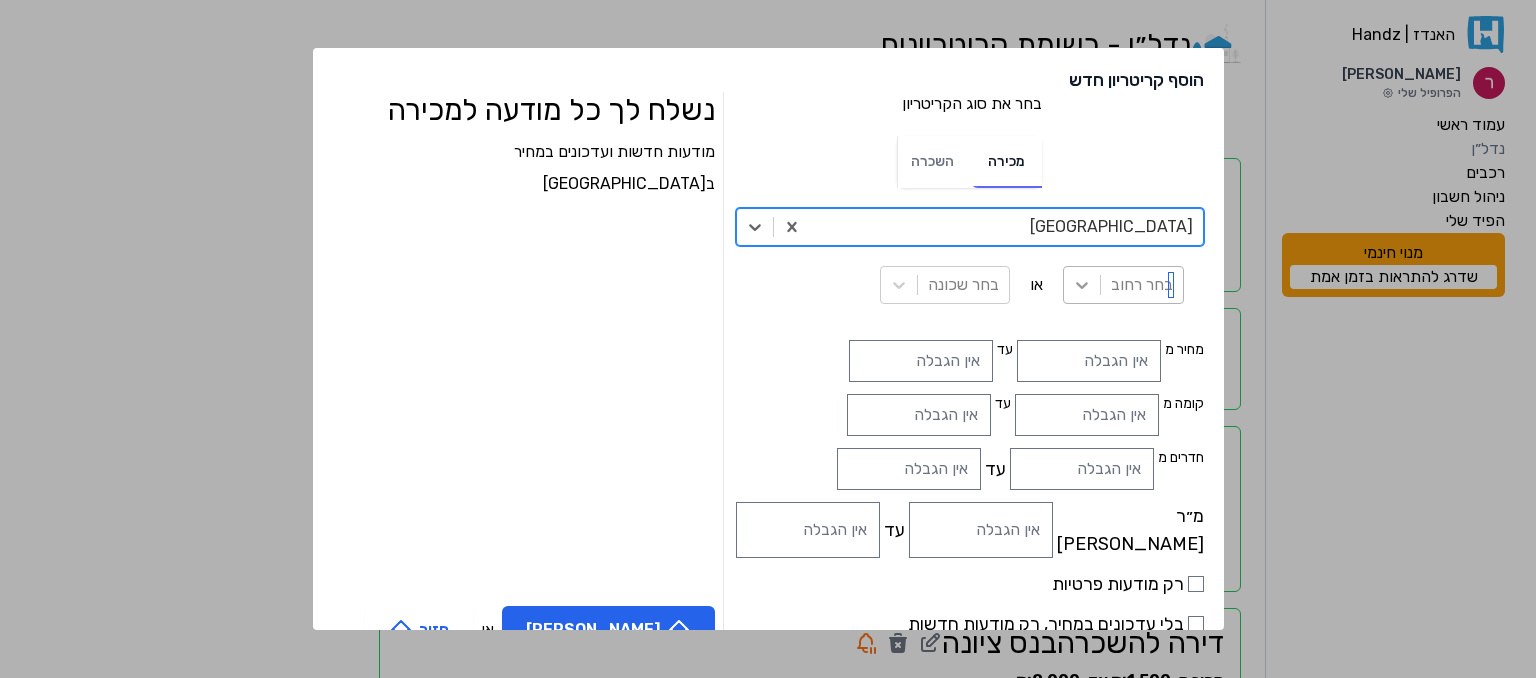 click 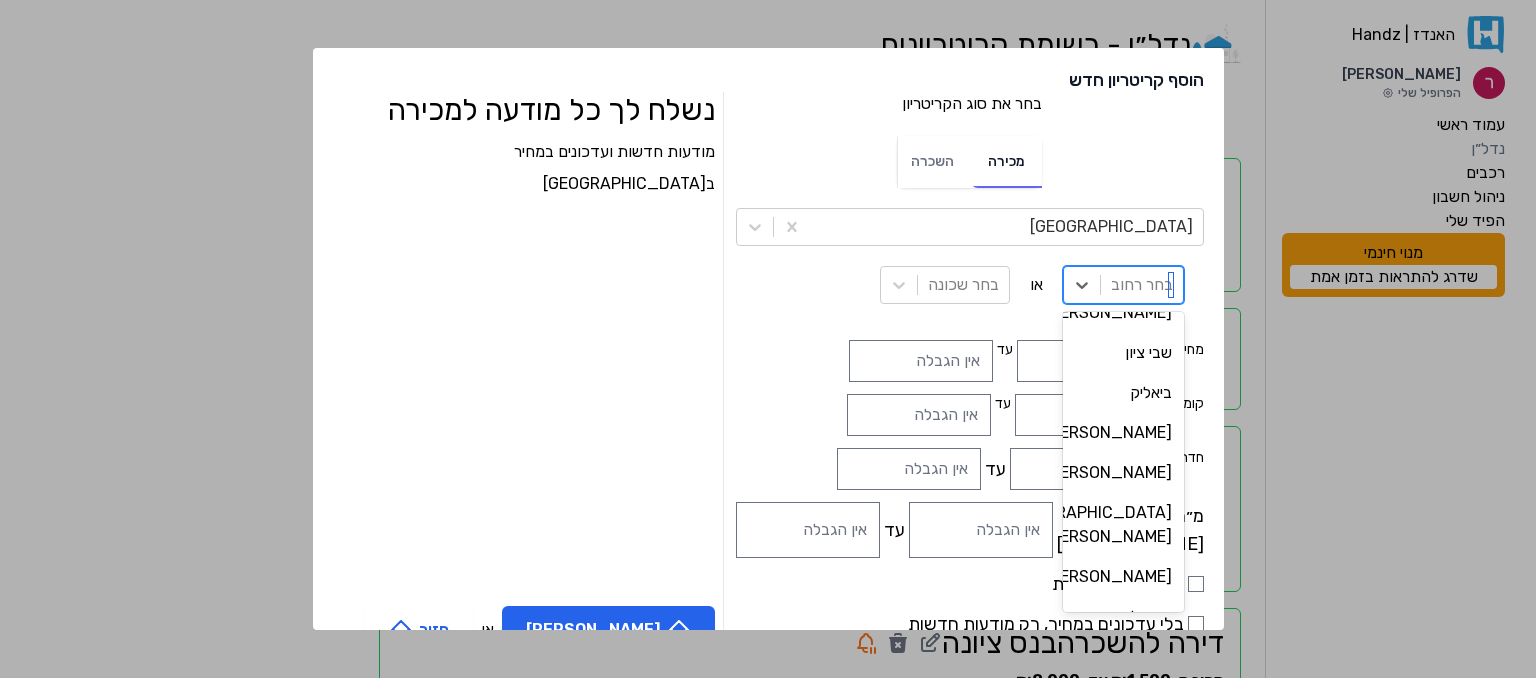 scroll, scrollTop: 0, scrollLeft: 0, axis: both 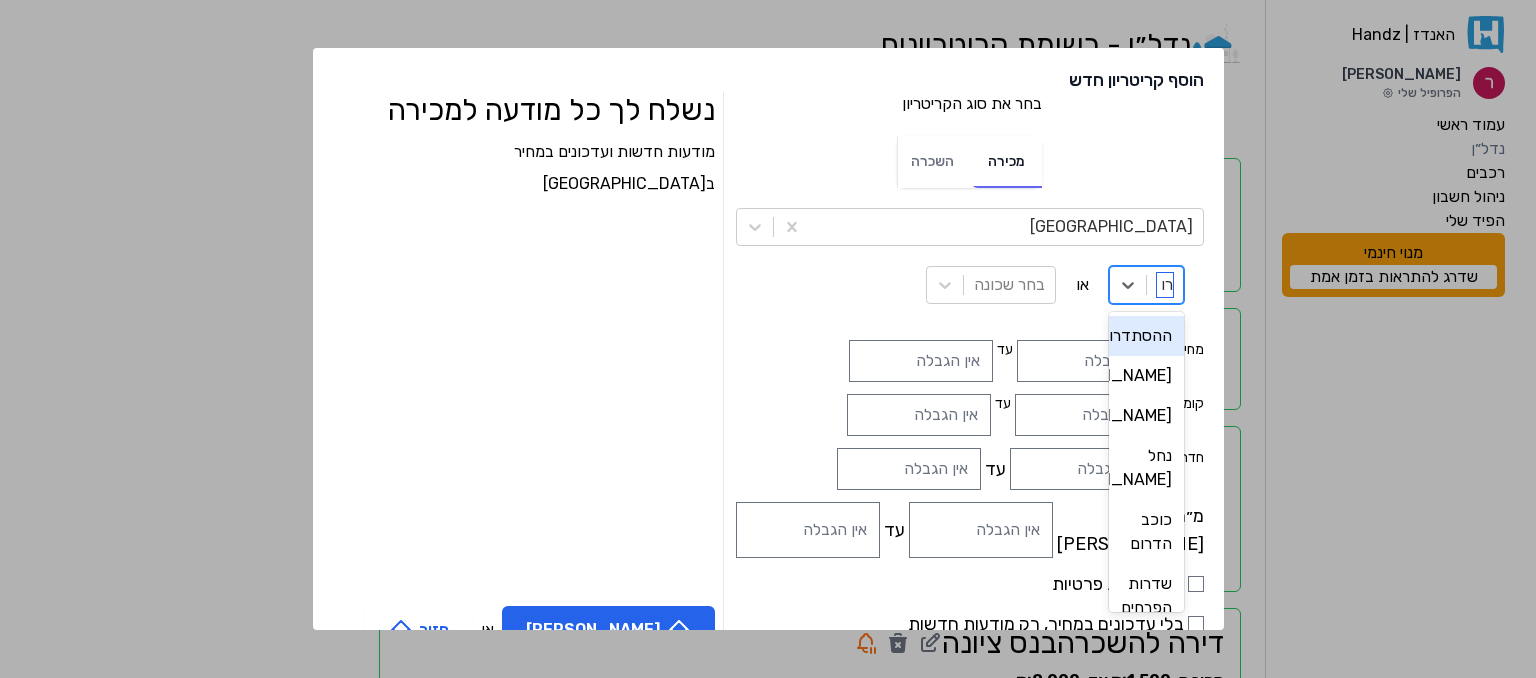 type on "[PERSON_NAME]" 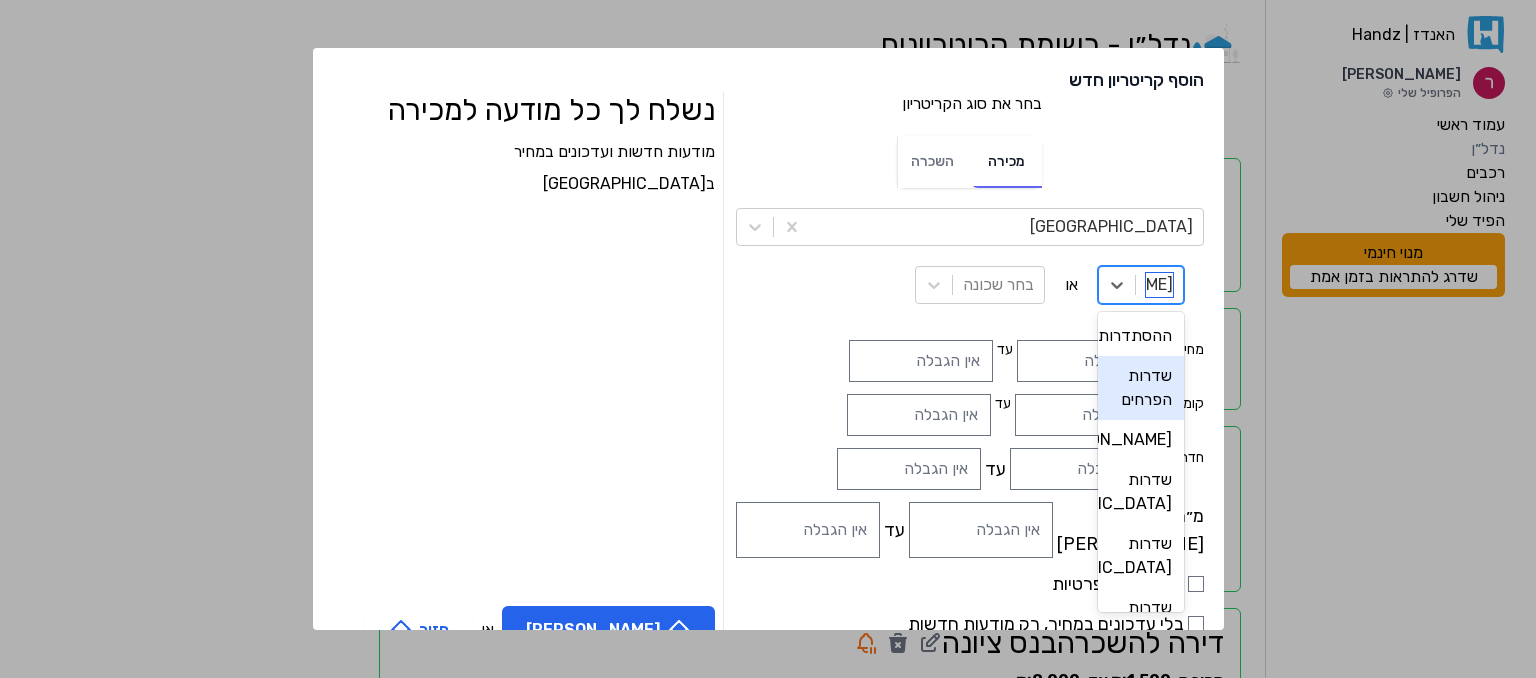 click on "שדרות הפרחים" at bounding box center (1141, 388) 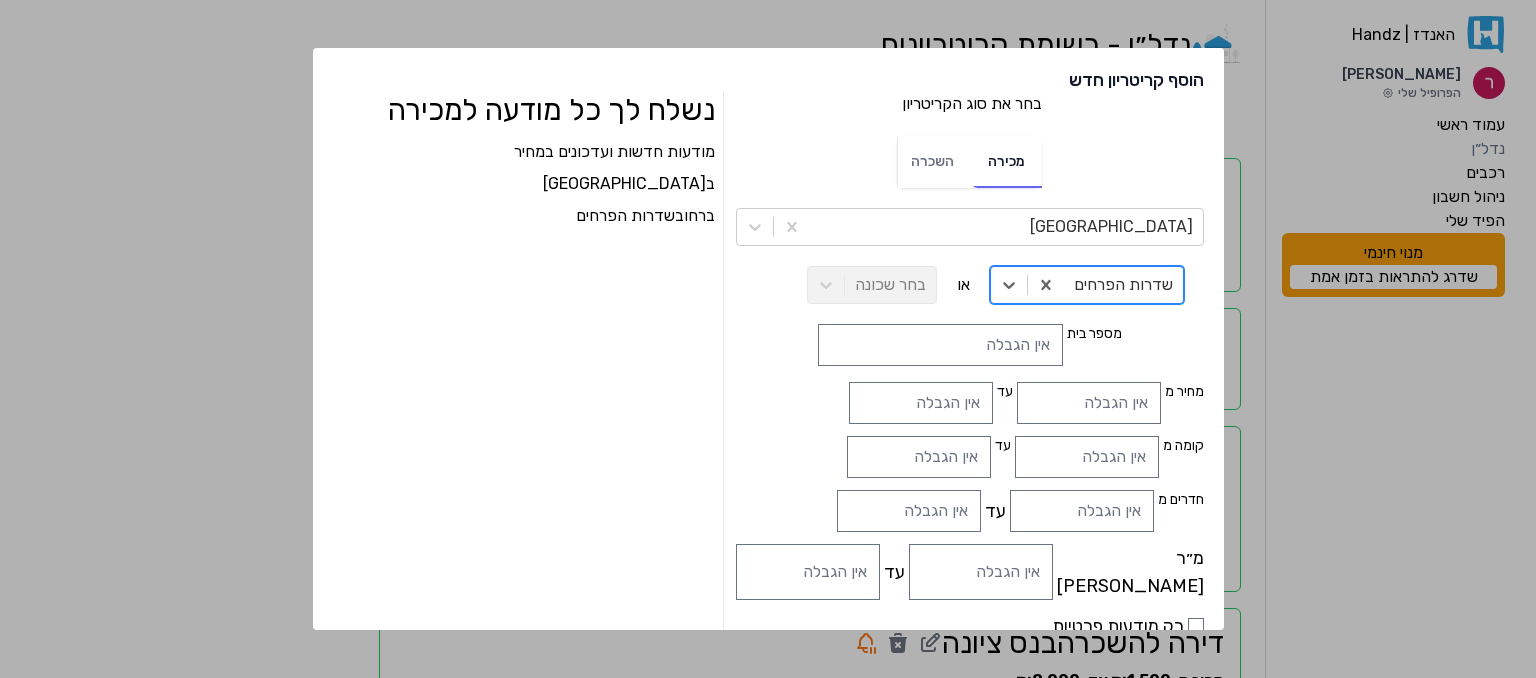 click on "בחר שכונה" at bounding box center (872, 285) 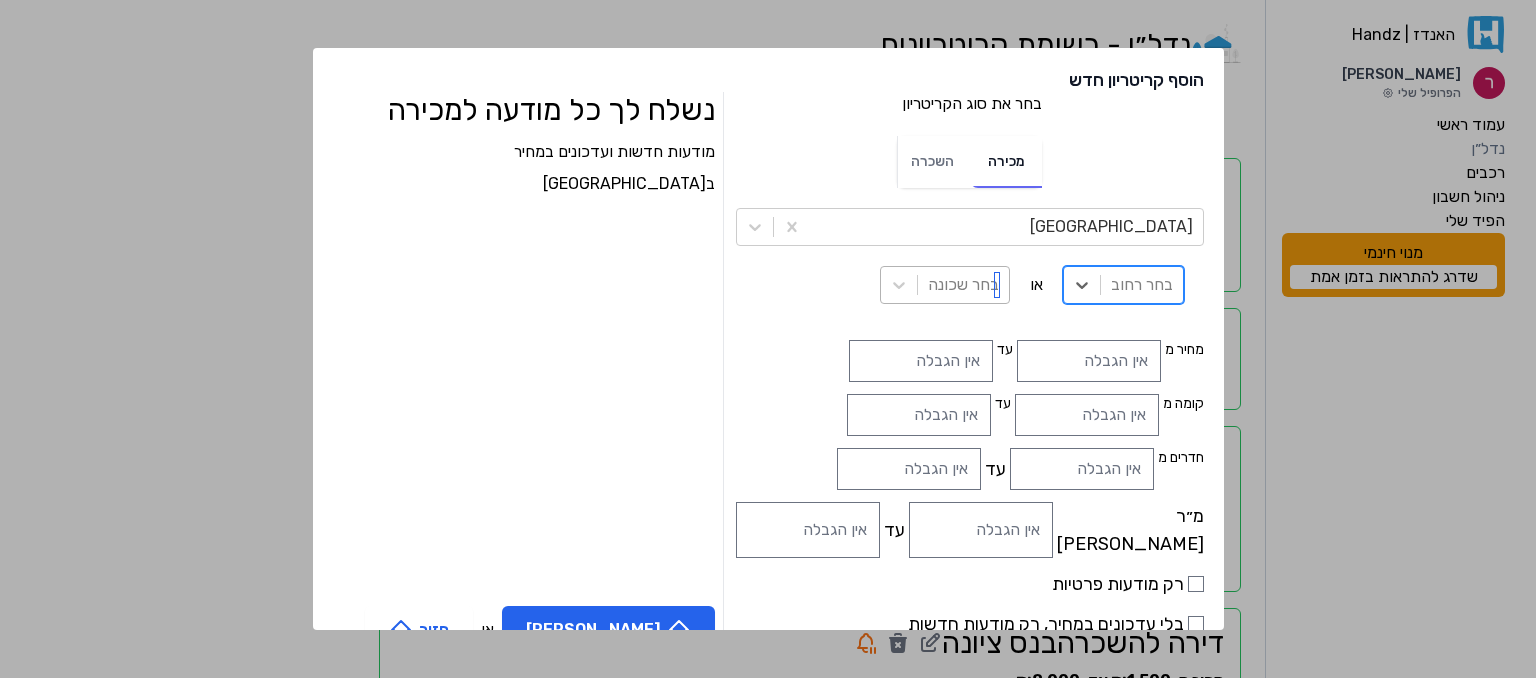 click at bounding box center (963, 285) 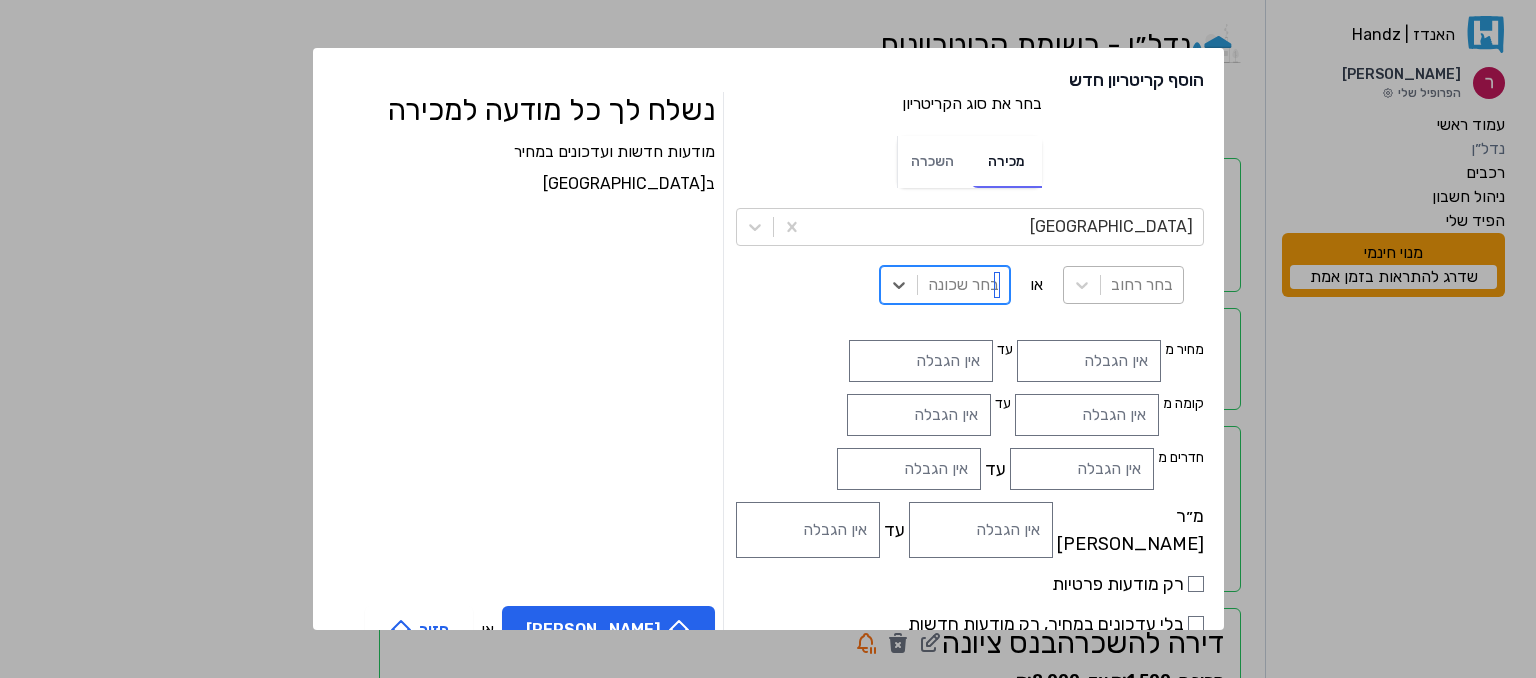 click at bounding box center (963, 285) 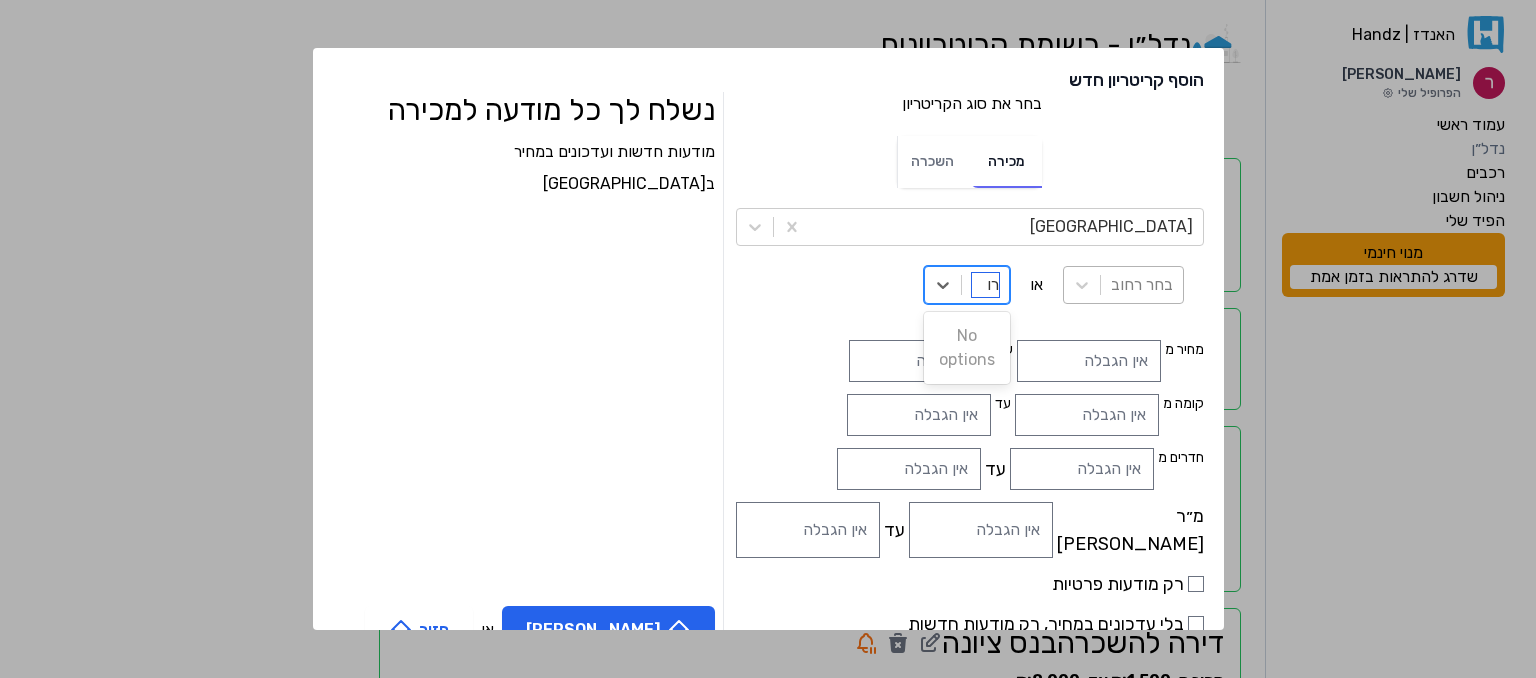 type on "ר" 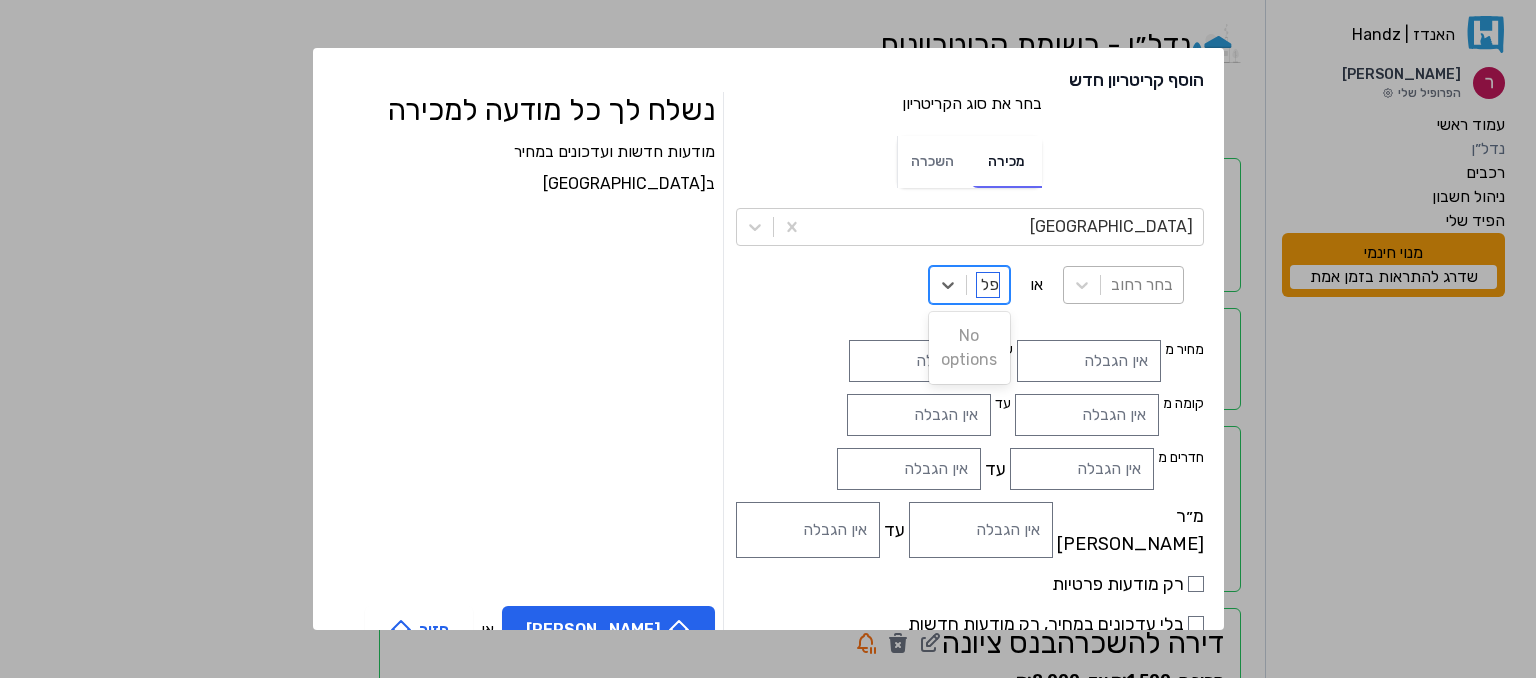type on "פ" 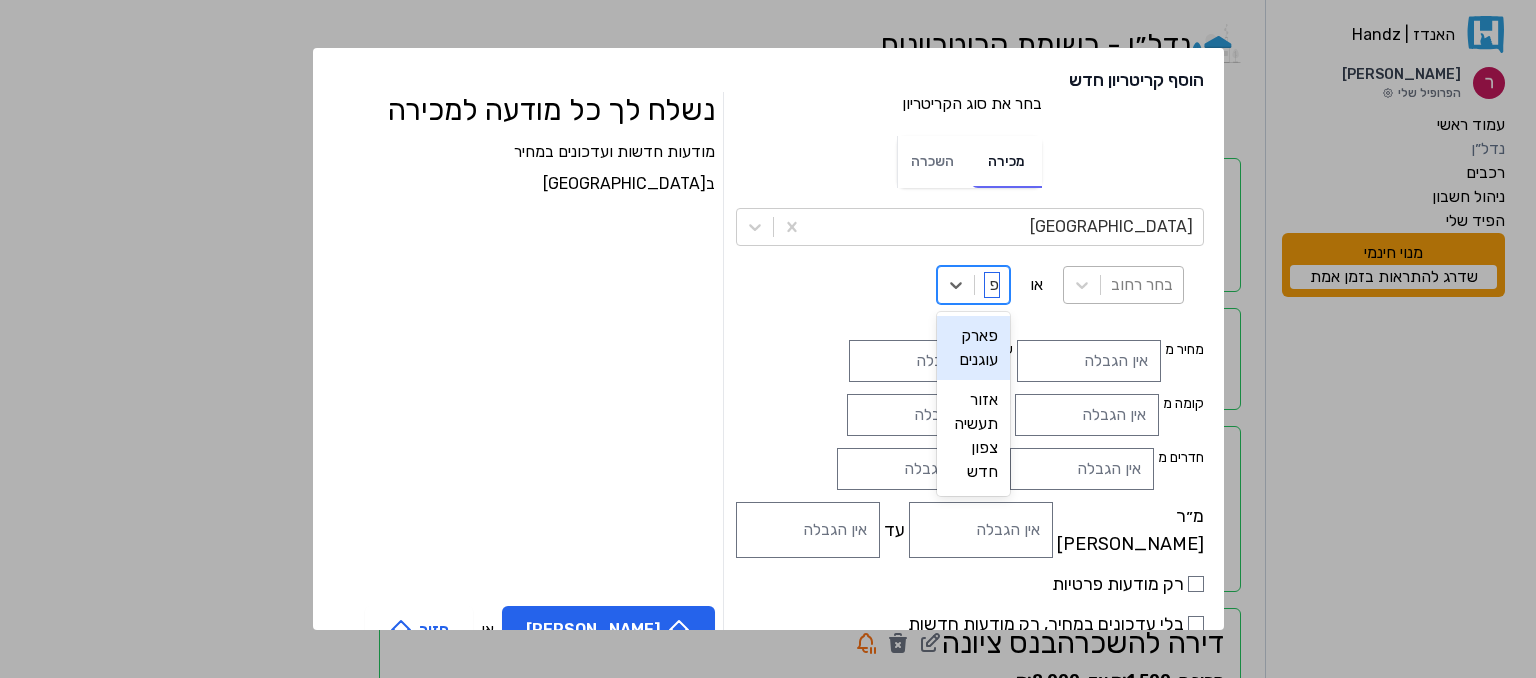 type 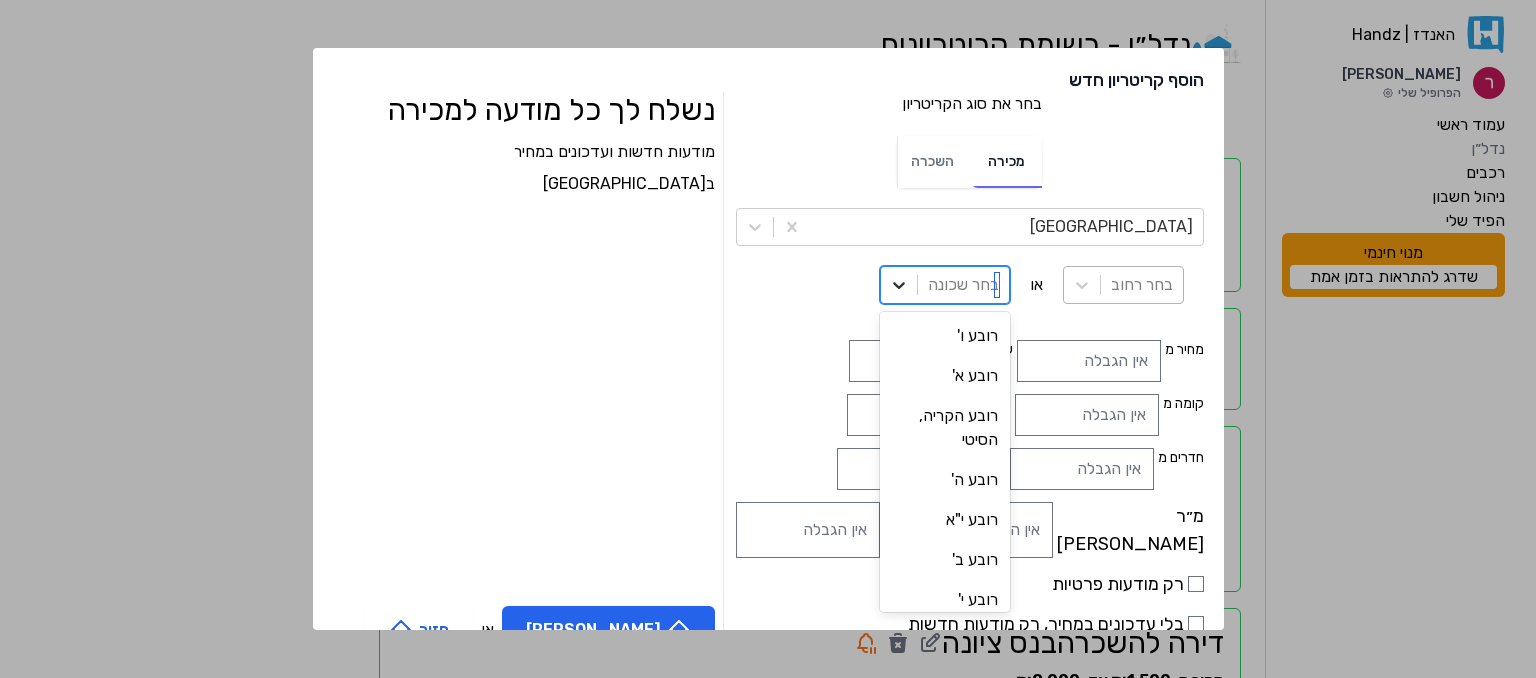 click 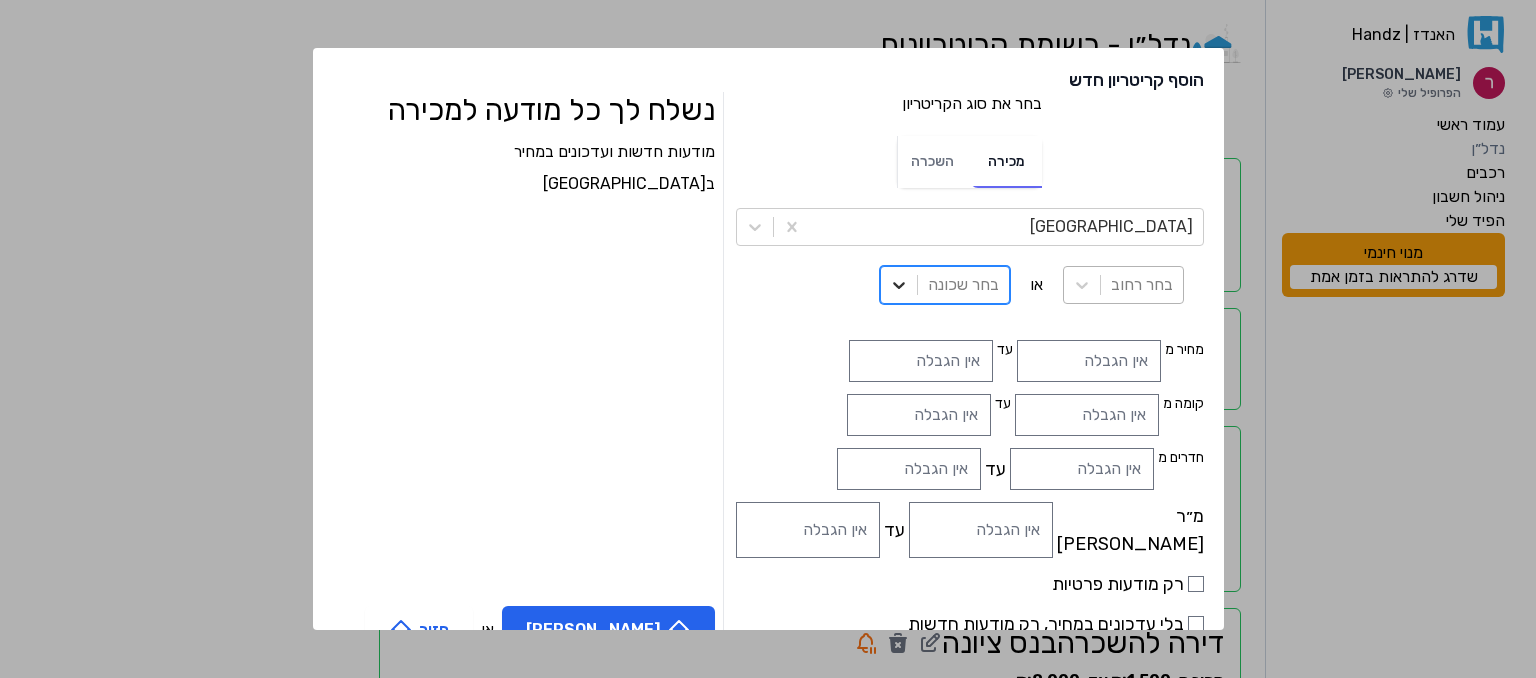 click 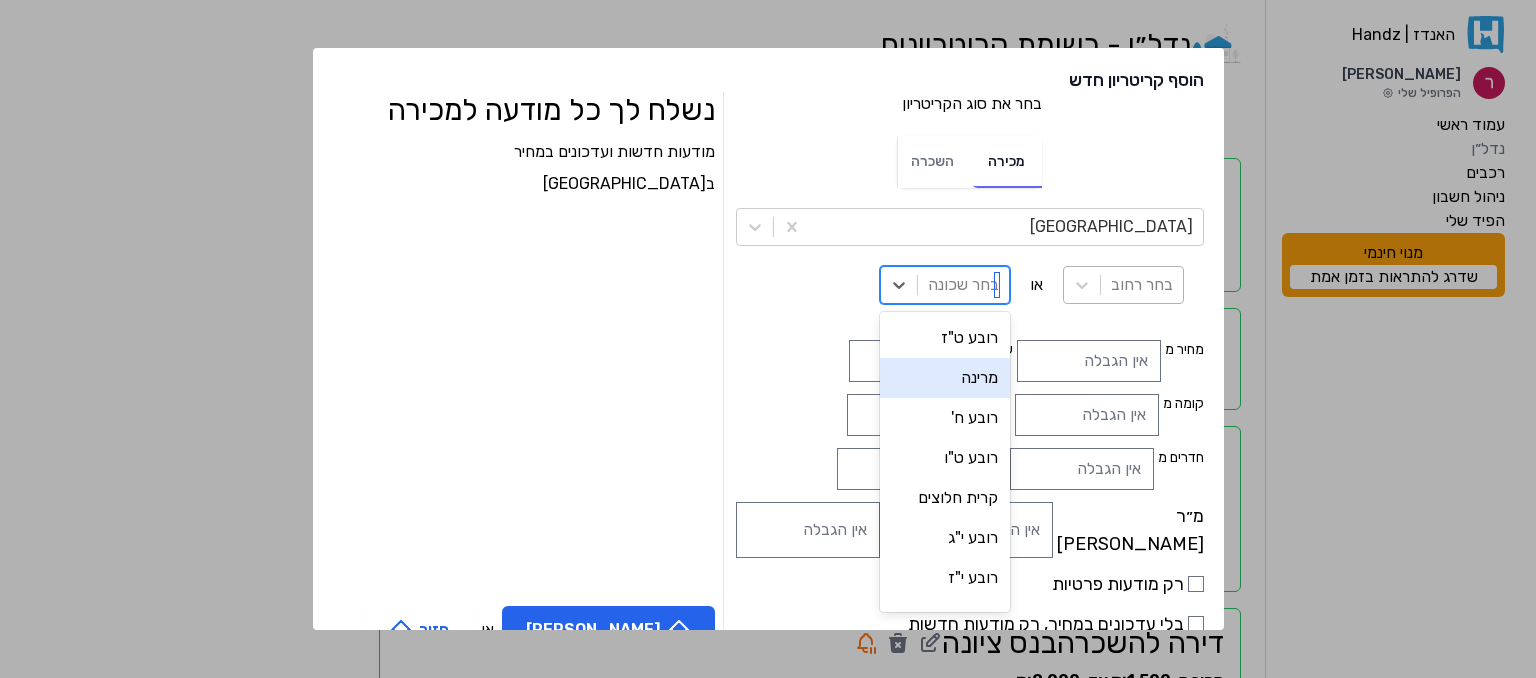 scroll, scrollTop: 423, scrollLeft: 0, axis: vertical 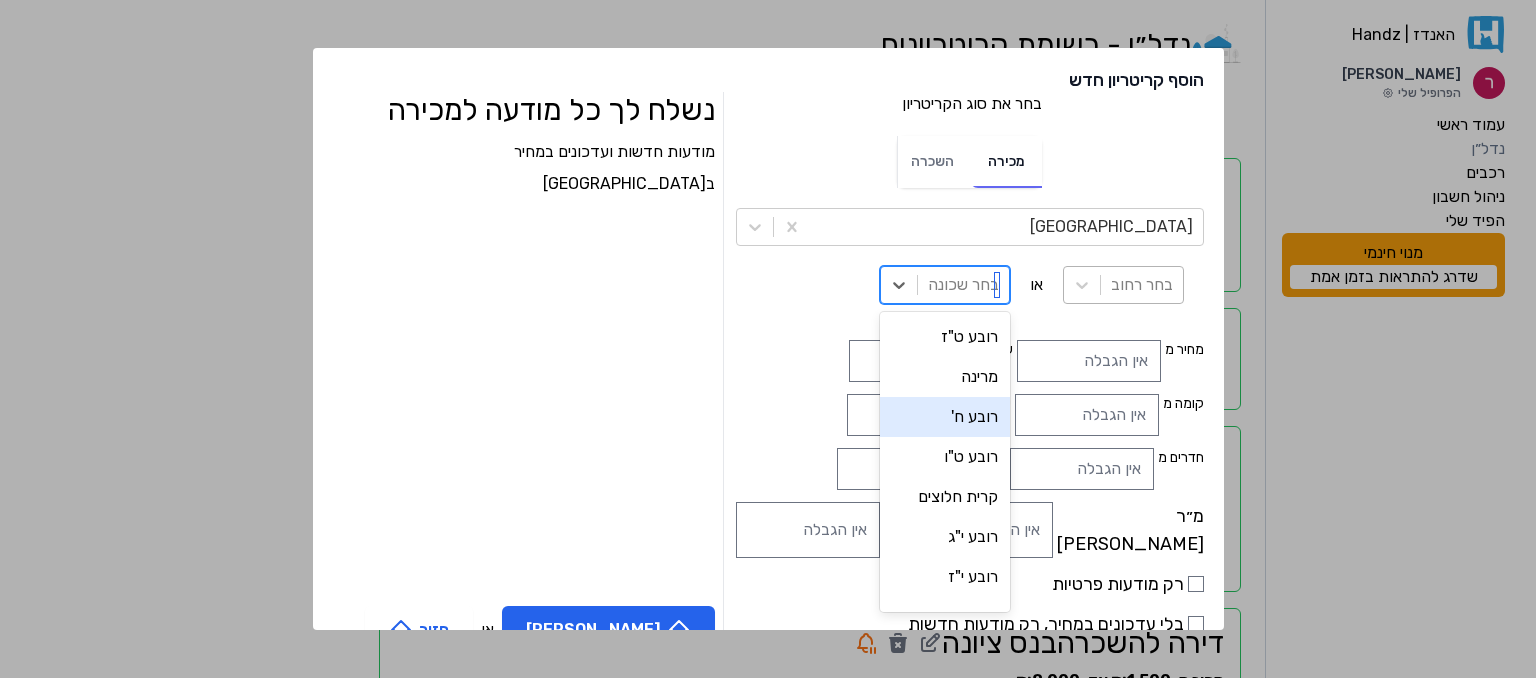 click on "רובע ח'" at bounding box center (945, 417) 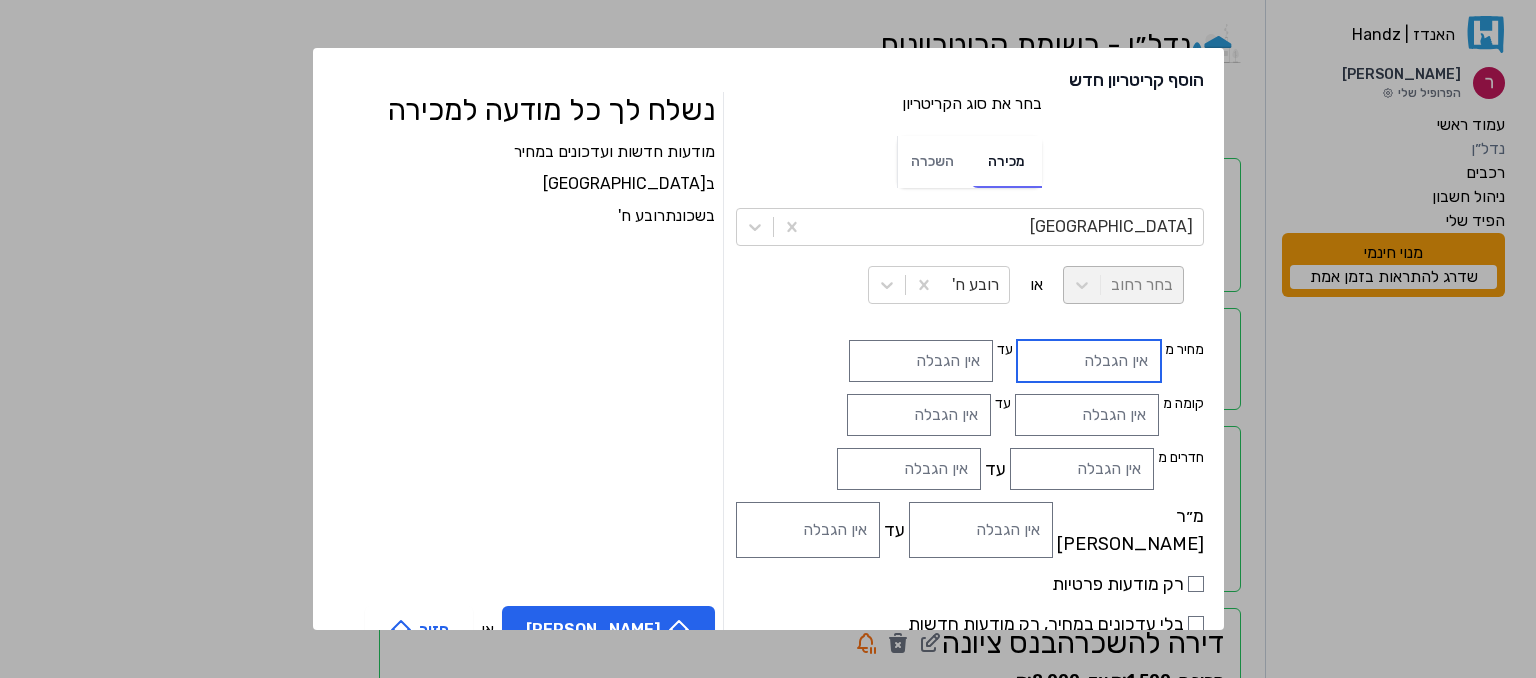 click at bounding box center (1089, 361) 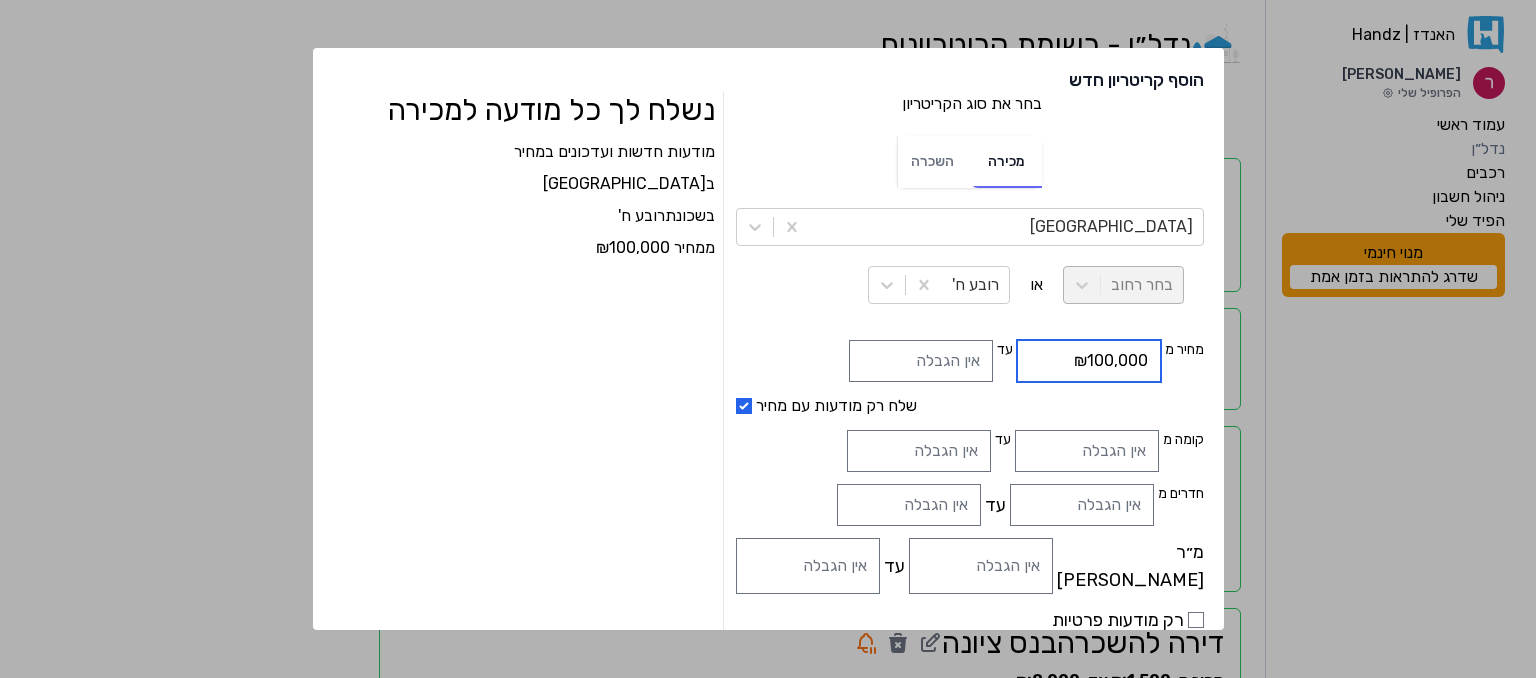type on "₪100,000" 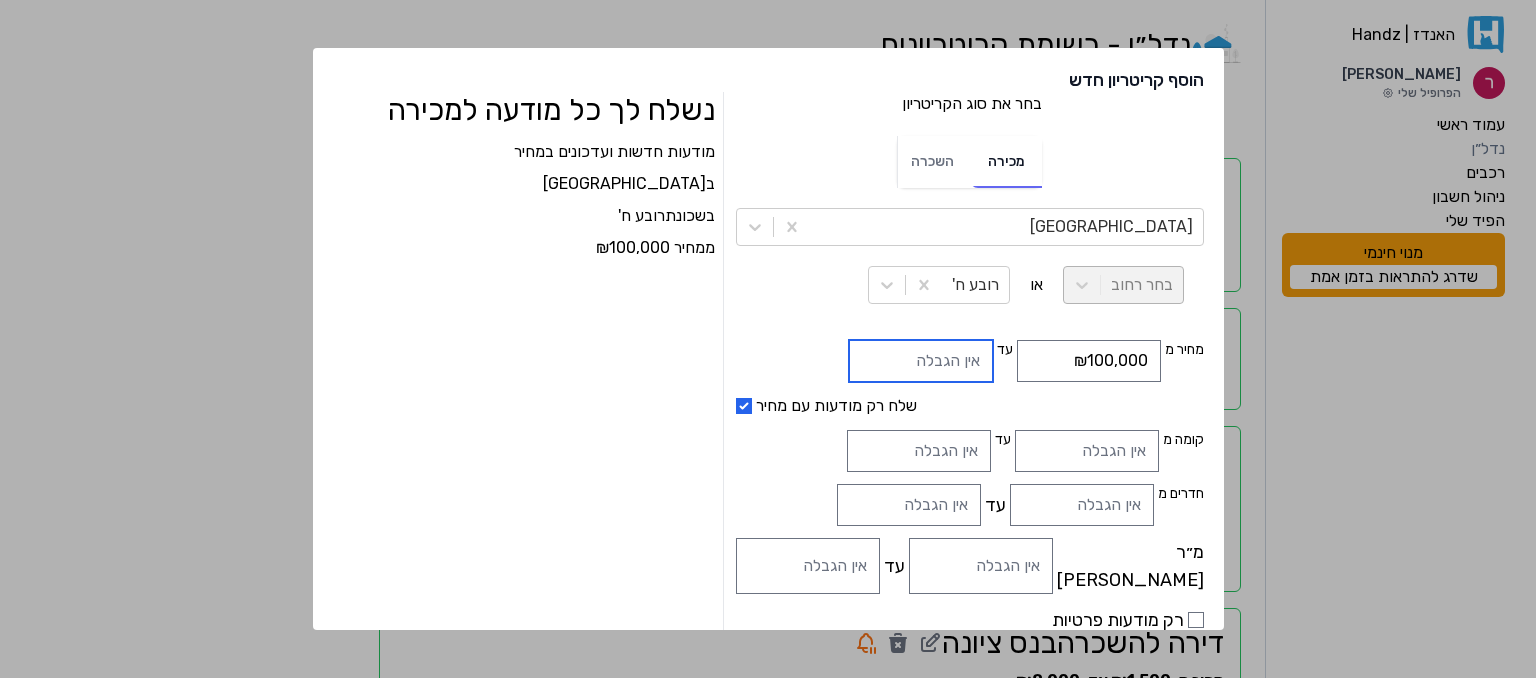 click at bounding box center [921, 361] 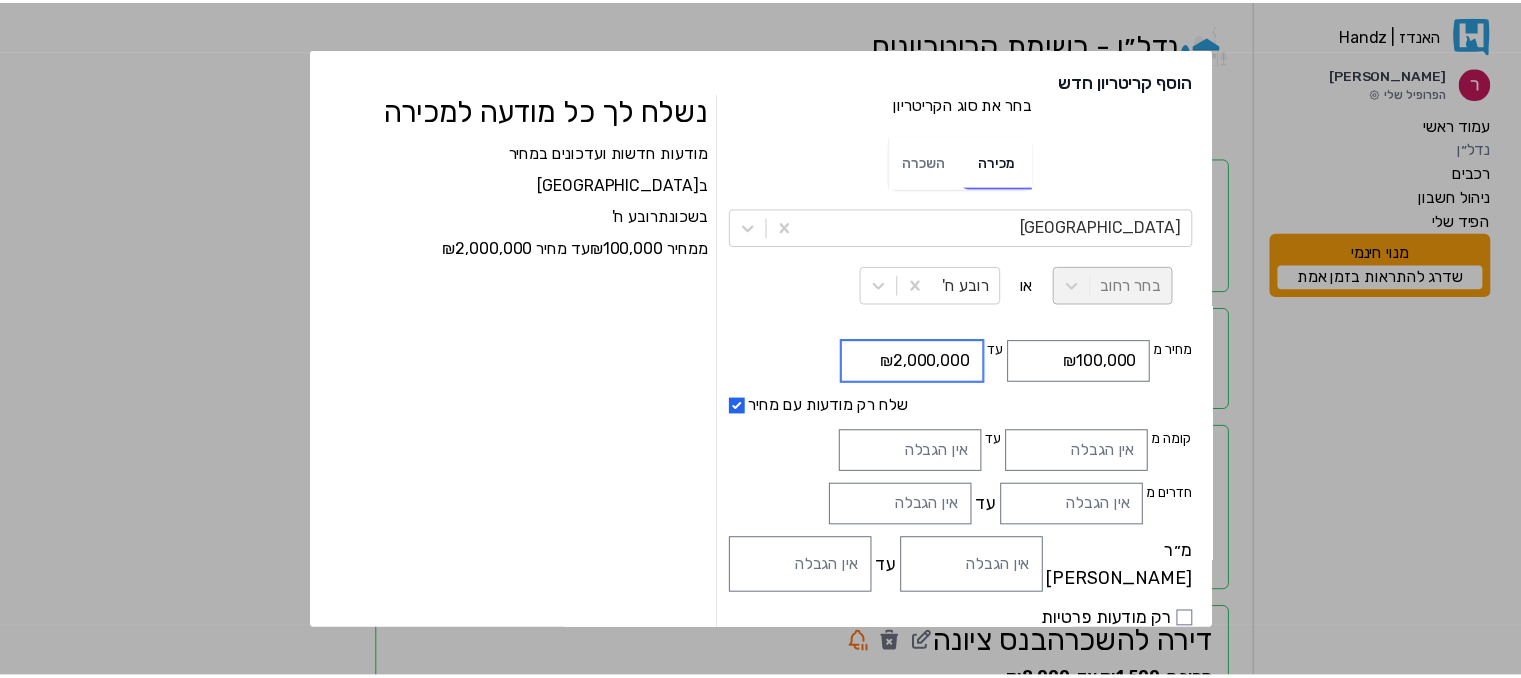 scroll, scrollTop: 95, scrollLeft: 0, axis: vertical 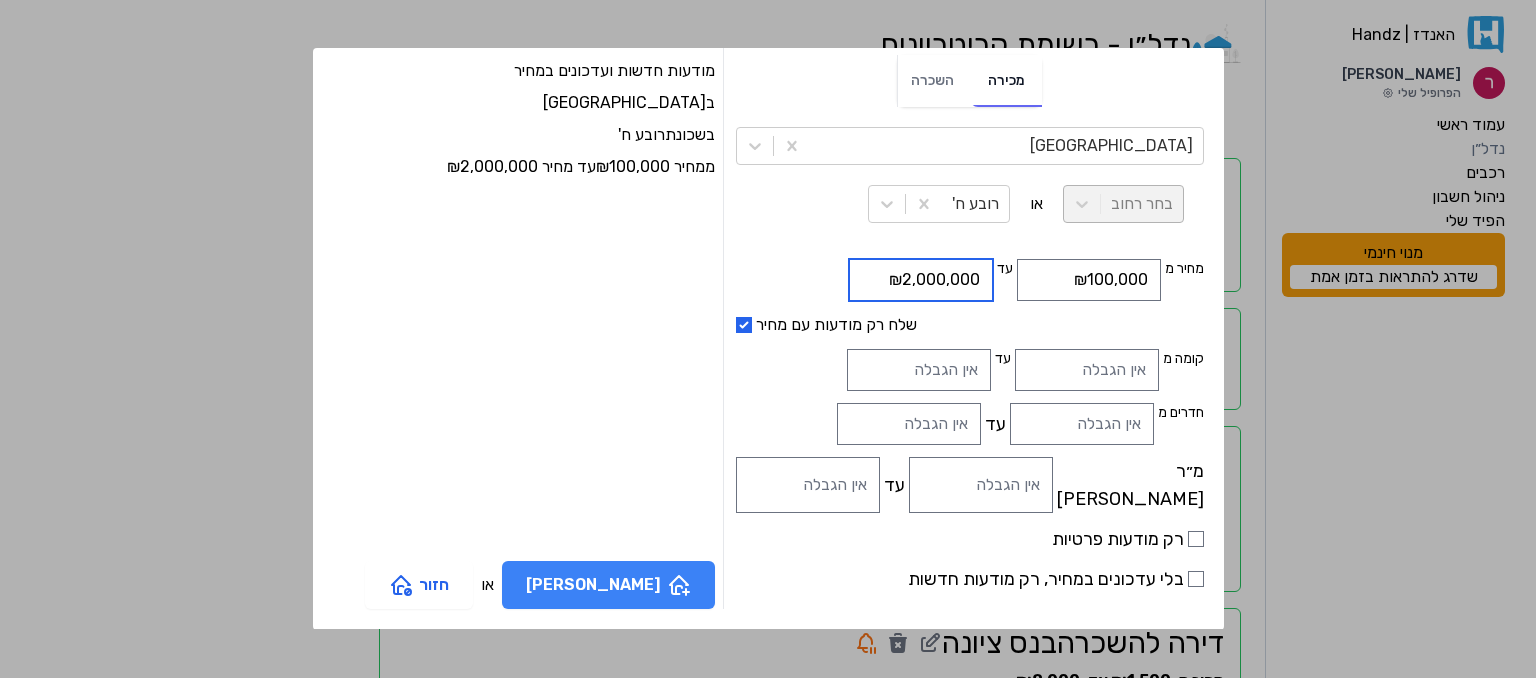 type on "₪2,000,000" 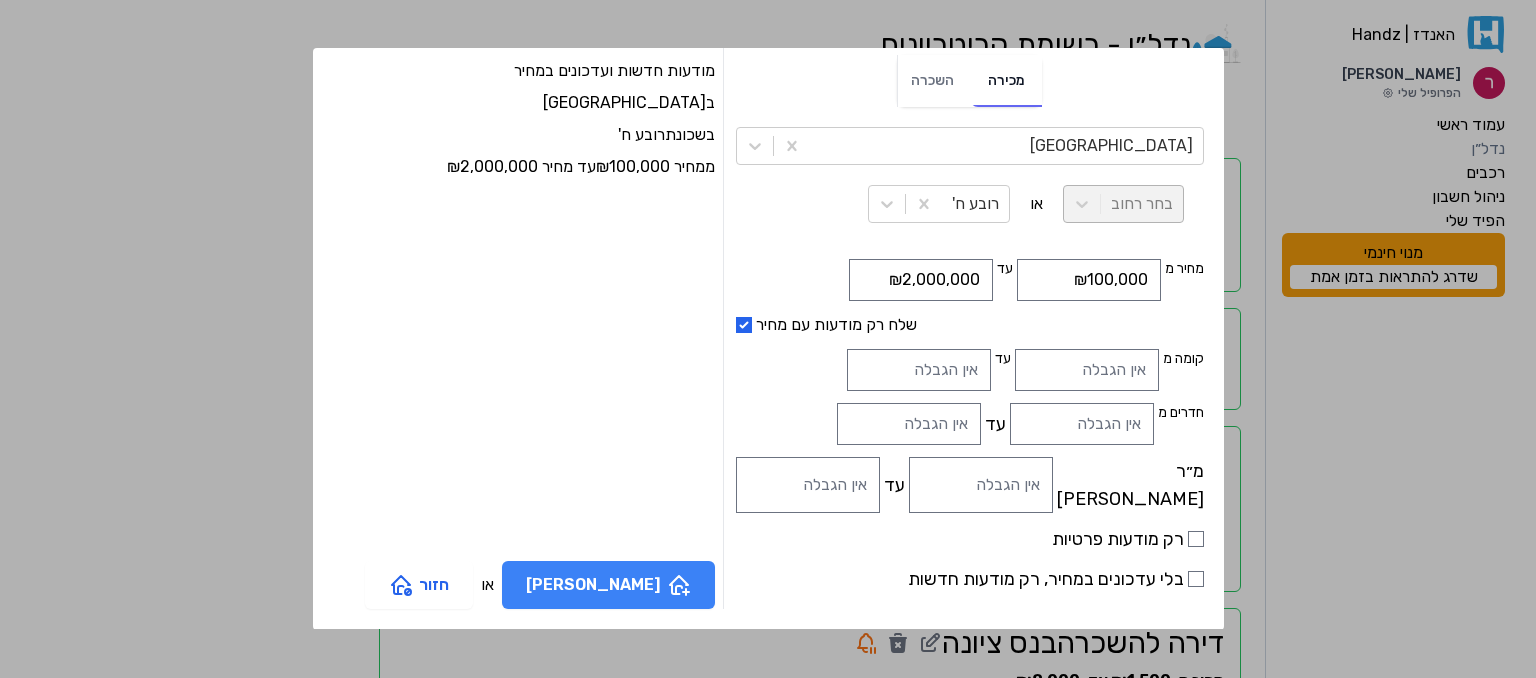 click on "[PERSON_NAME]" at bounding box center (608, 585) 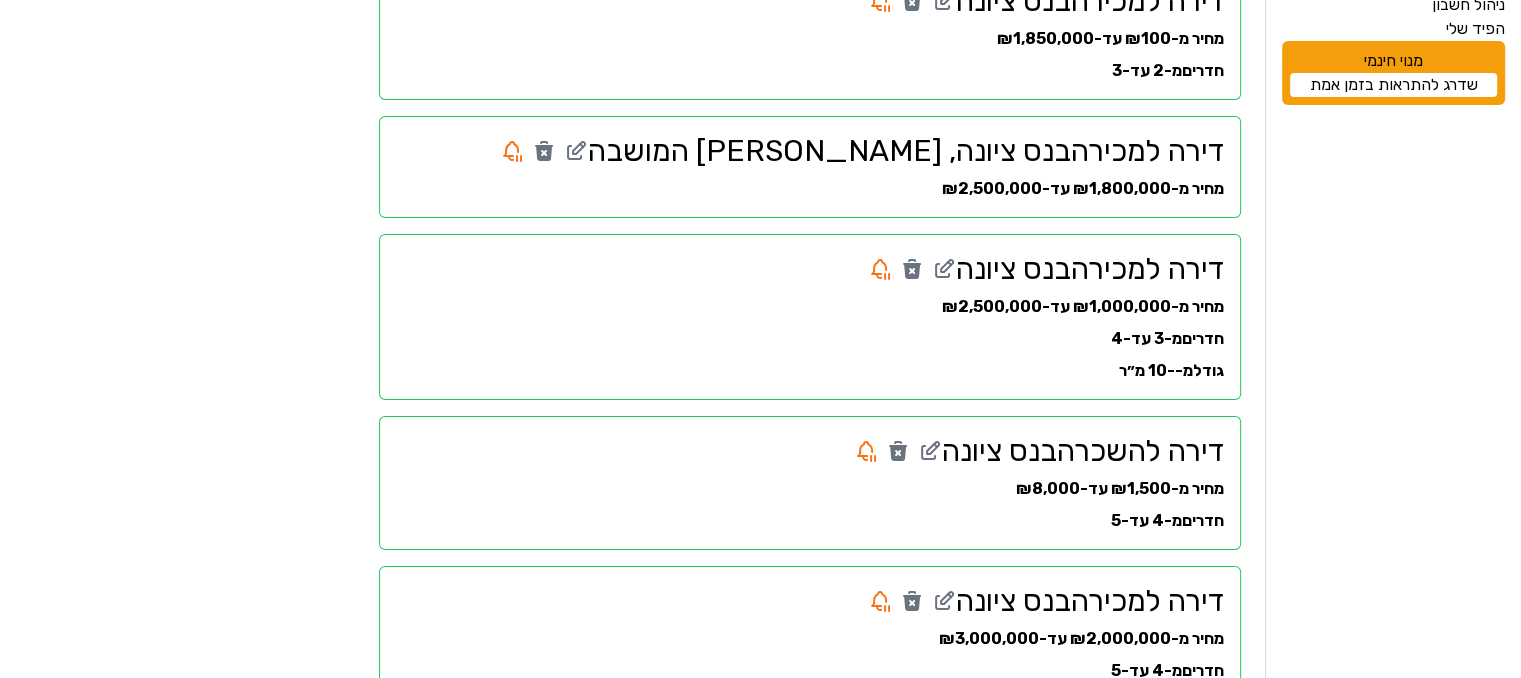 scroll, scrollTop: 0, scrollLeft: 0, axis: both 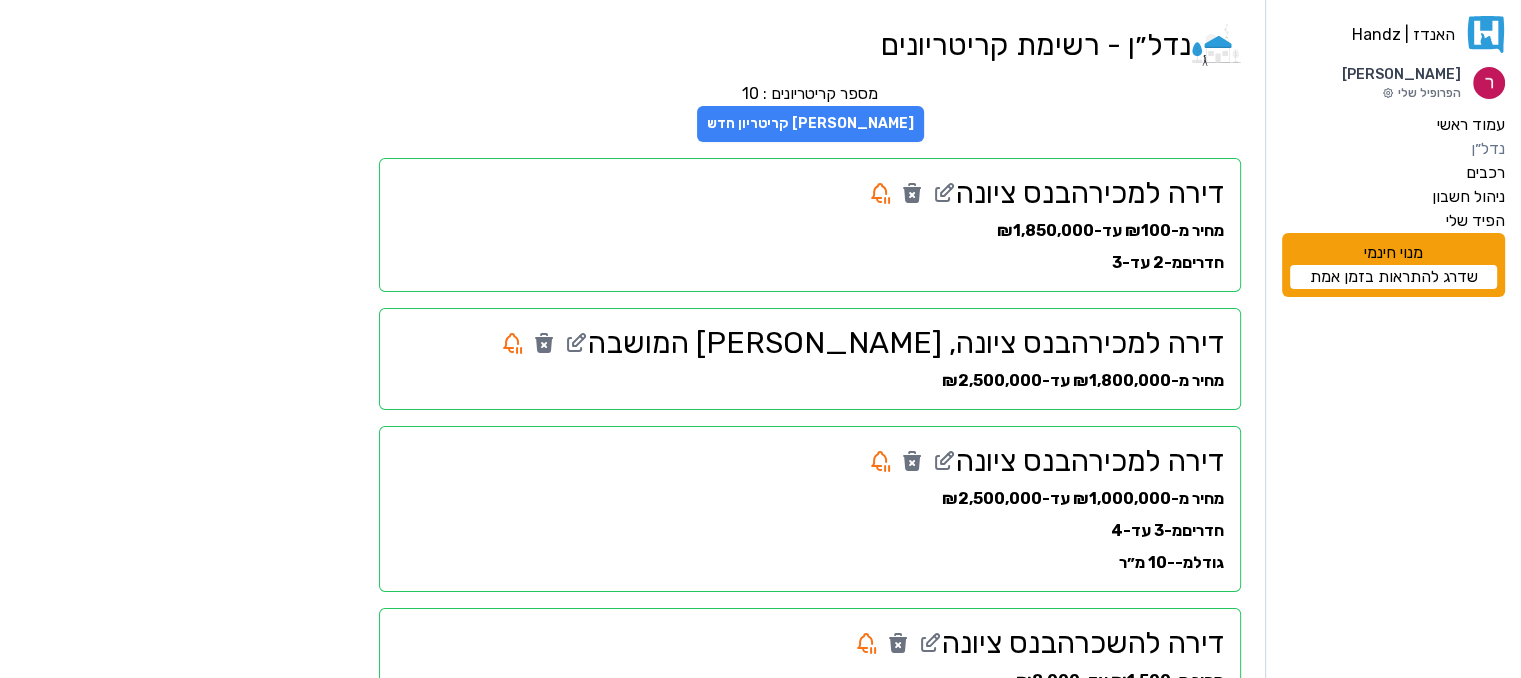 click on "[PERSON_NAME] קריטריון חדש" at bounding box center [810, 124] 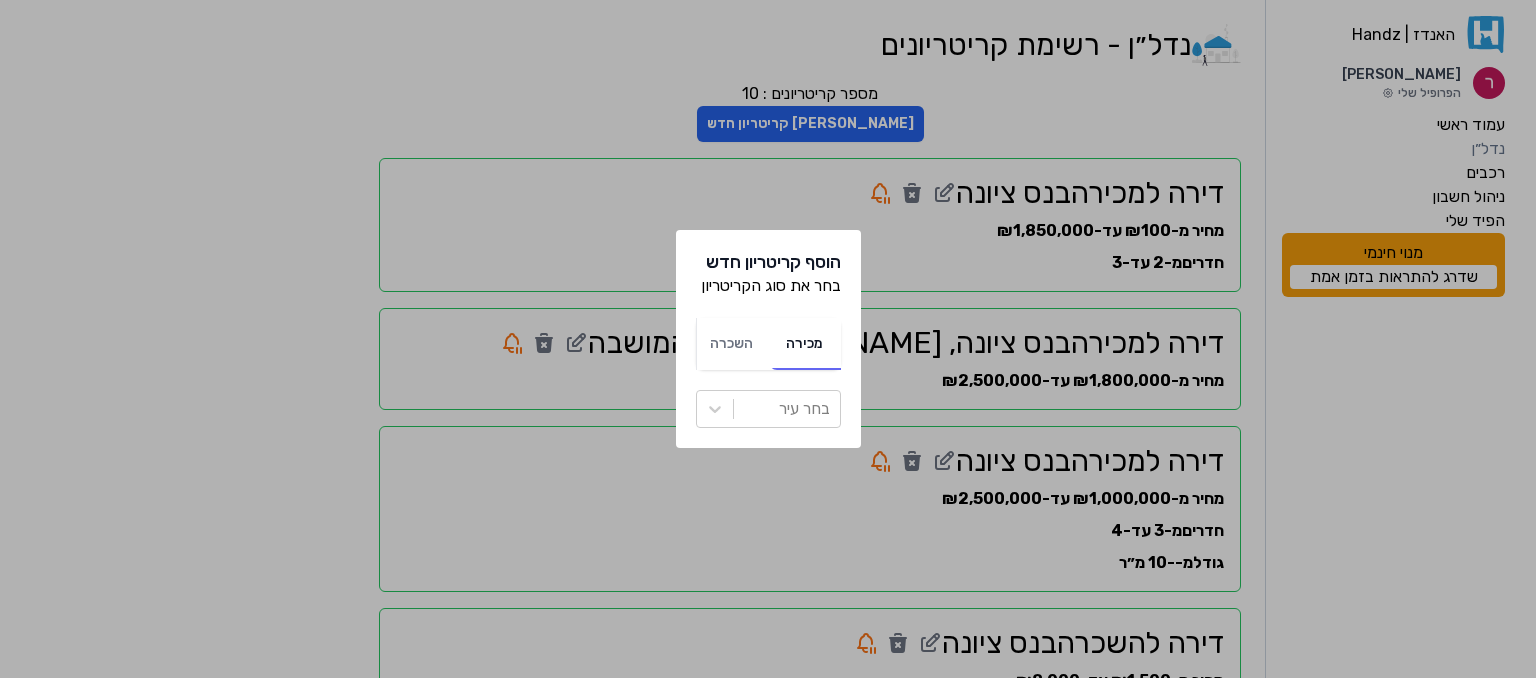 click on "הוסף קריטריון חדש בחר את סוג הקריטריון בחר את סוג הקריטריון מכירה השכרה בחר עיר" at bounding box center [768, 339] 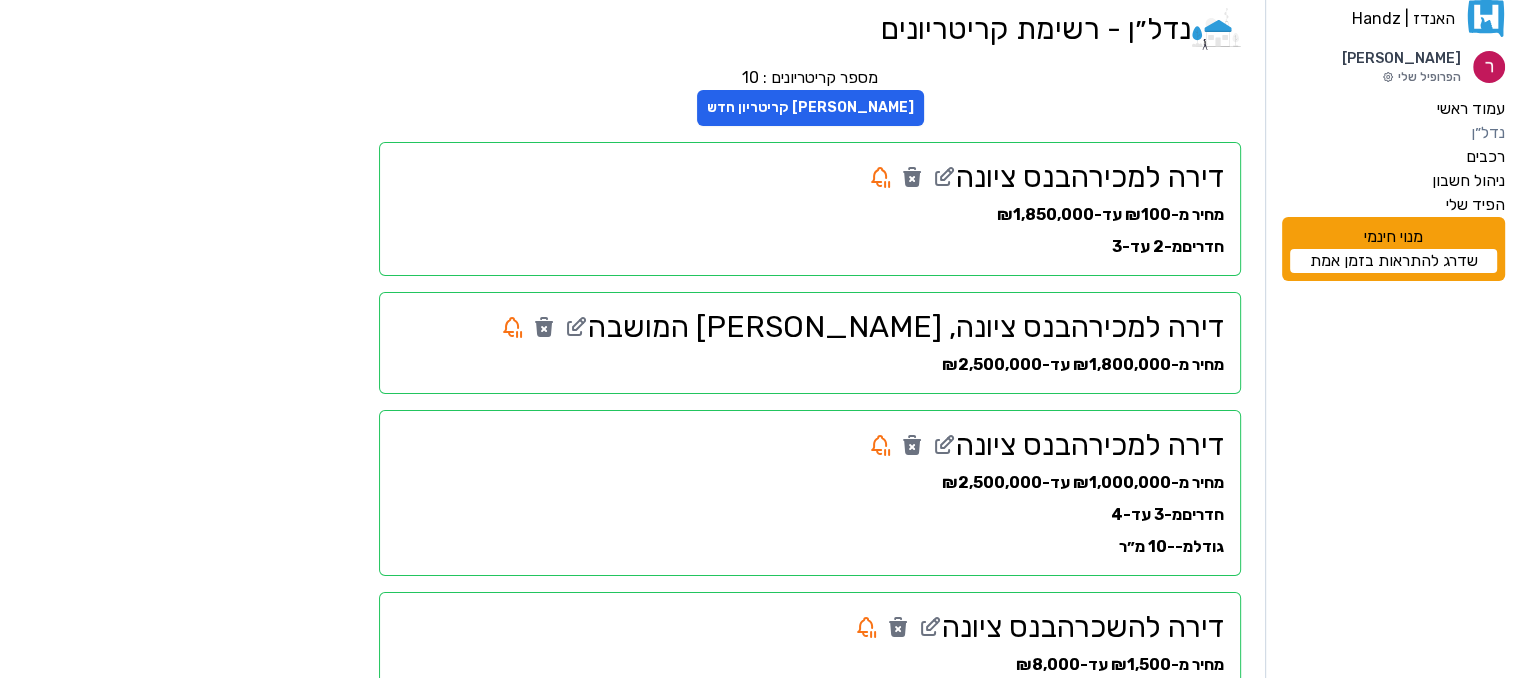 scroll, scrollTop: 0, scrollLeft: 0, axis: both 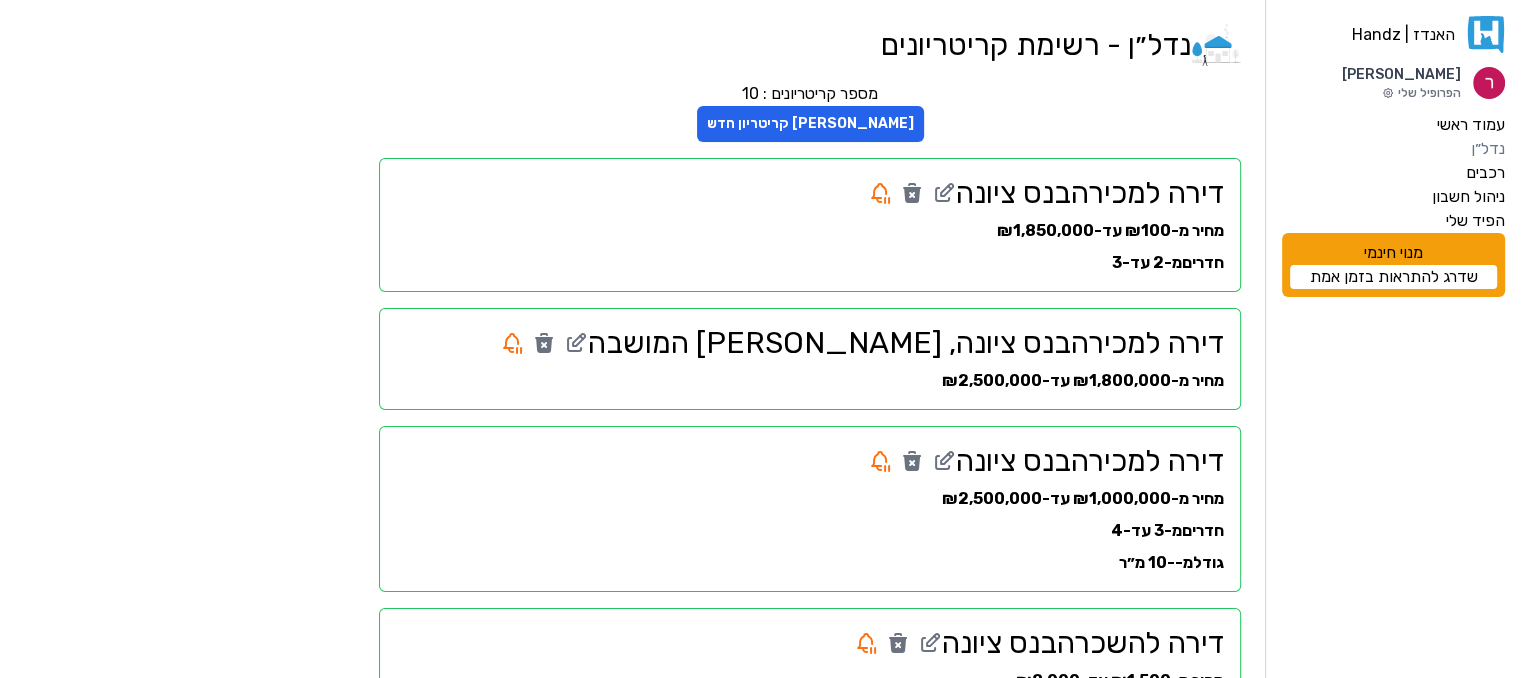 click on "שדרג להתראות בזמן אמת" at bounding box center [1393, 277] 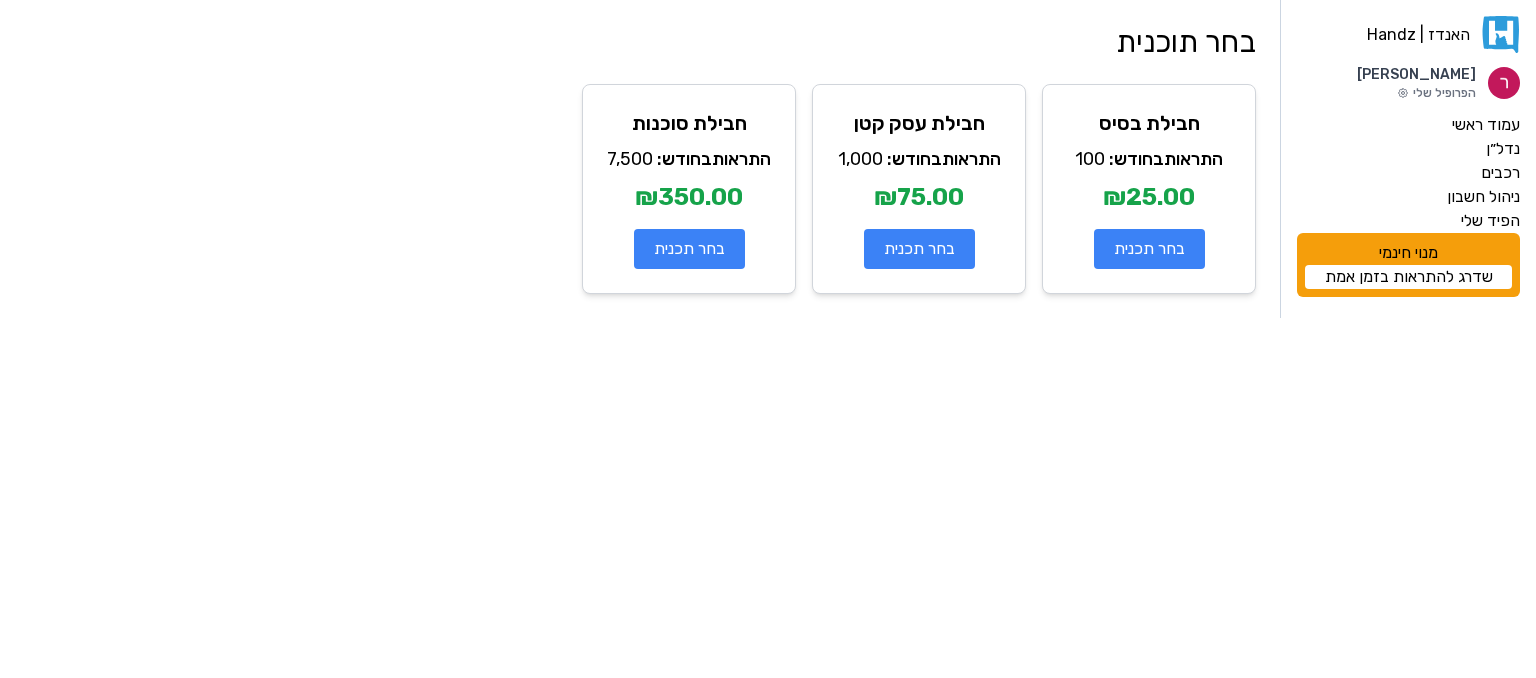 click on "שדרג להתראות בזמן אמת" at bounding box center (1408, 277) 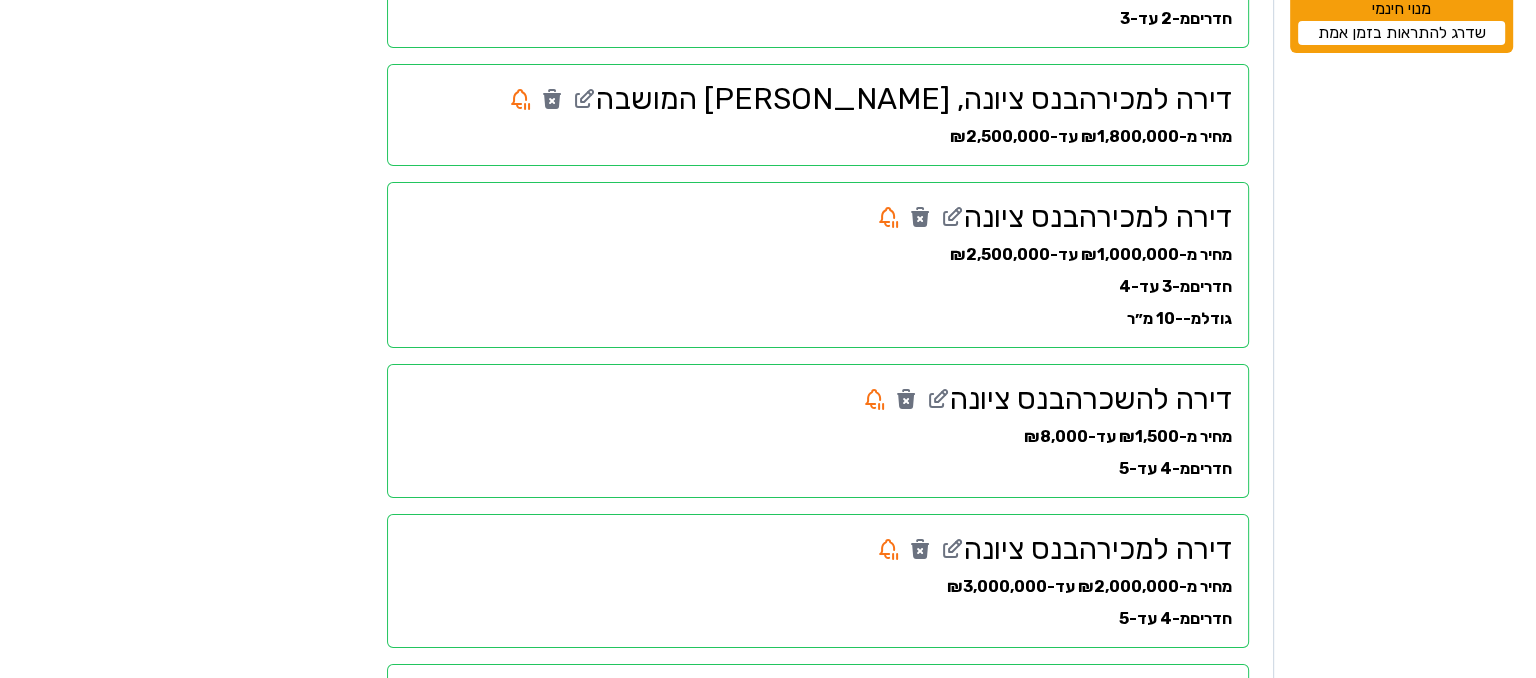 scroll, scrollTop: 0, scrollLeft: 0, axis: both 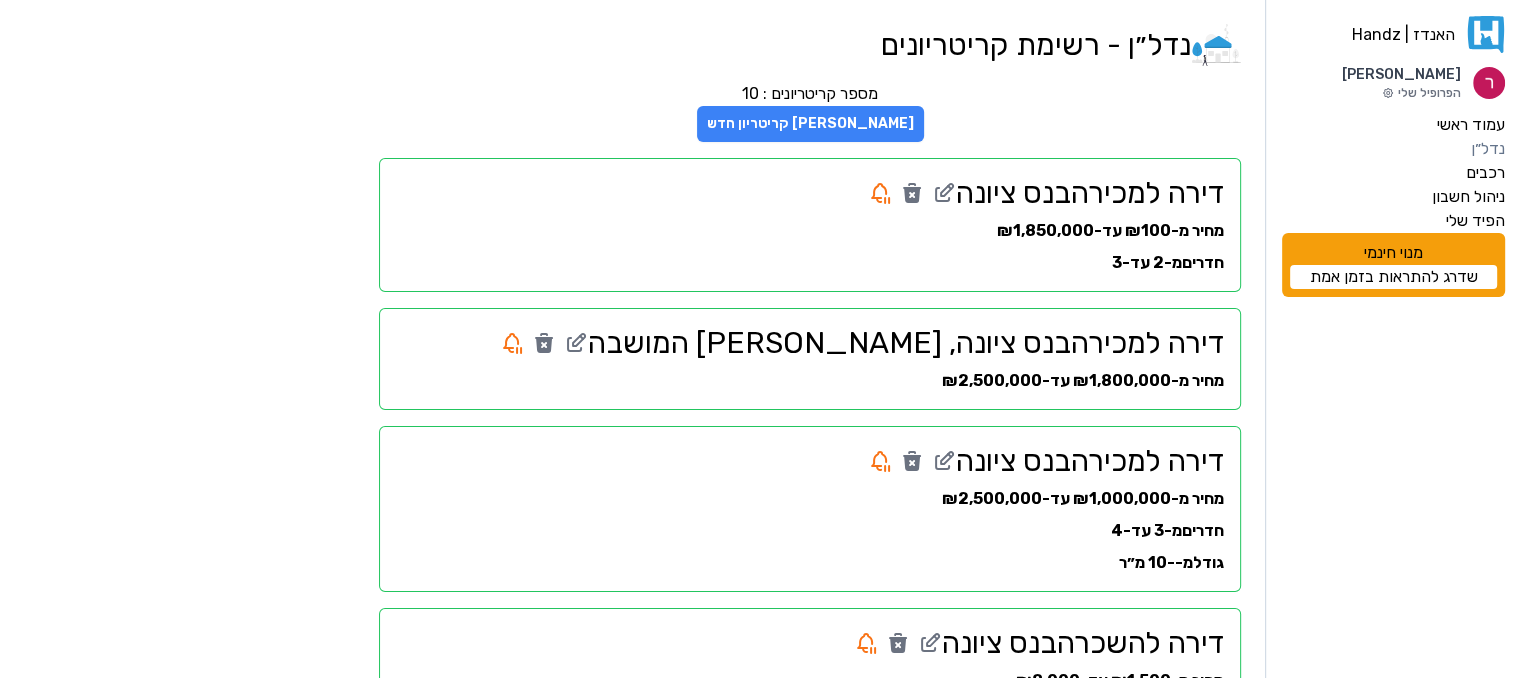 click on "[PERSON_NAME] קריטריון חדש" at bounding box center [810, 124] 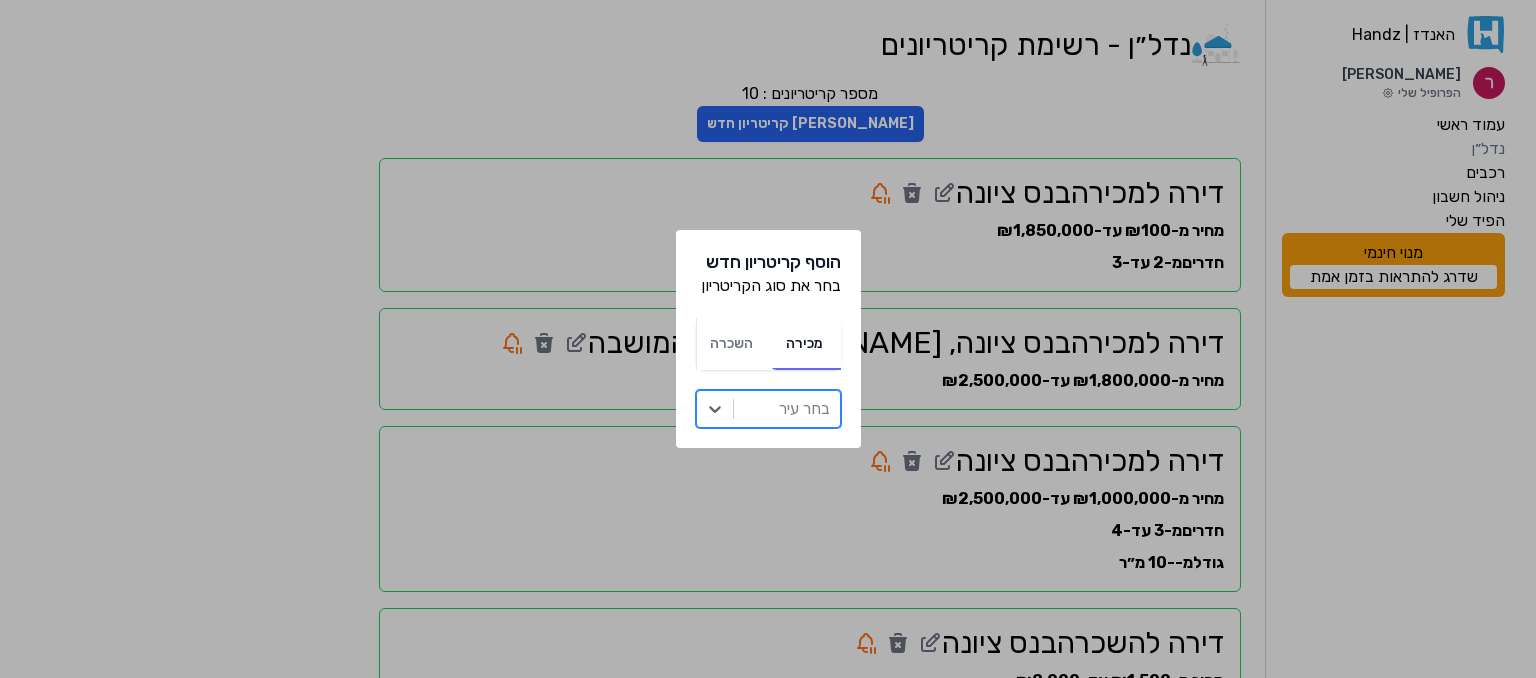 click at bounding box center [787, 409] 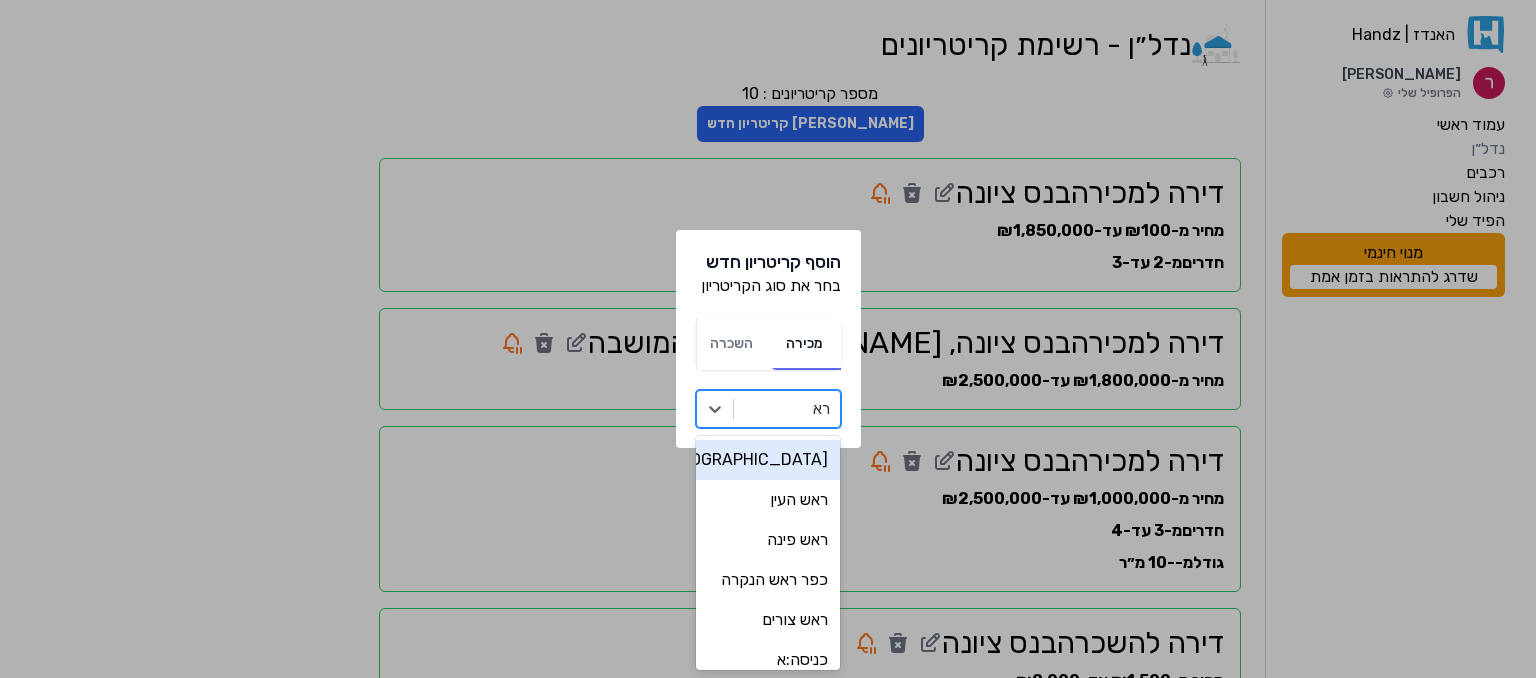 type on "ר" 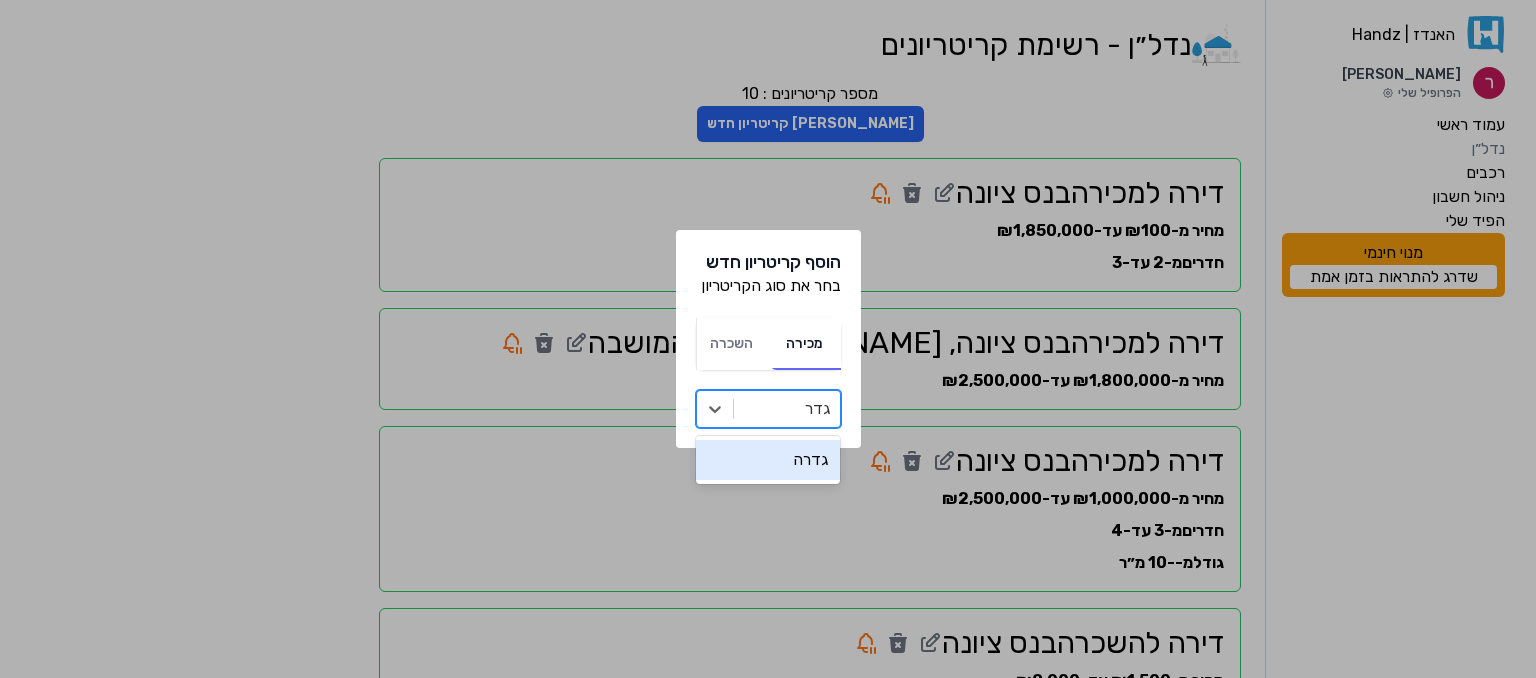 type on "גדרה" 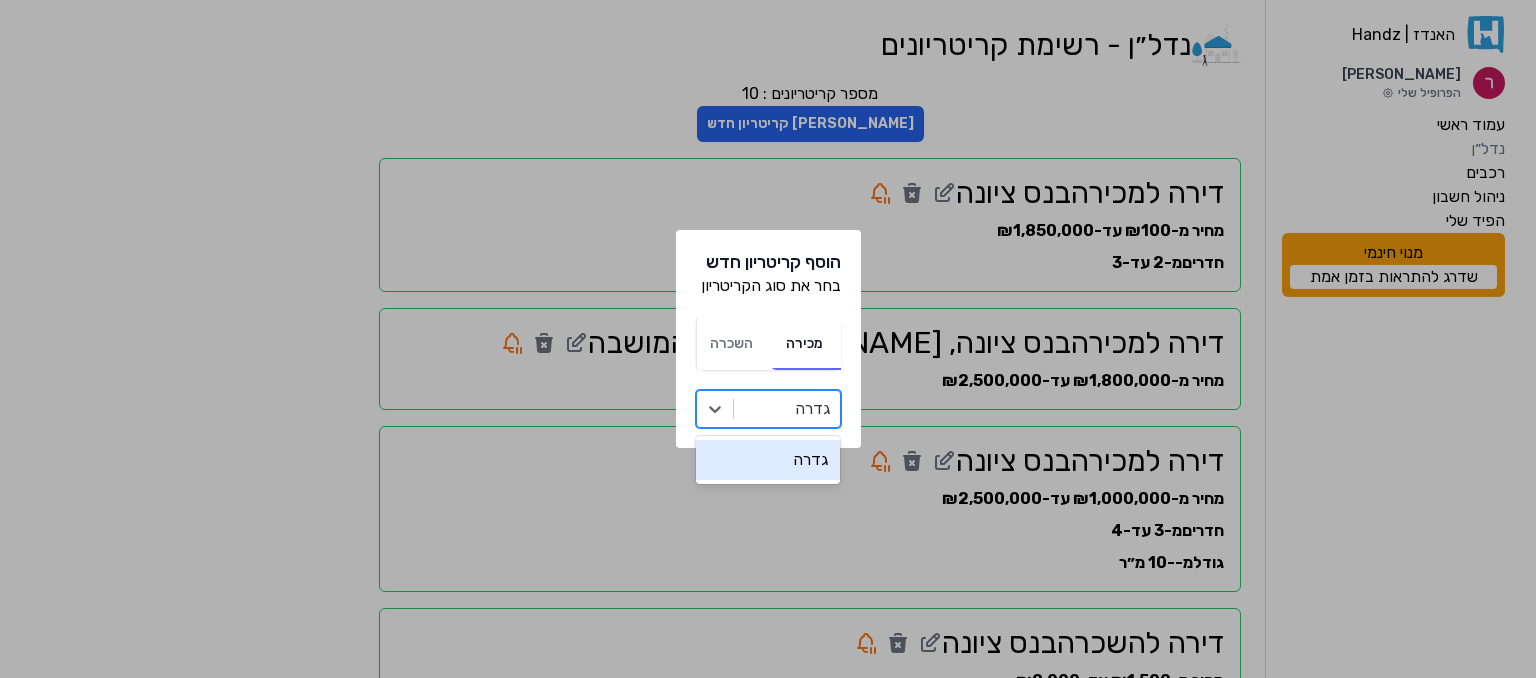click on "גדרה" at bounding box center (768, 460) 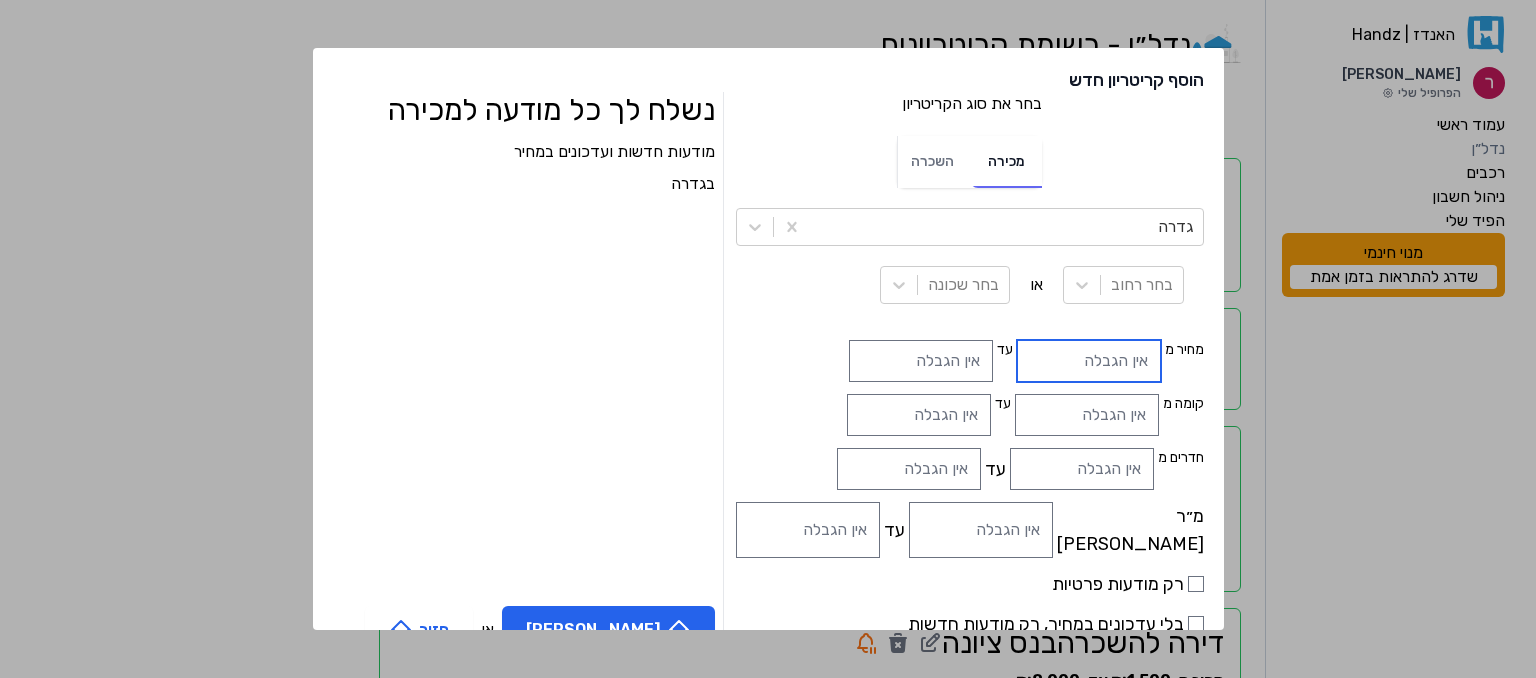 click at bounding box center [1089, 361] 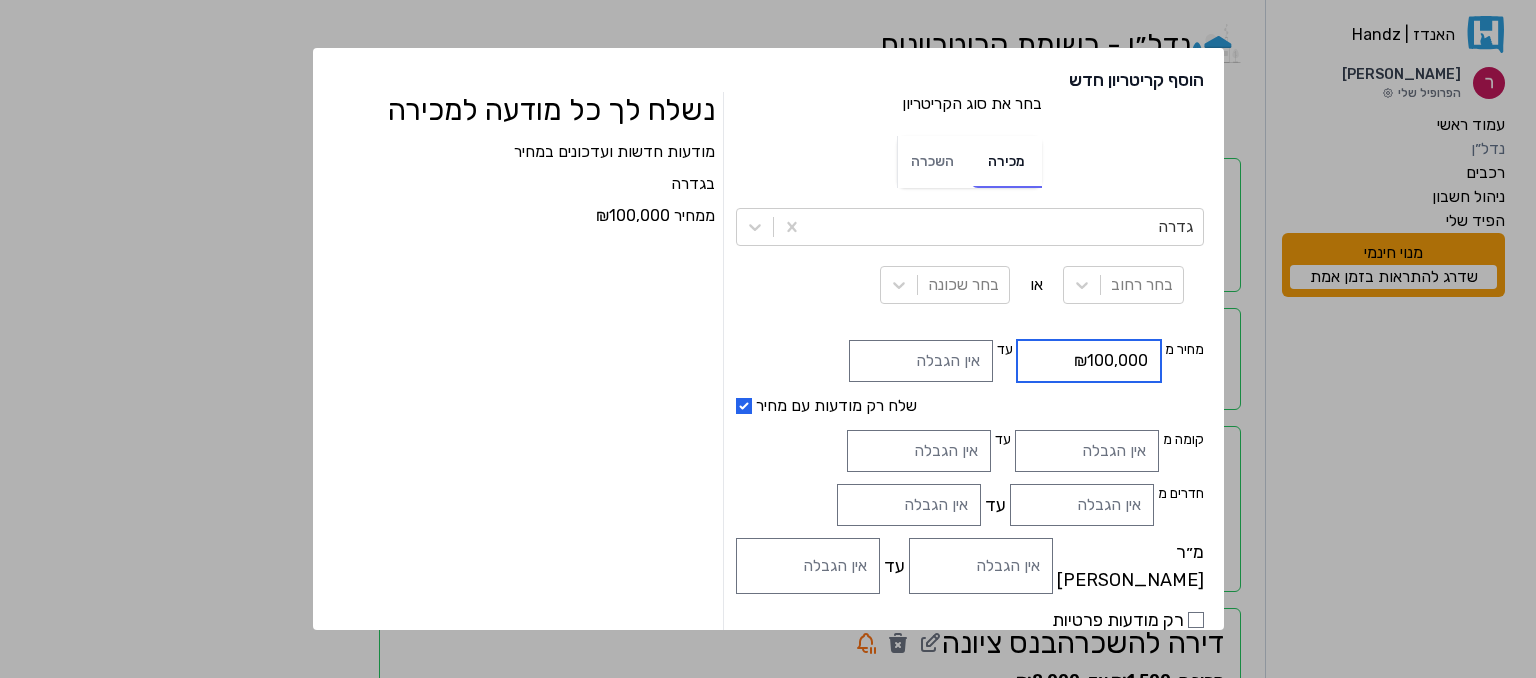 type on "₪100,000" 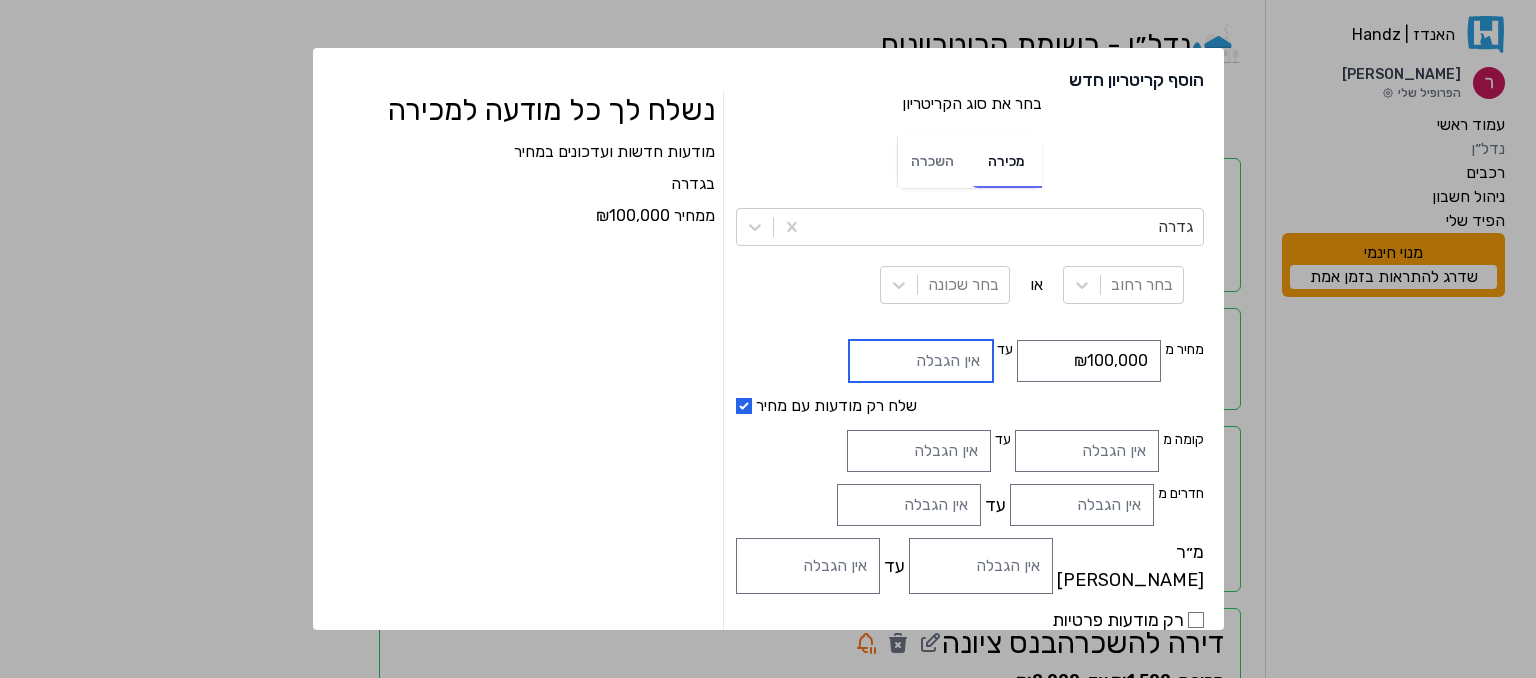 click at bounding box center (921, 361) 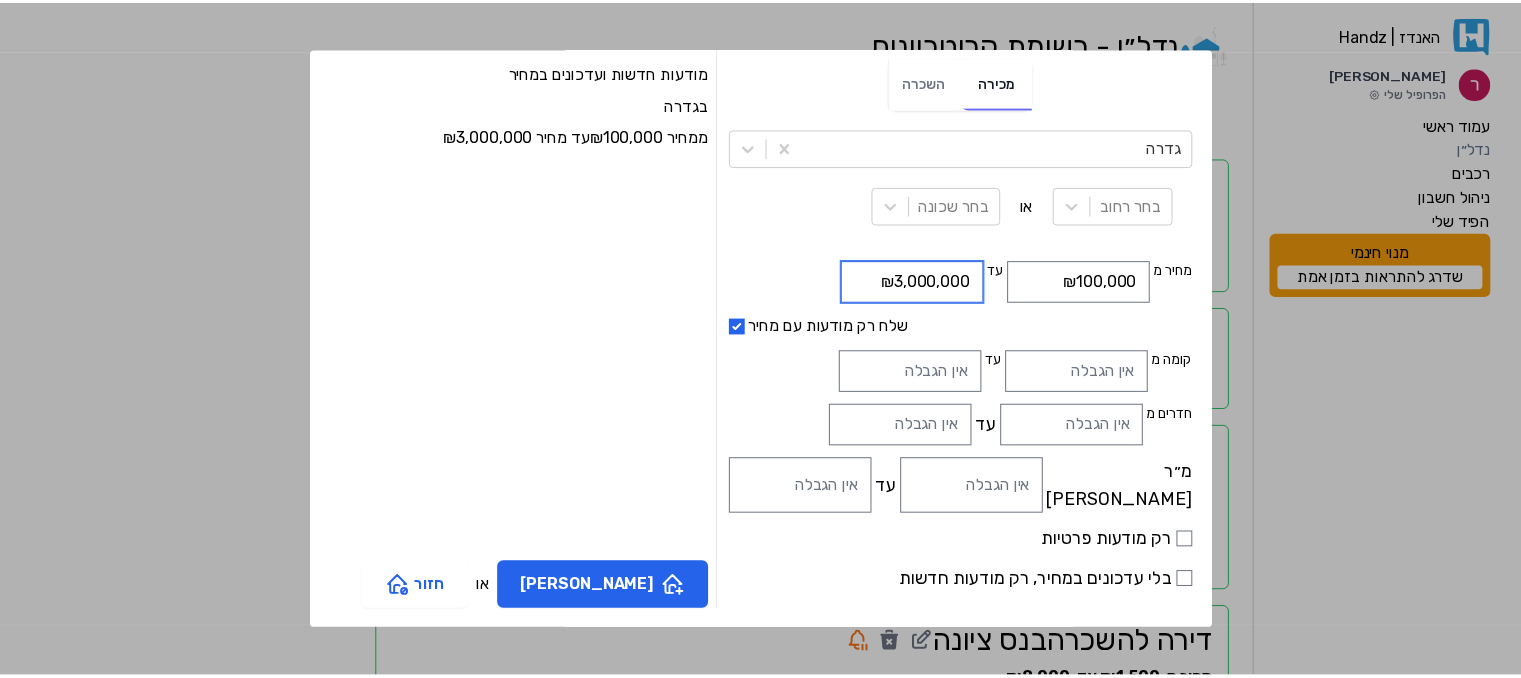 scroll, scrollTop: 78, scrollLeft: 0, axis: vertical 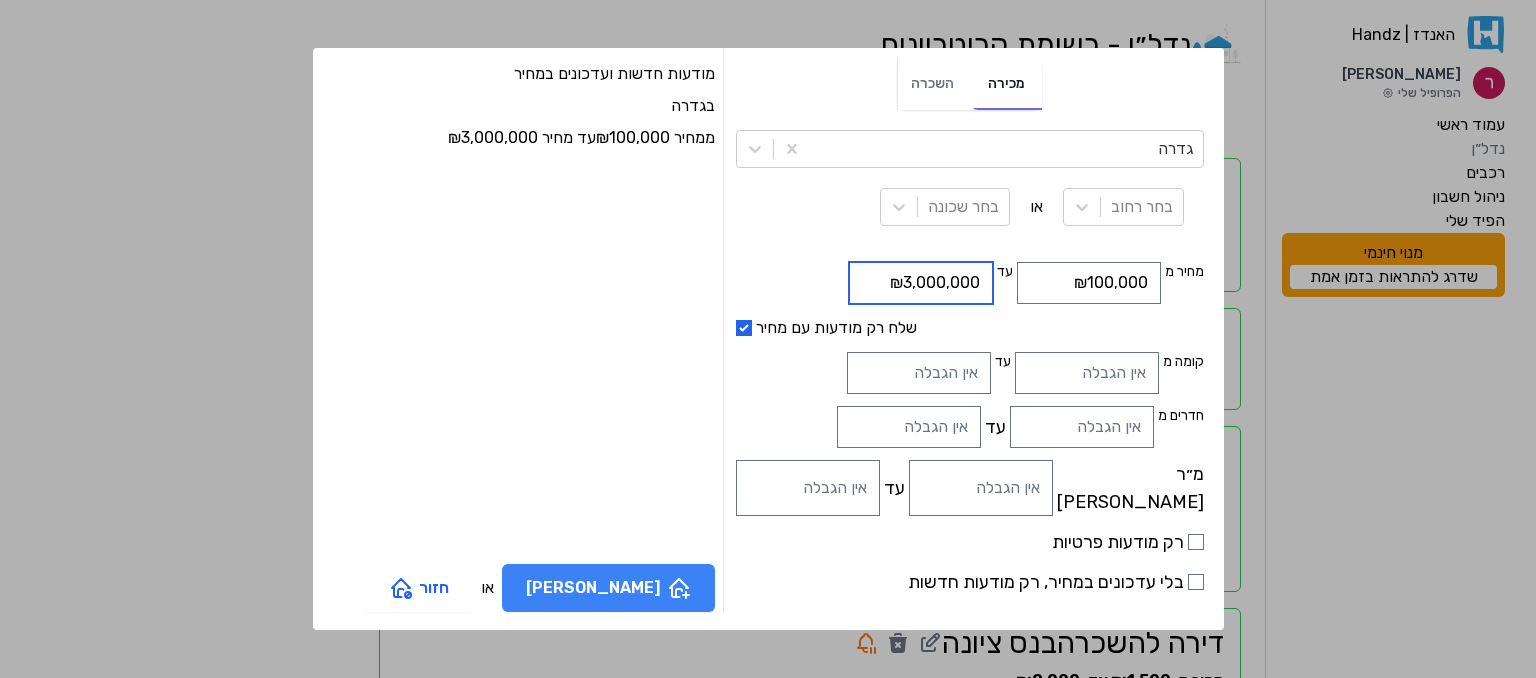 type on "₪3,000,000" 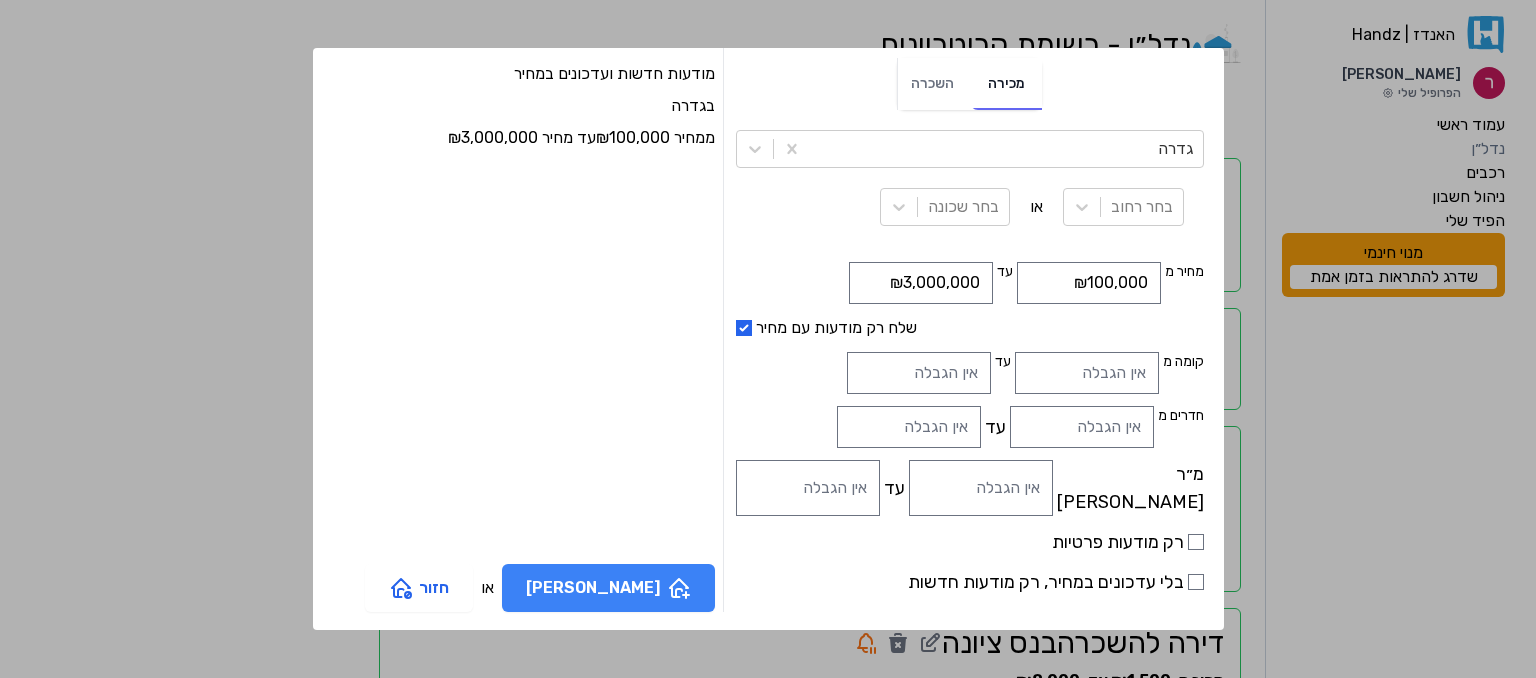 click on "[PERSON_NAME]" at bounding box center [608, 588] 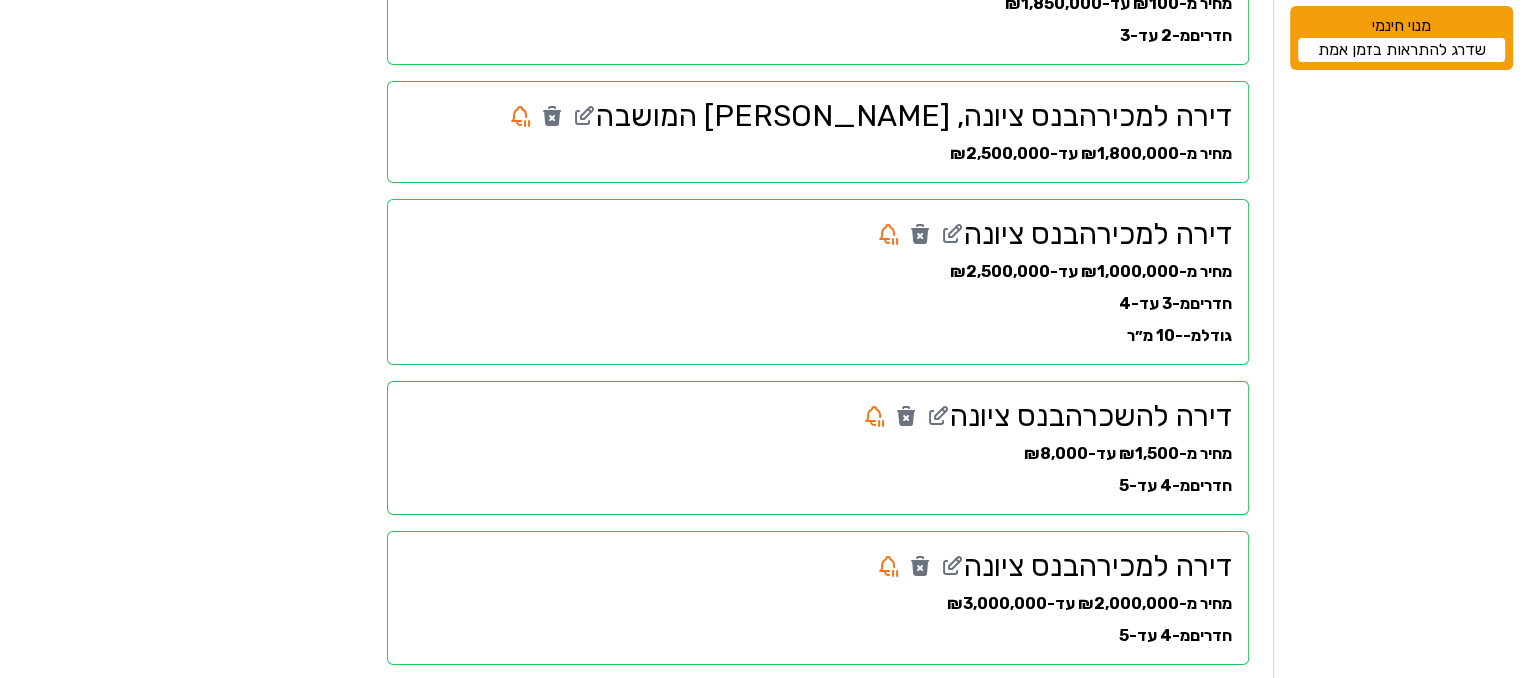 scroll, scrollTop: 0, scrollLeft: 0, axis: both 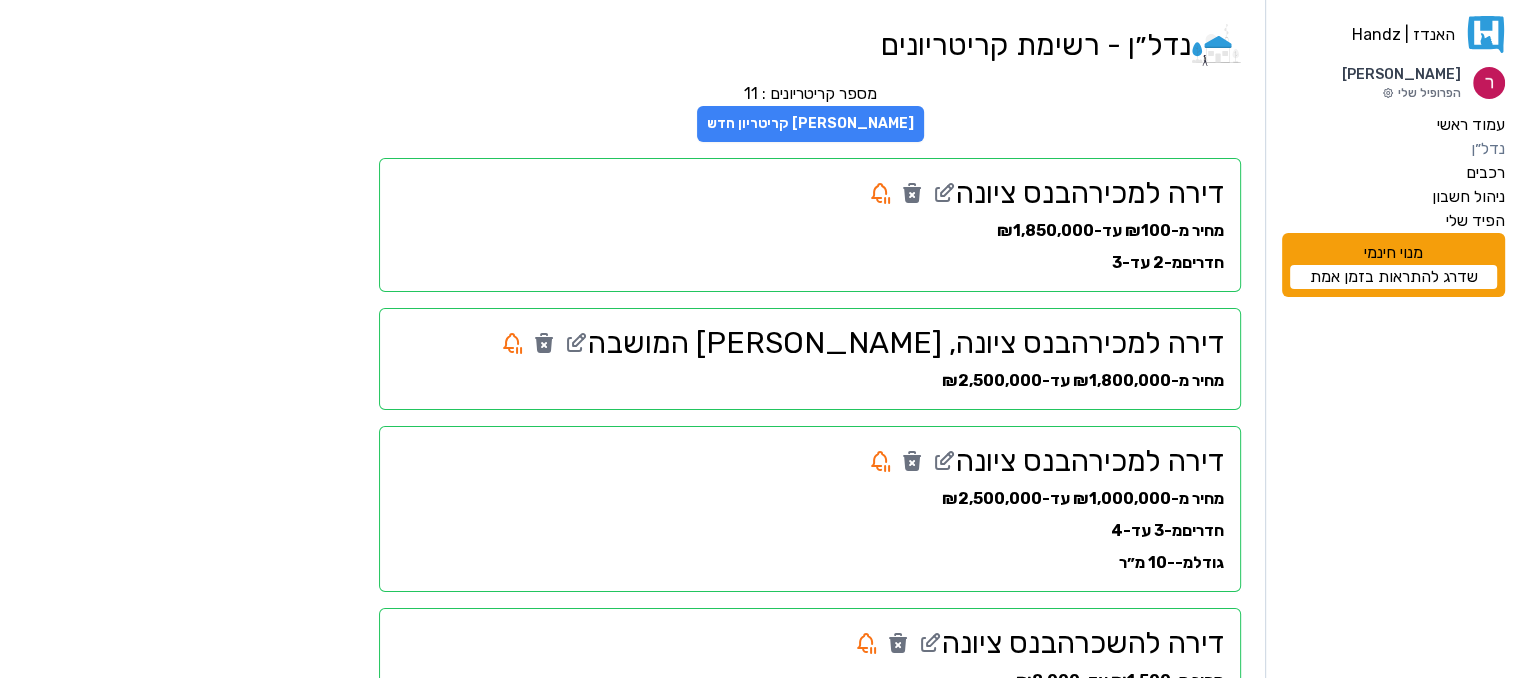 click on "[PERSON_NAME] קריטריון חדש" at bounding box center (810, 124) 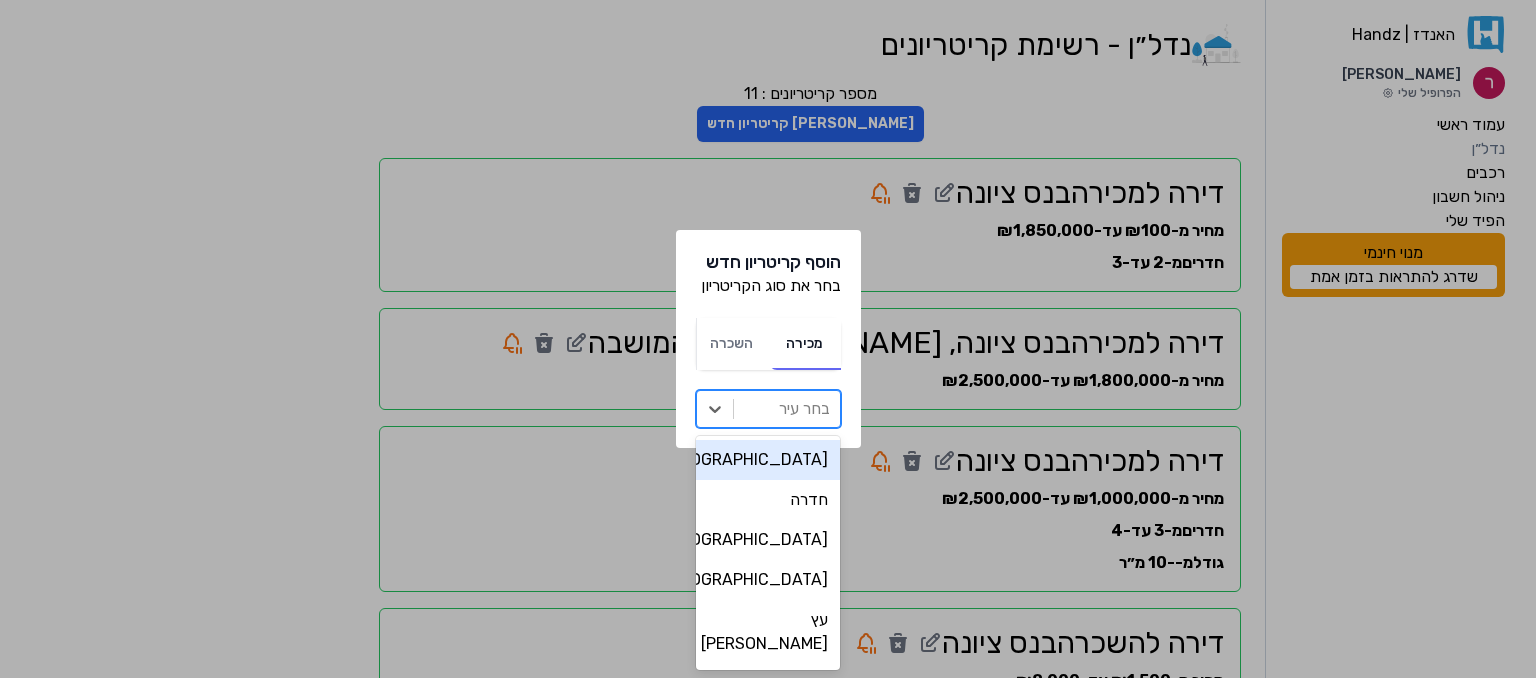click at bounding box center (787, 409) 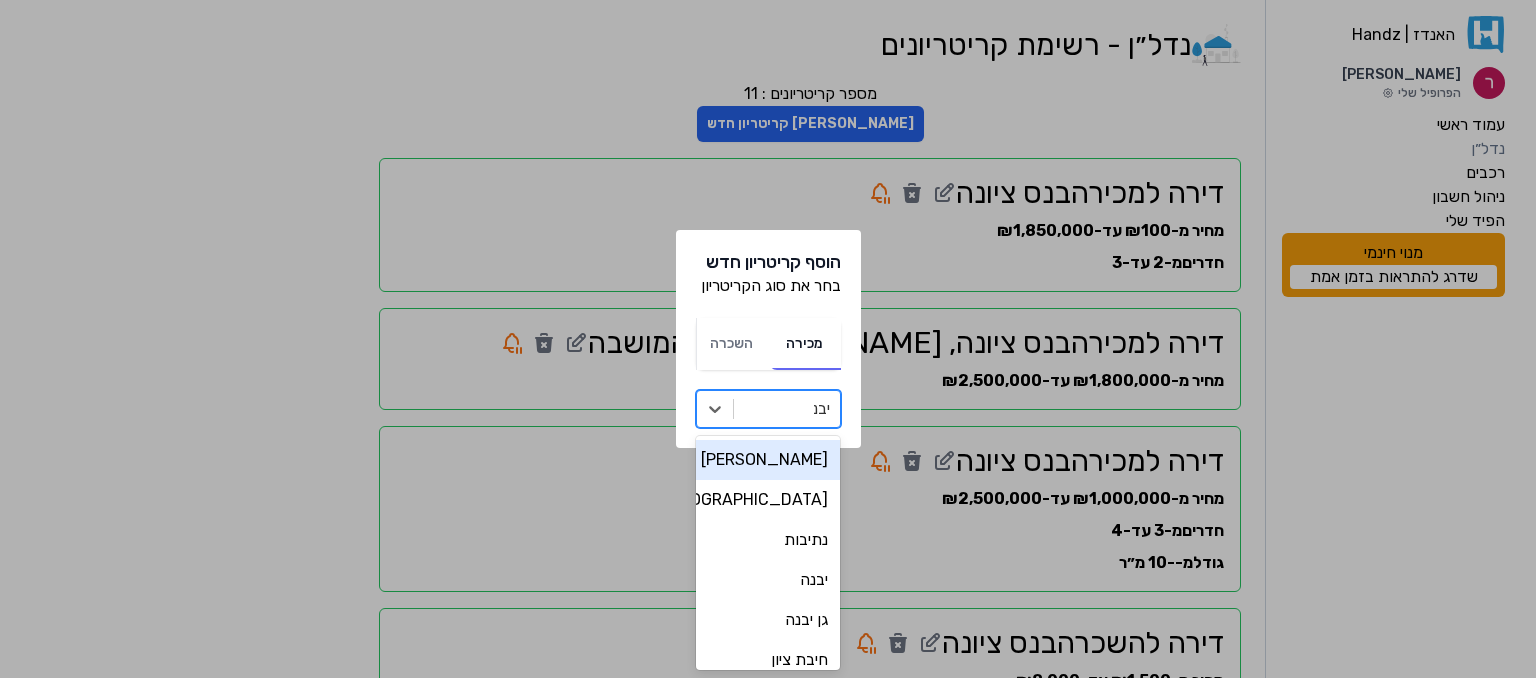 type on "יבנה" 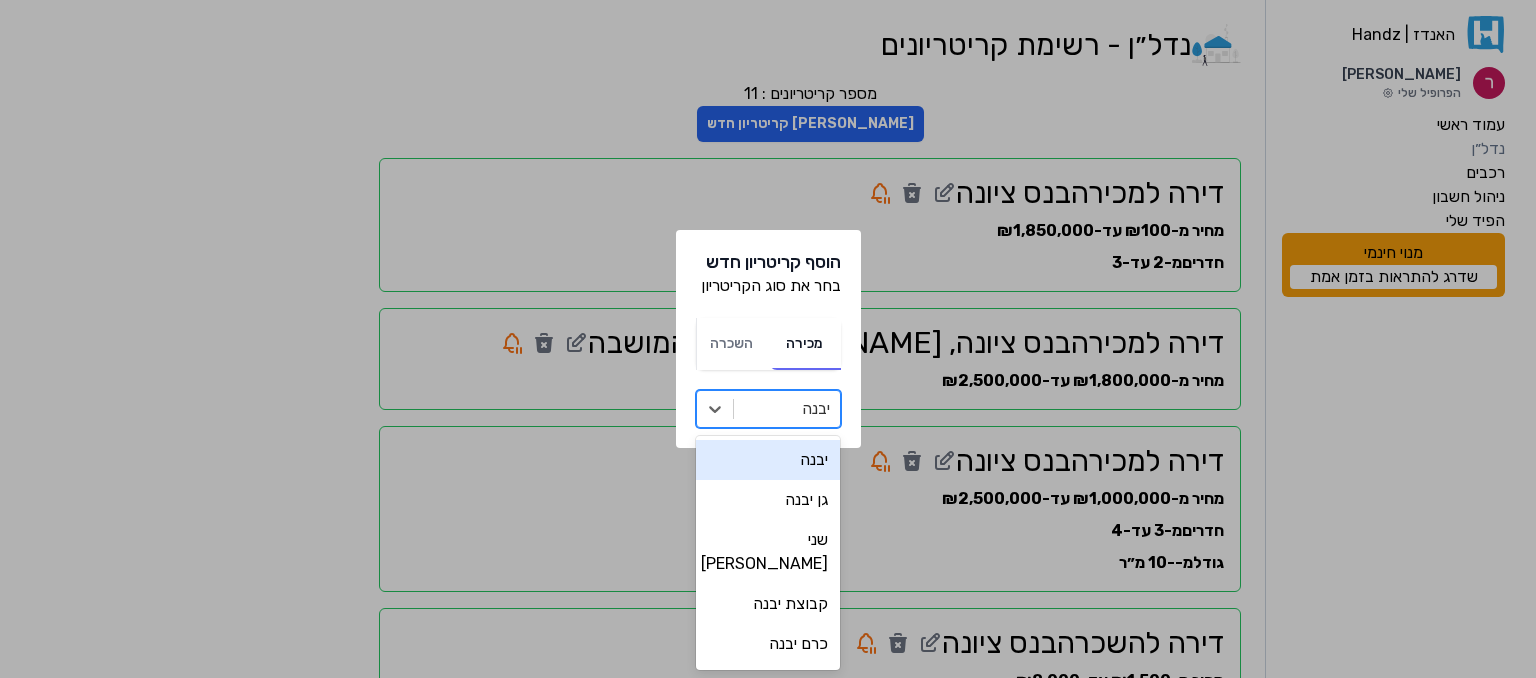 click on "יבנה" at bounding box center [768, 460] 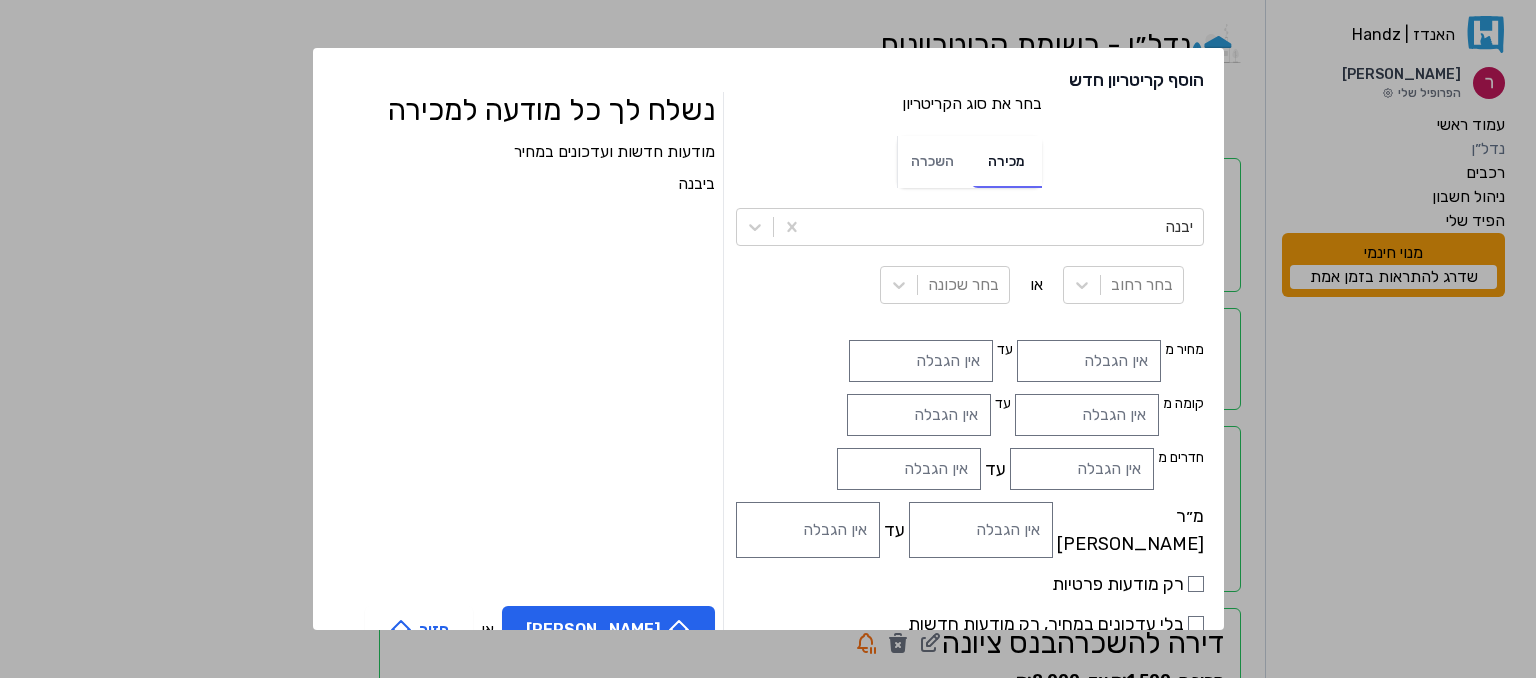 click on "מחיר מ עד קומה מ עד חדרים מ עד מ״ר מ עד רק מודעות פרטיות בלי עדכונים במחיר, רק מודעות חדשות" at bounding box center [970, 489] 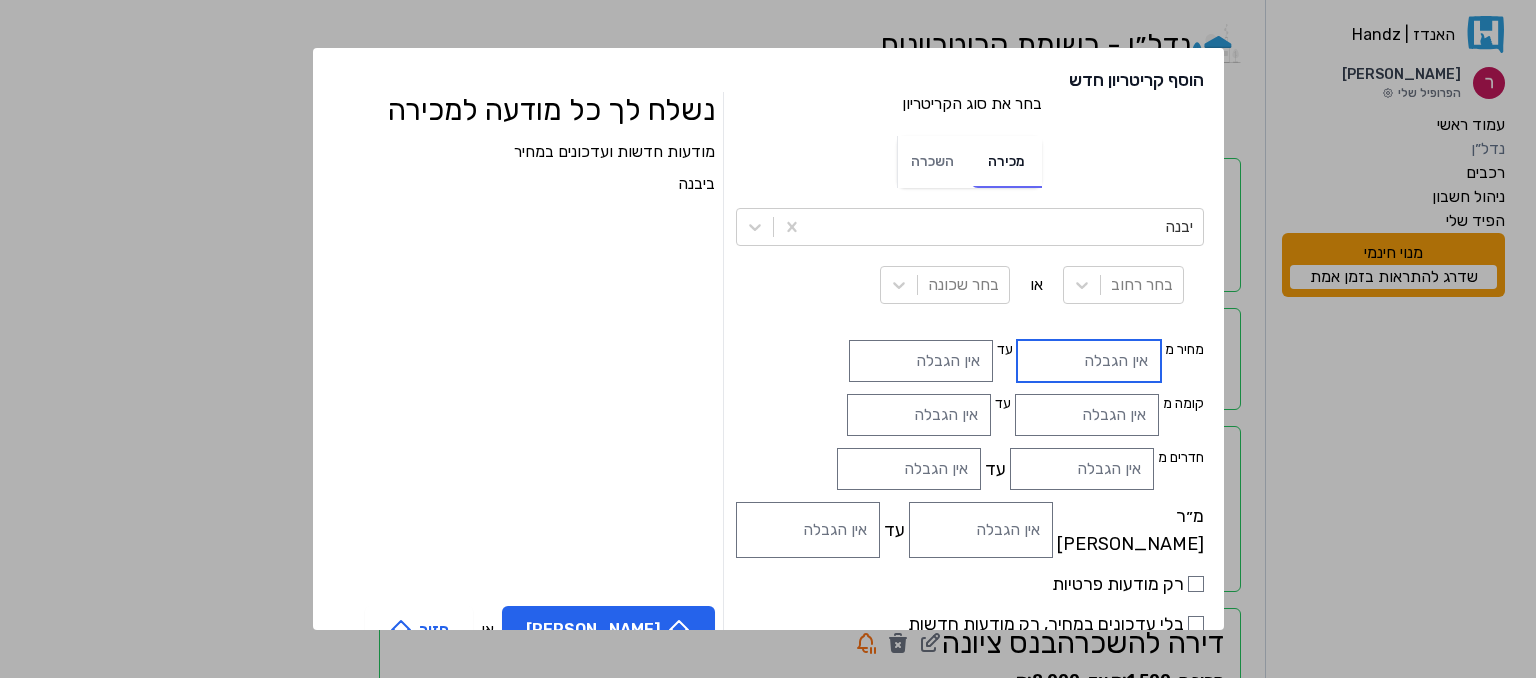 click at bounding box center [1089, 361] 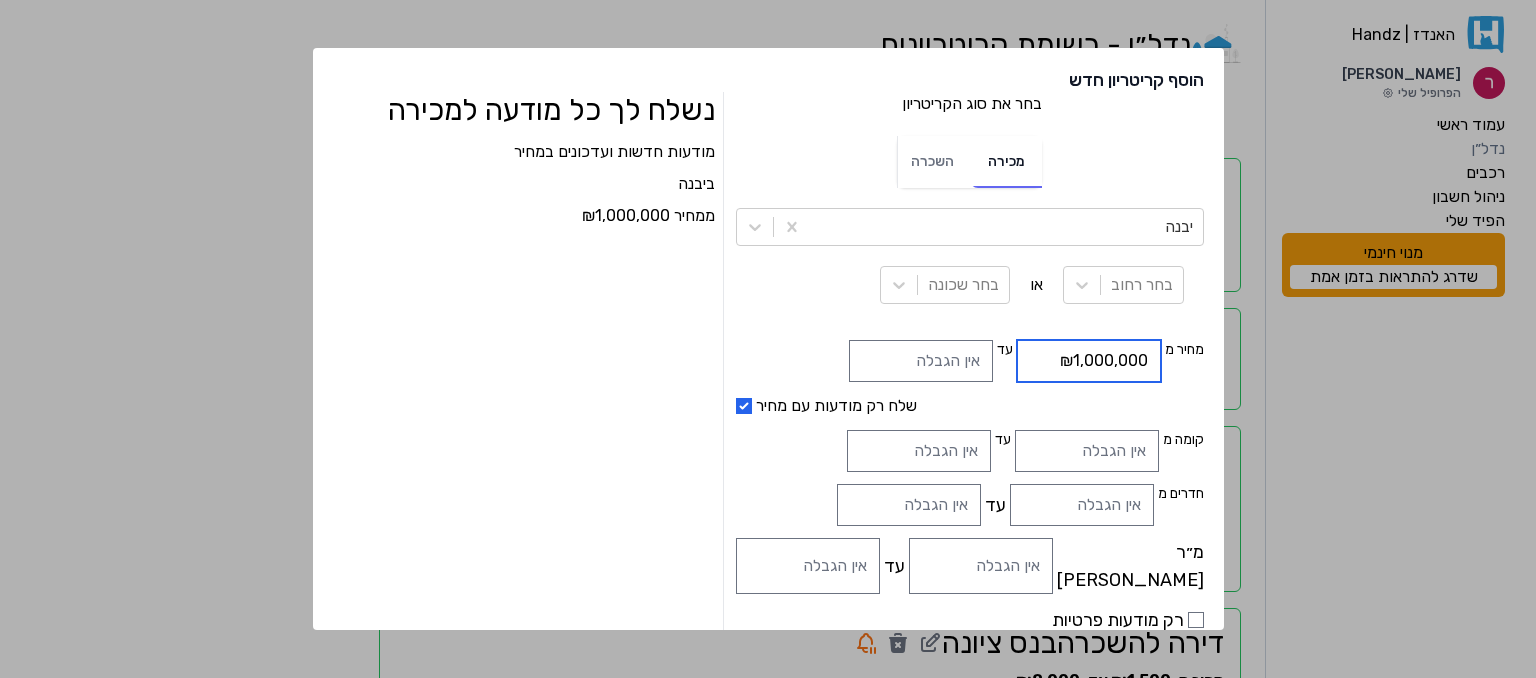 type on "₪1,000,000" 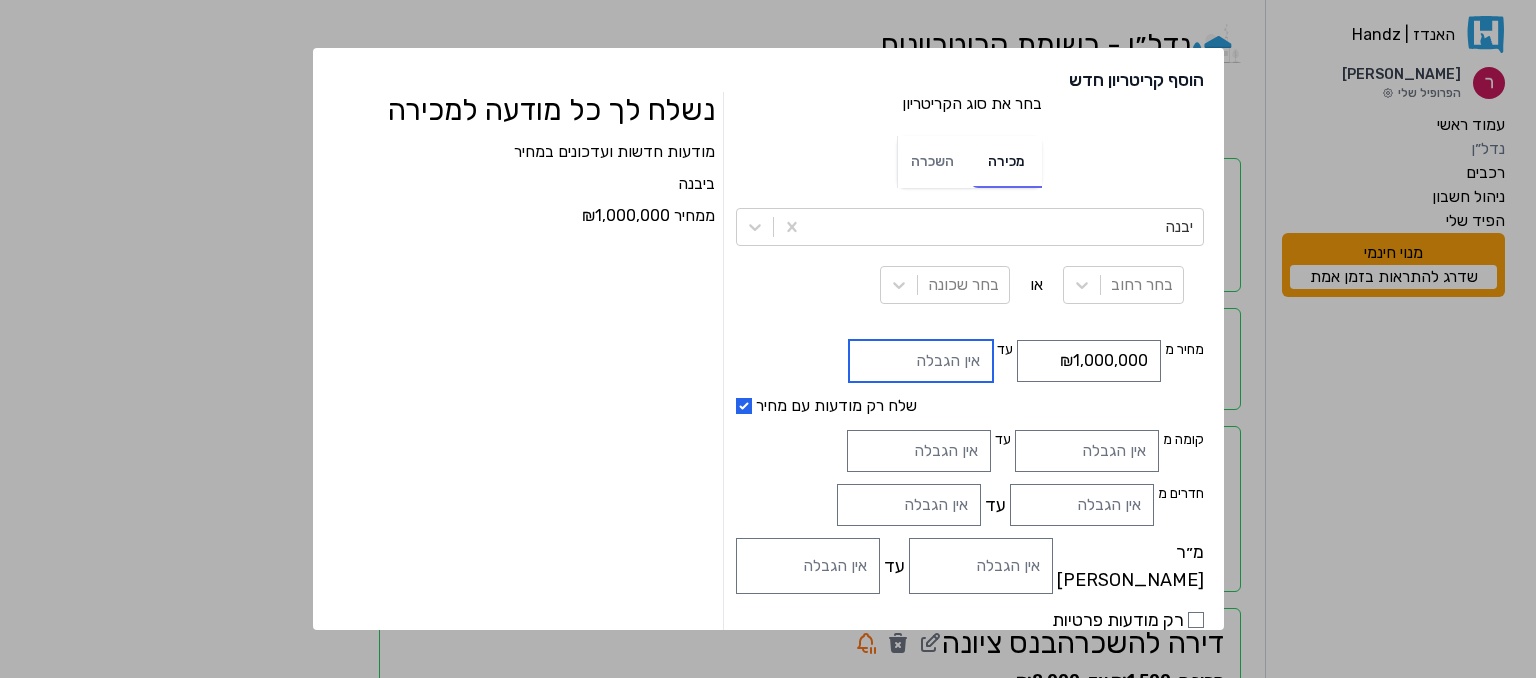 click at bounding box center (921, 361) 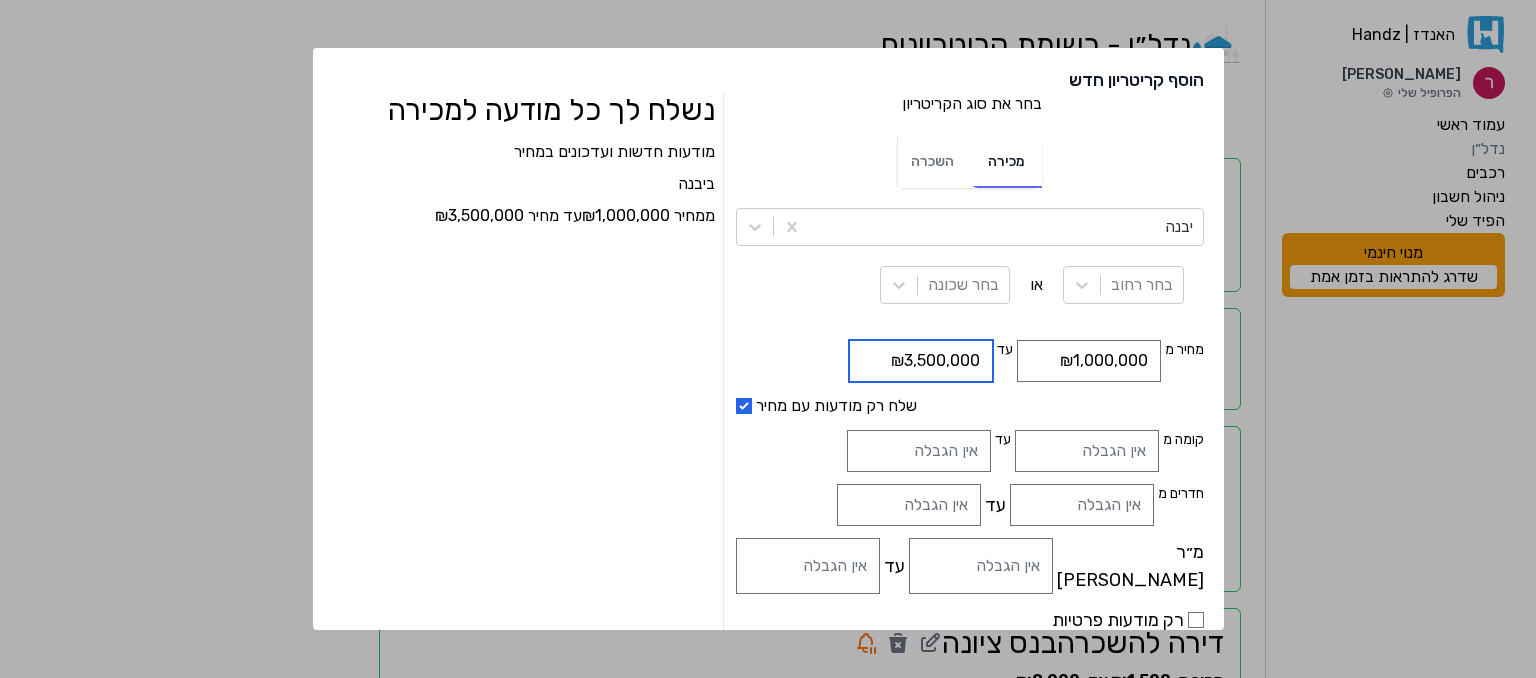 click on "₪3,500,000" at bounding box center (921, 361) 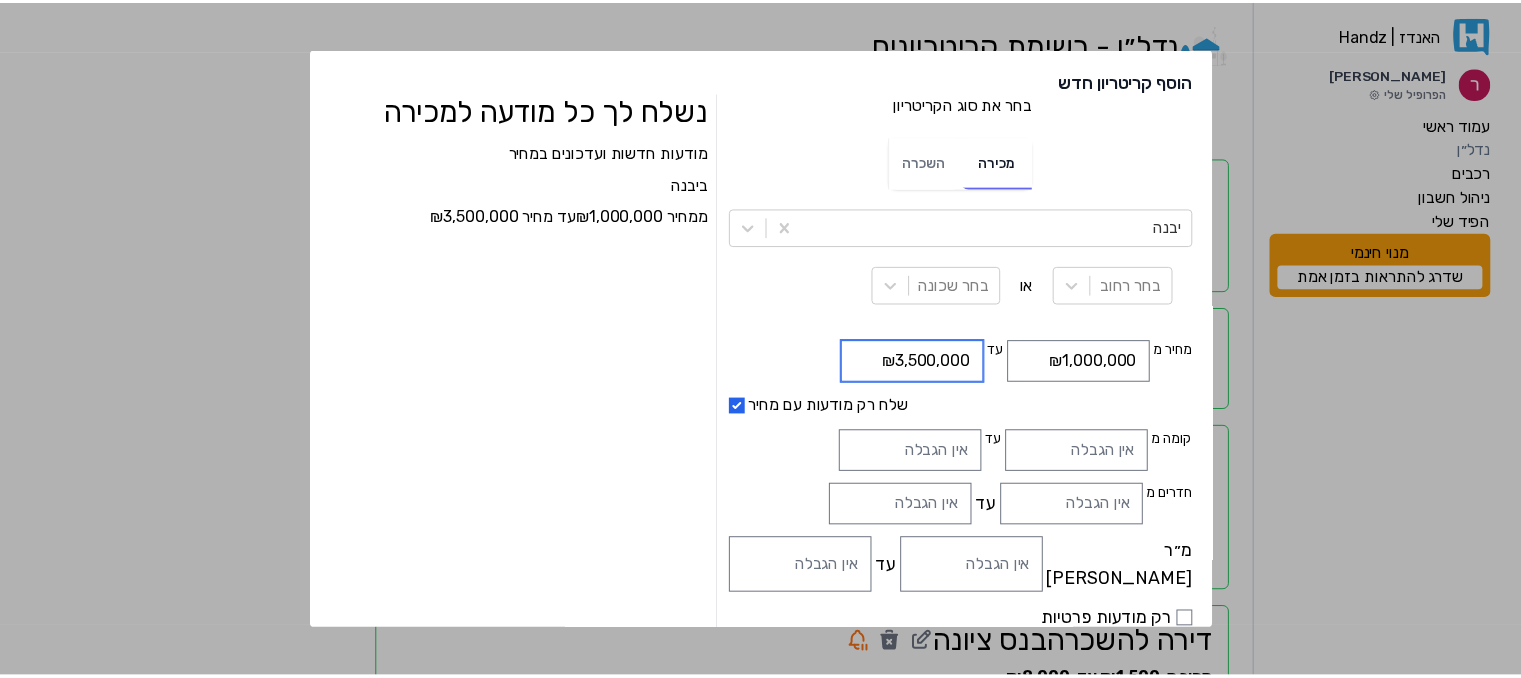 scroll, scrollTop: 79, scrollLeft: 0, axis: vertical 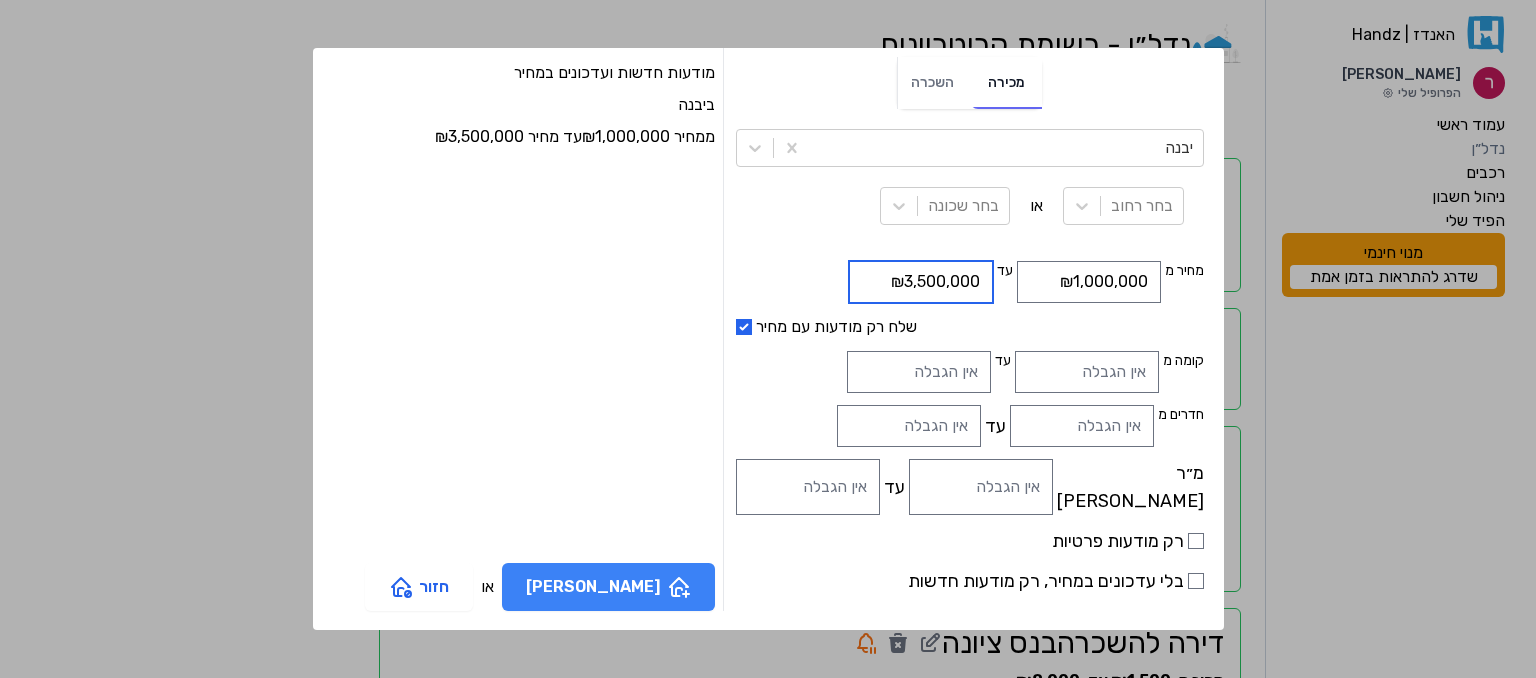 type on "₪3,500,000" 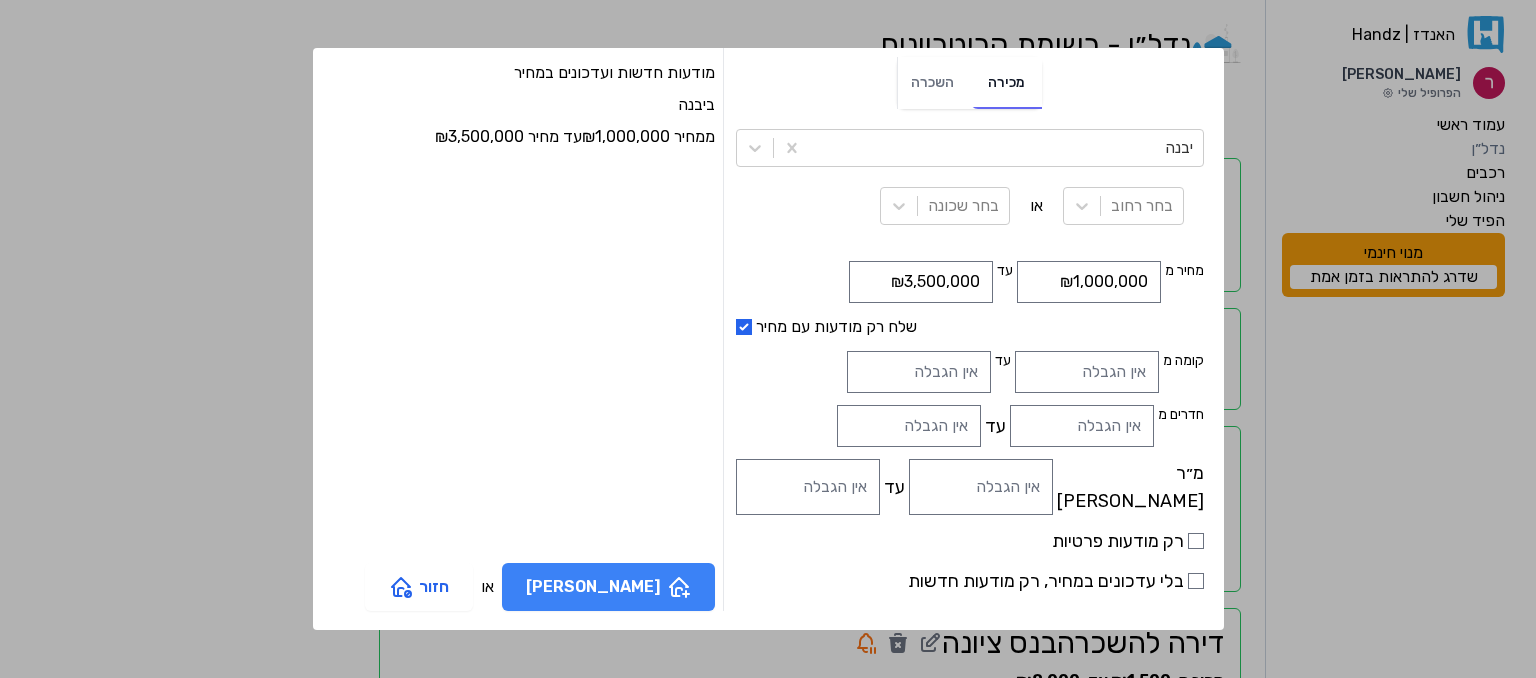click on "[PERSON_NAME]" at bounding box center (608, 587) 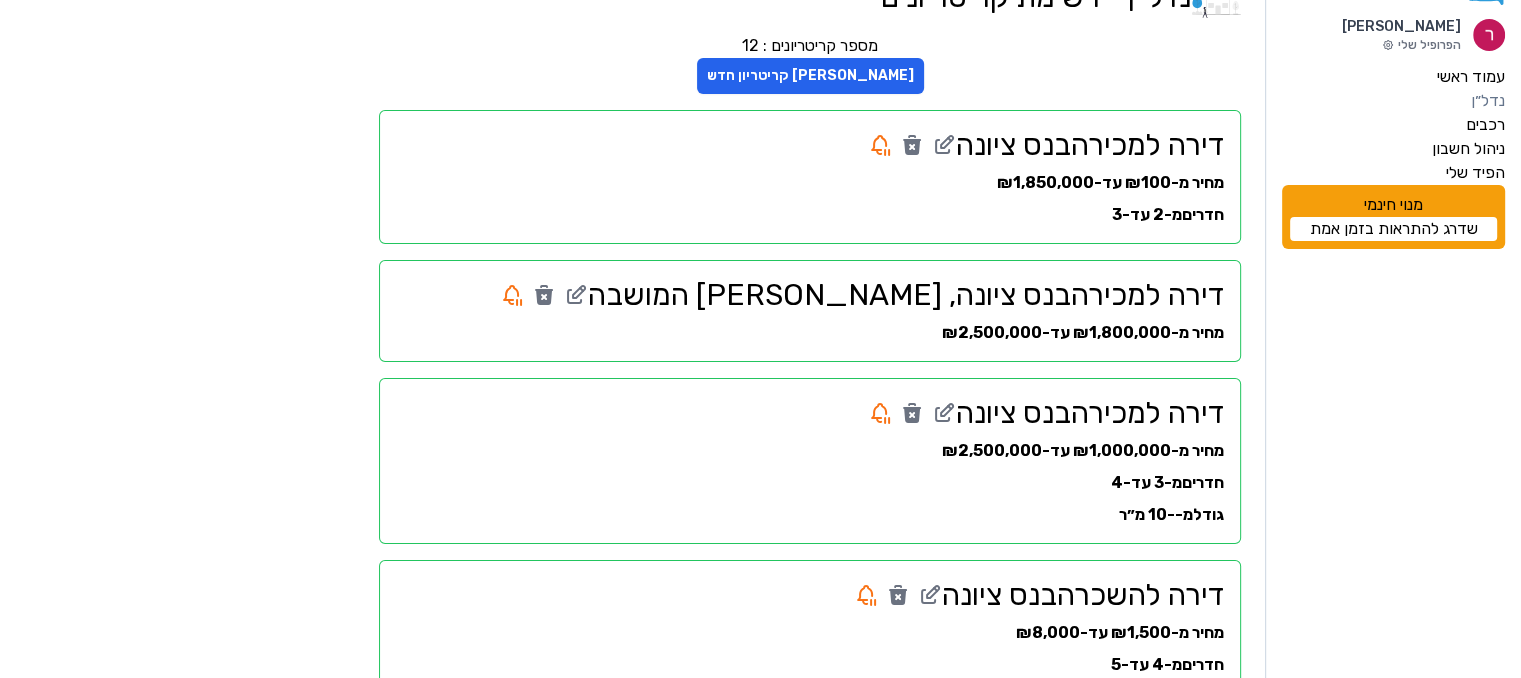 scroll, scrollTop: 0, scrollLeft: 0, axis: both 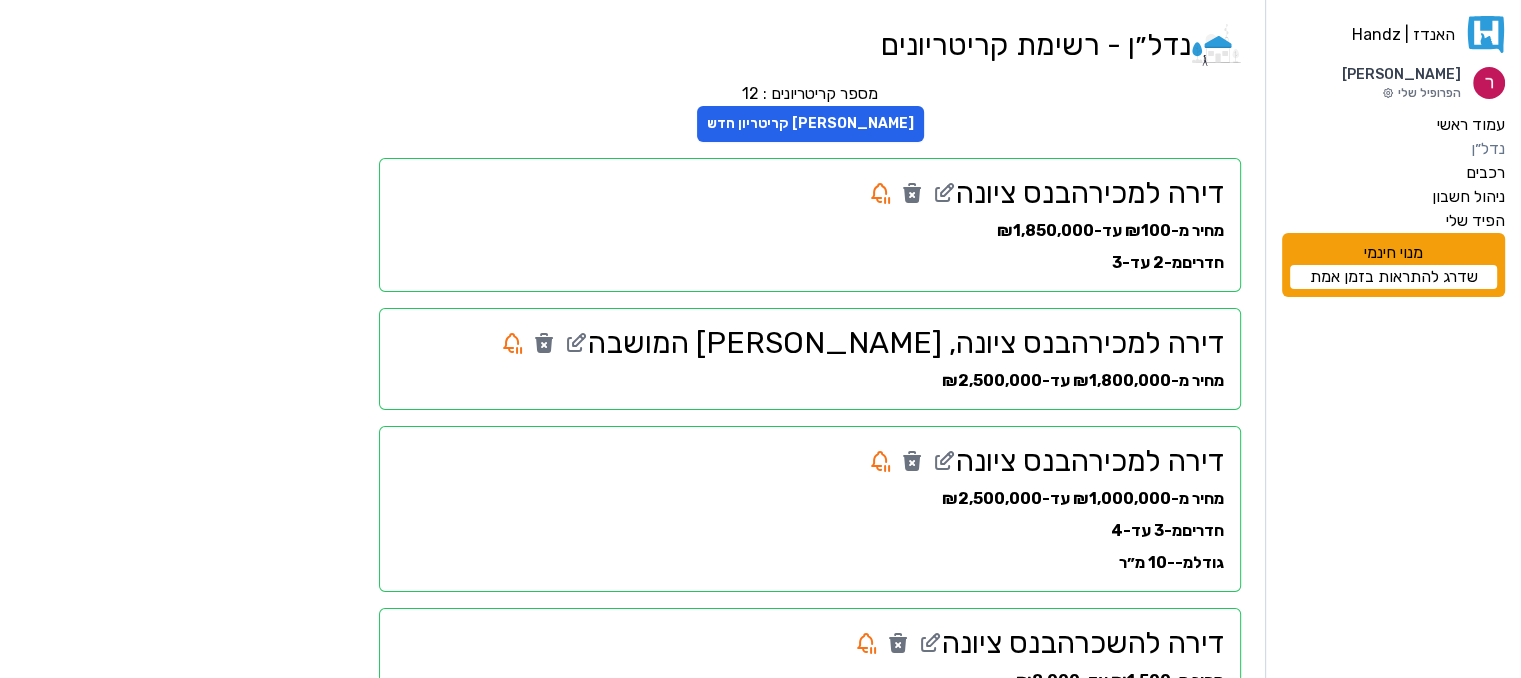 click 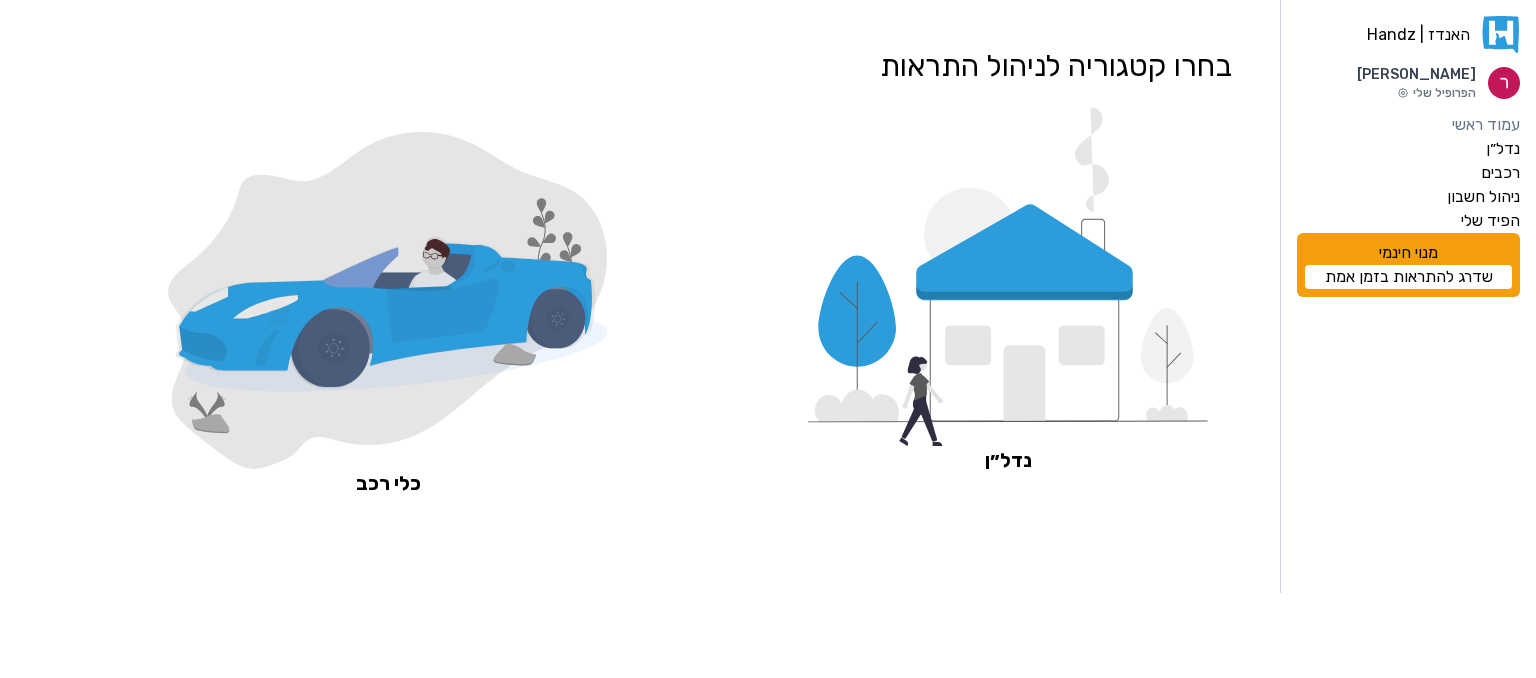 click 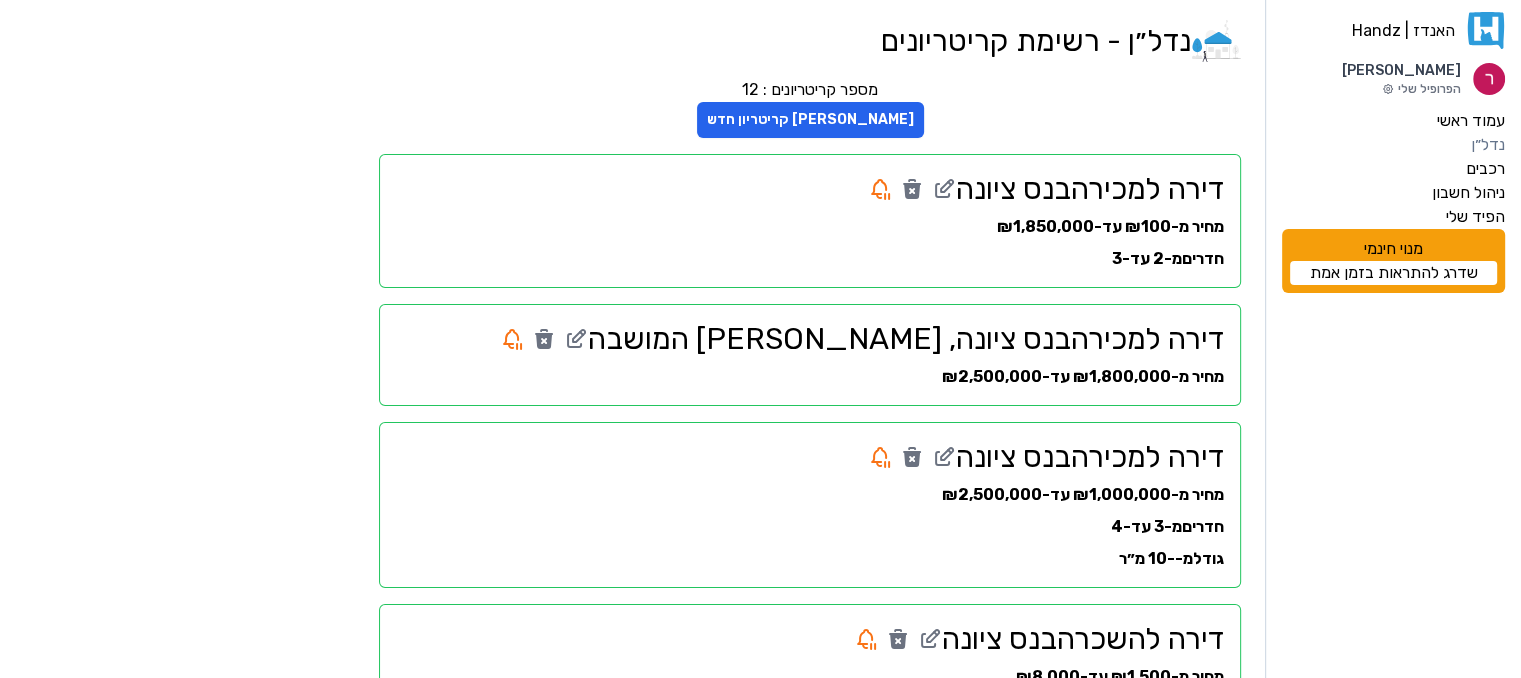 scroll, scrollTop: 0, scrollLeft: 0, axis: both 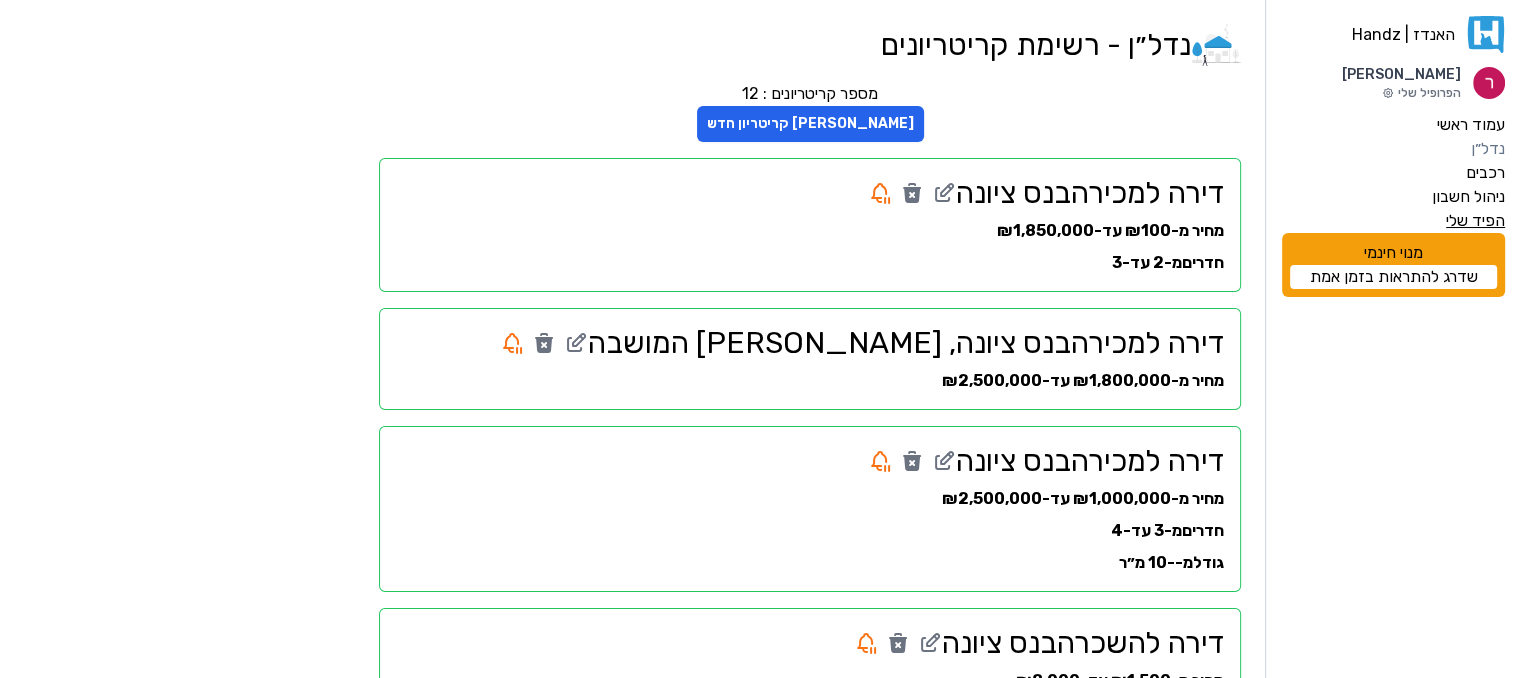 click on "הפיד שלי" at bounding box center [1475, 221] 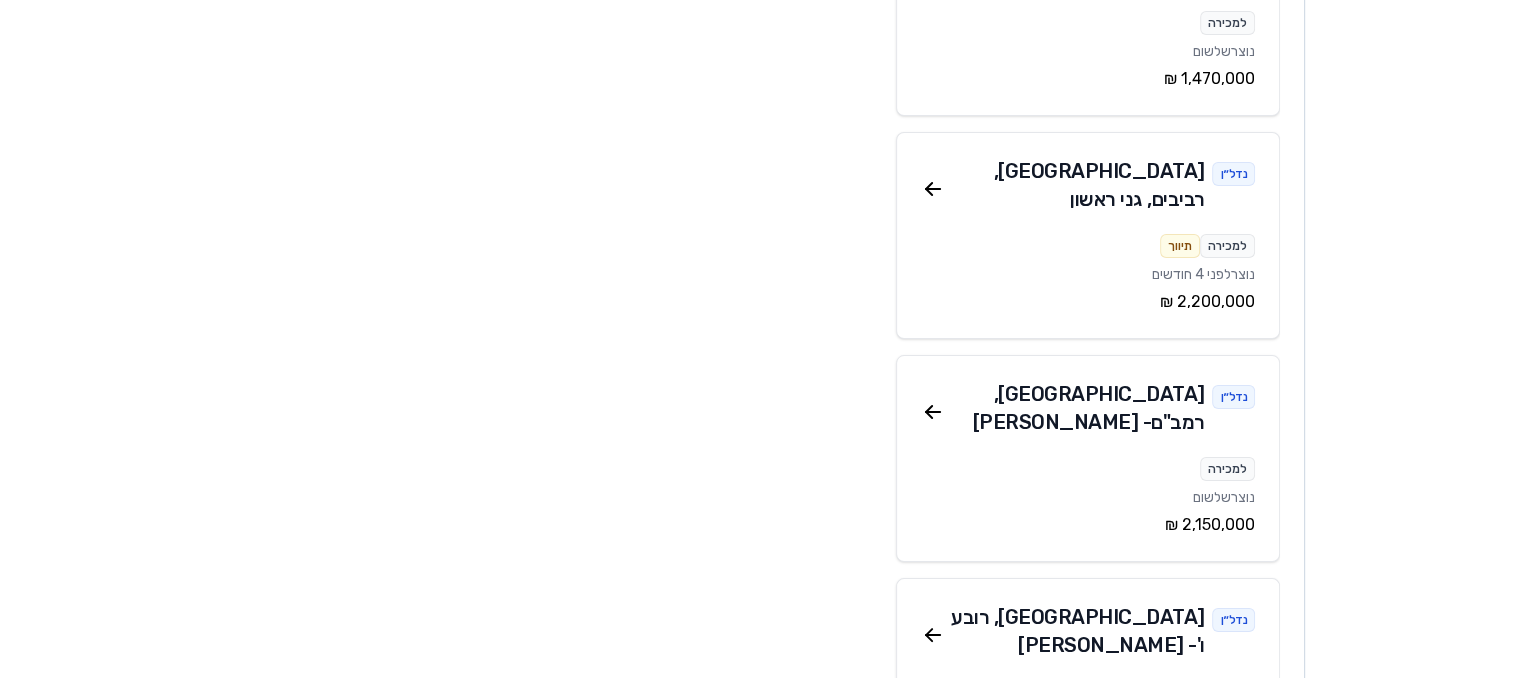 scroll, scrollTop: 4976, scrollLeft: 0, axis: vertical 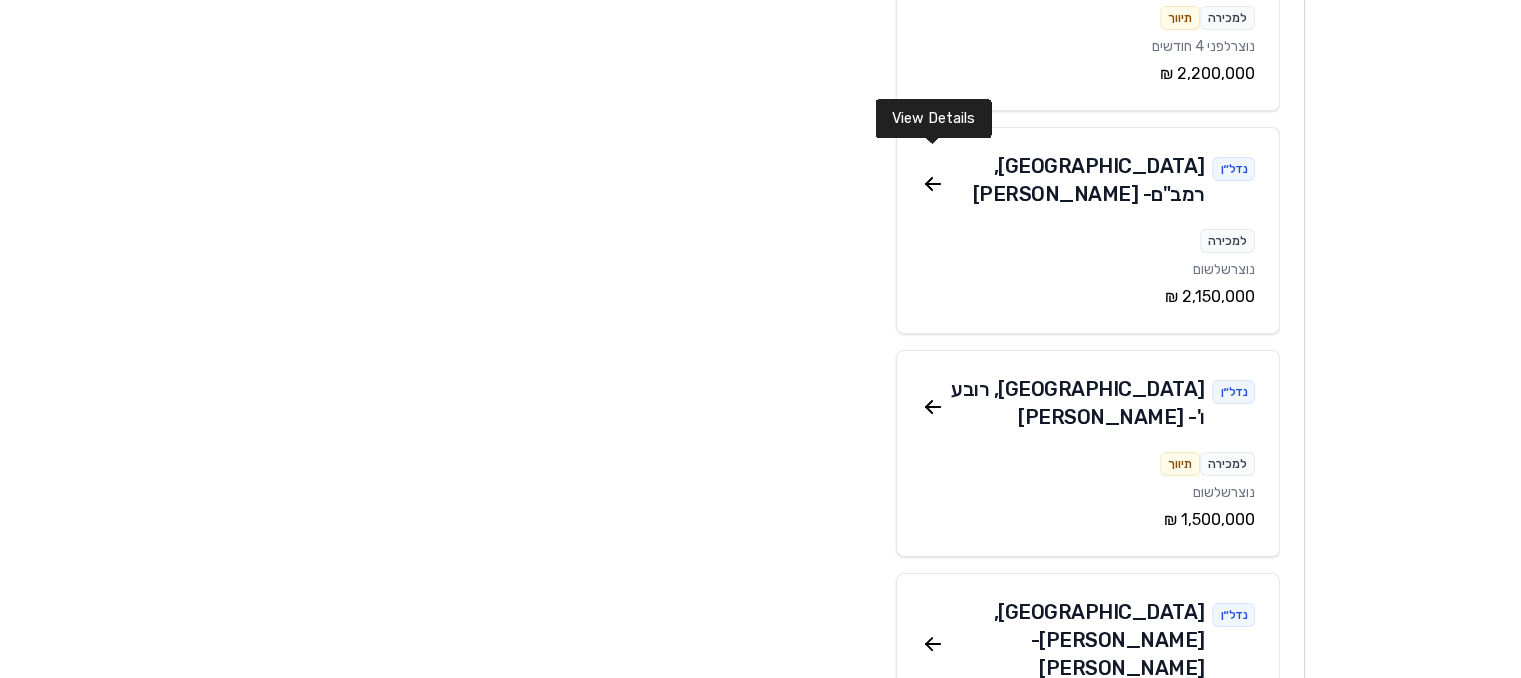 click 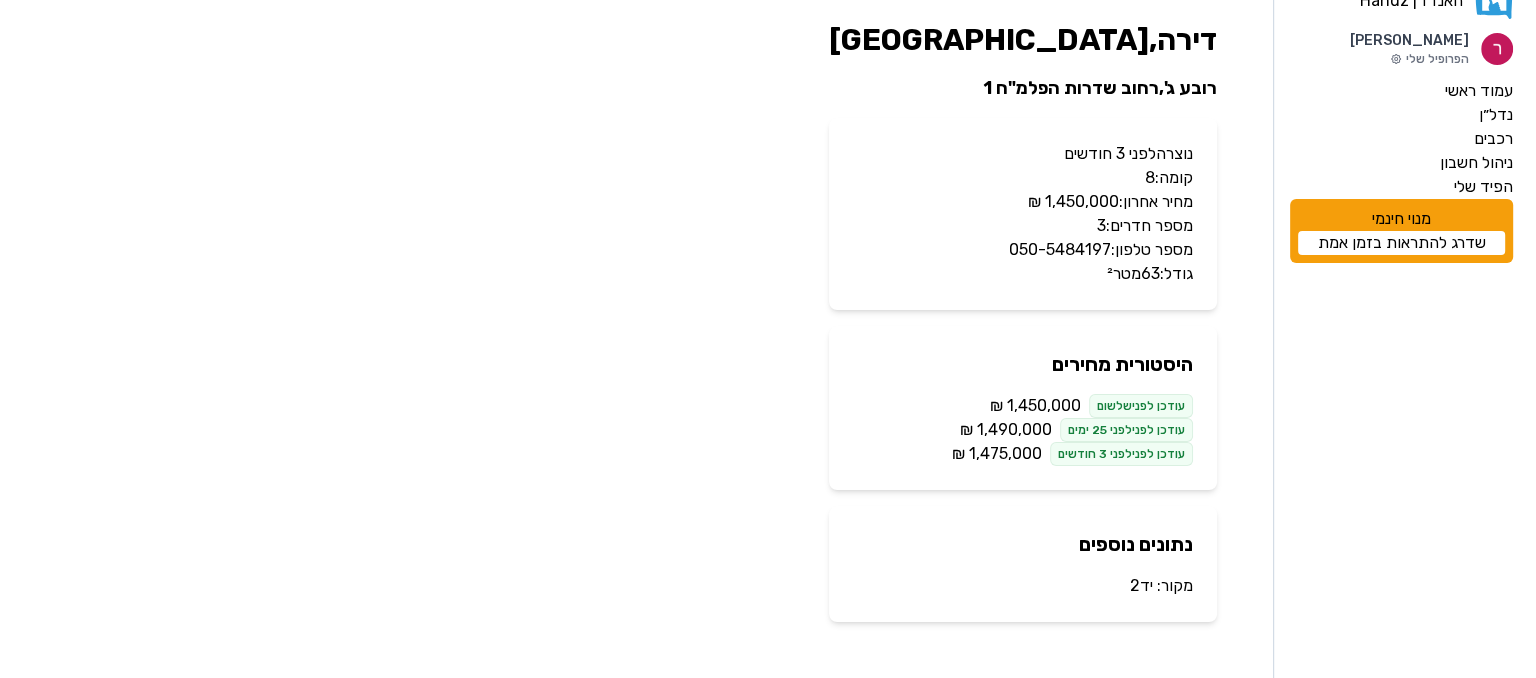 scroll, scrollTop: 0, scrollLeft: 0, axis: both 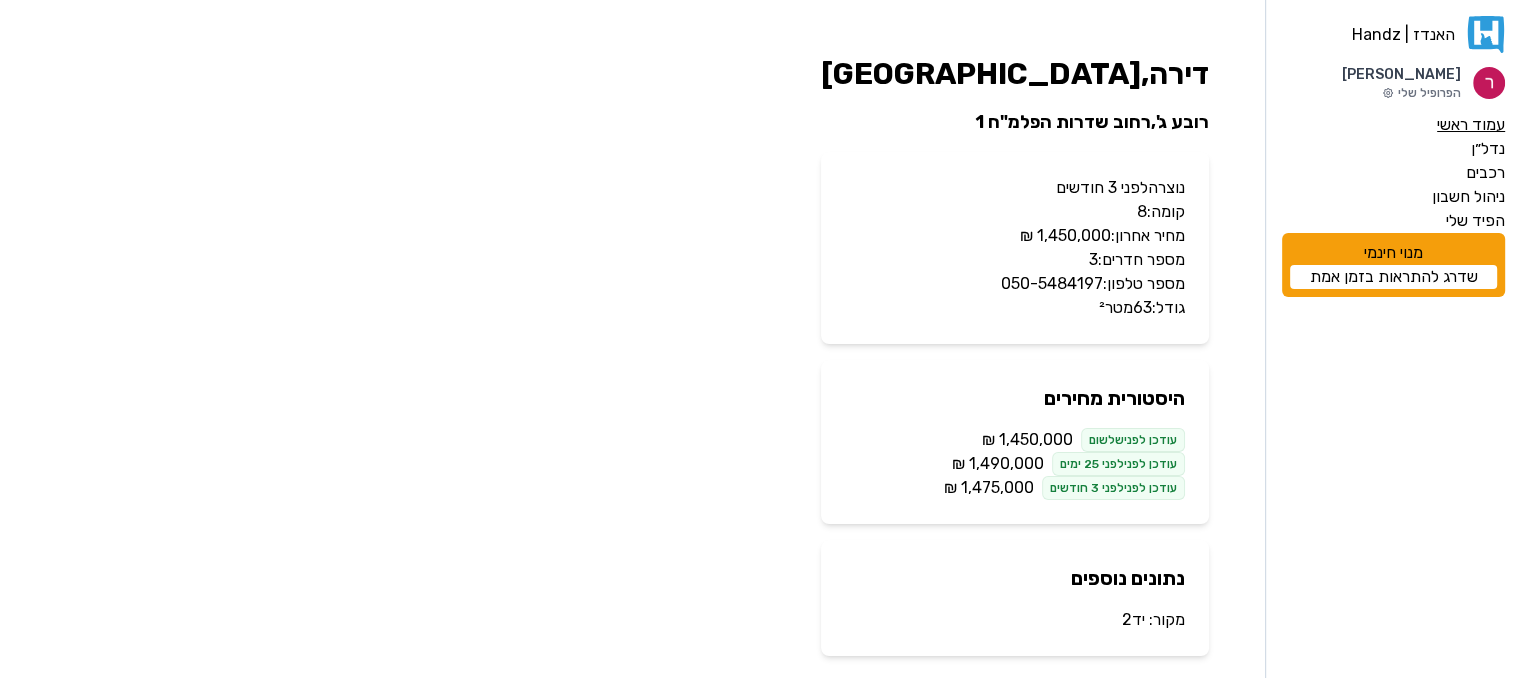 click on "עמוד ראשי" at bounding box center [1471, 125] 